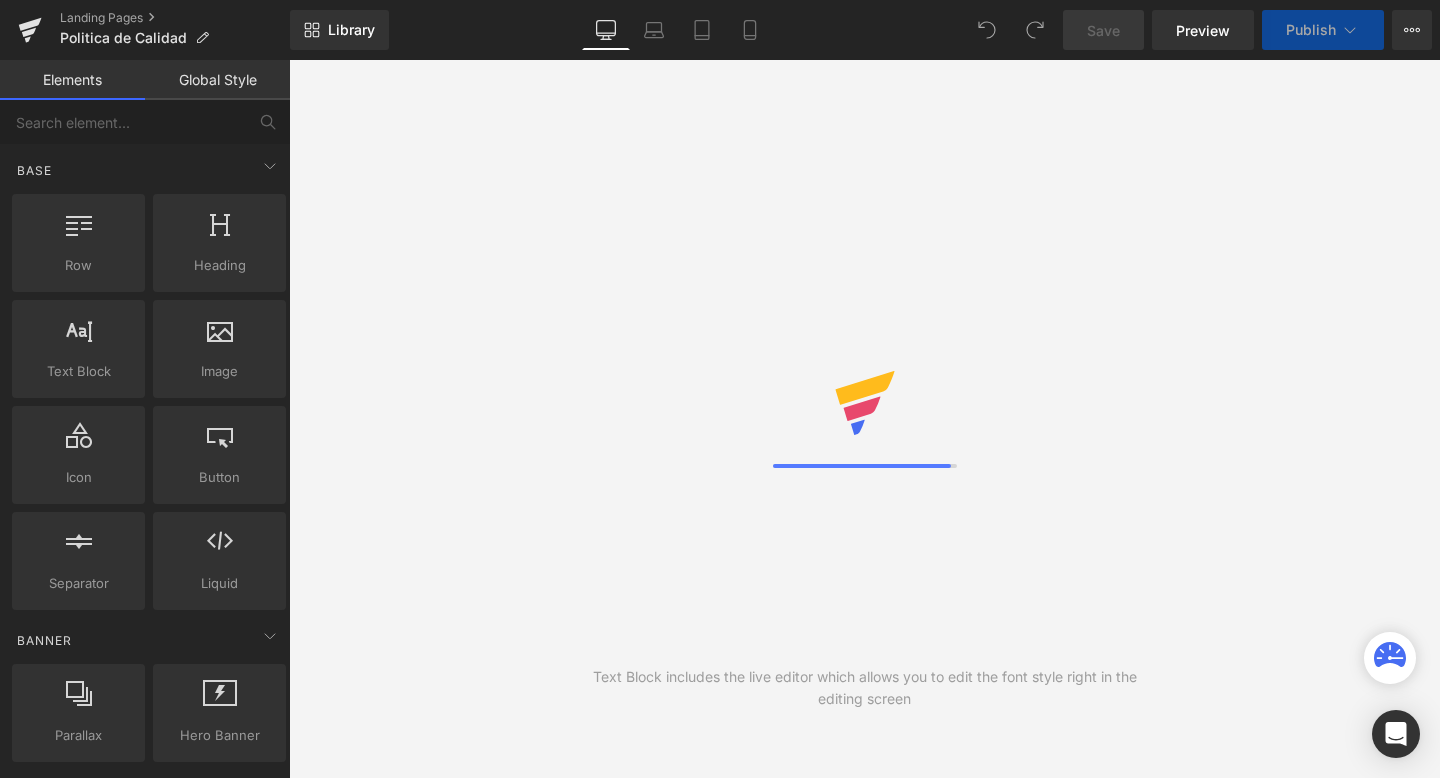 scroll, scrollTop: 0, scrollLeft: 0, axis: both 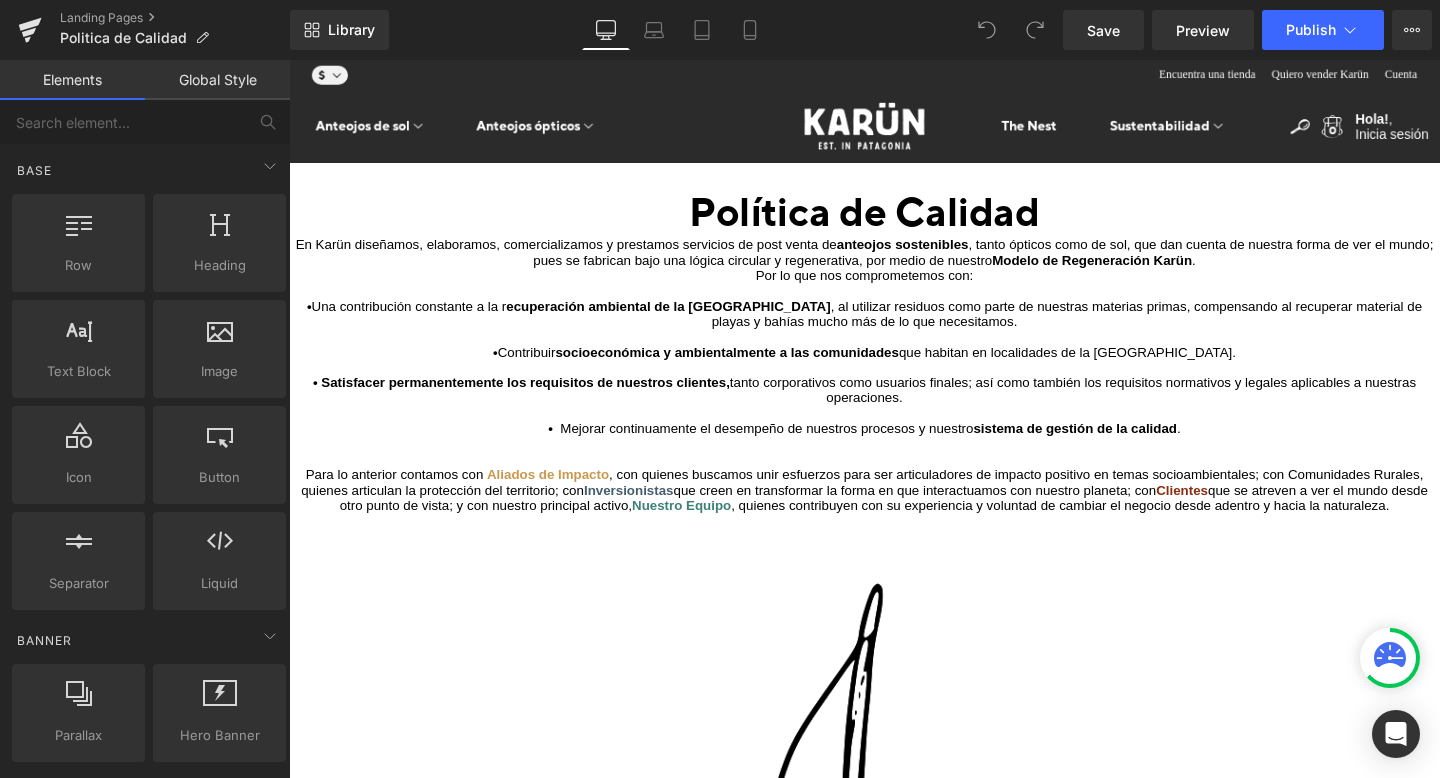click 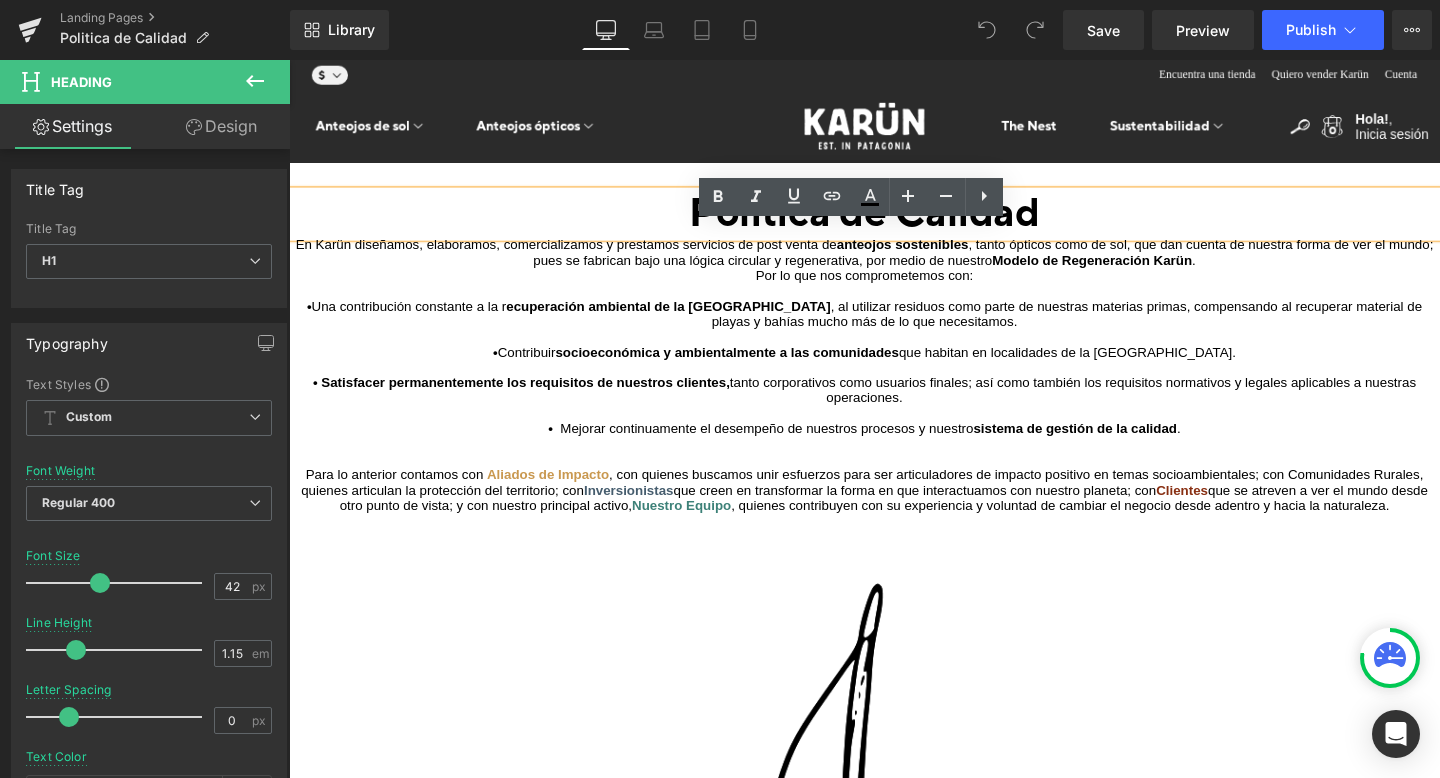 click on "Heading" at bounding box center [530, 2101] 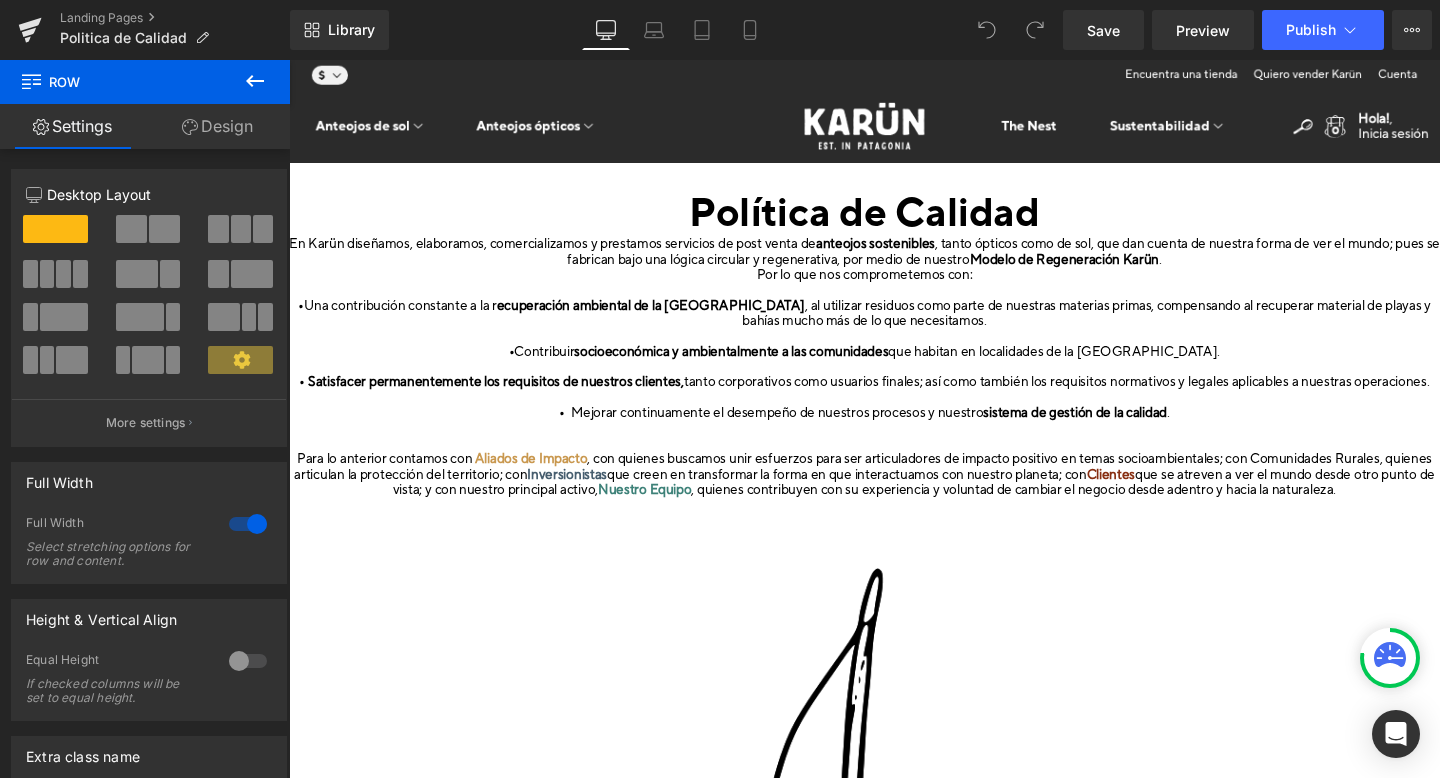 click 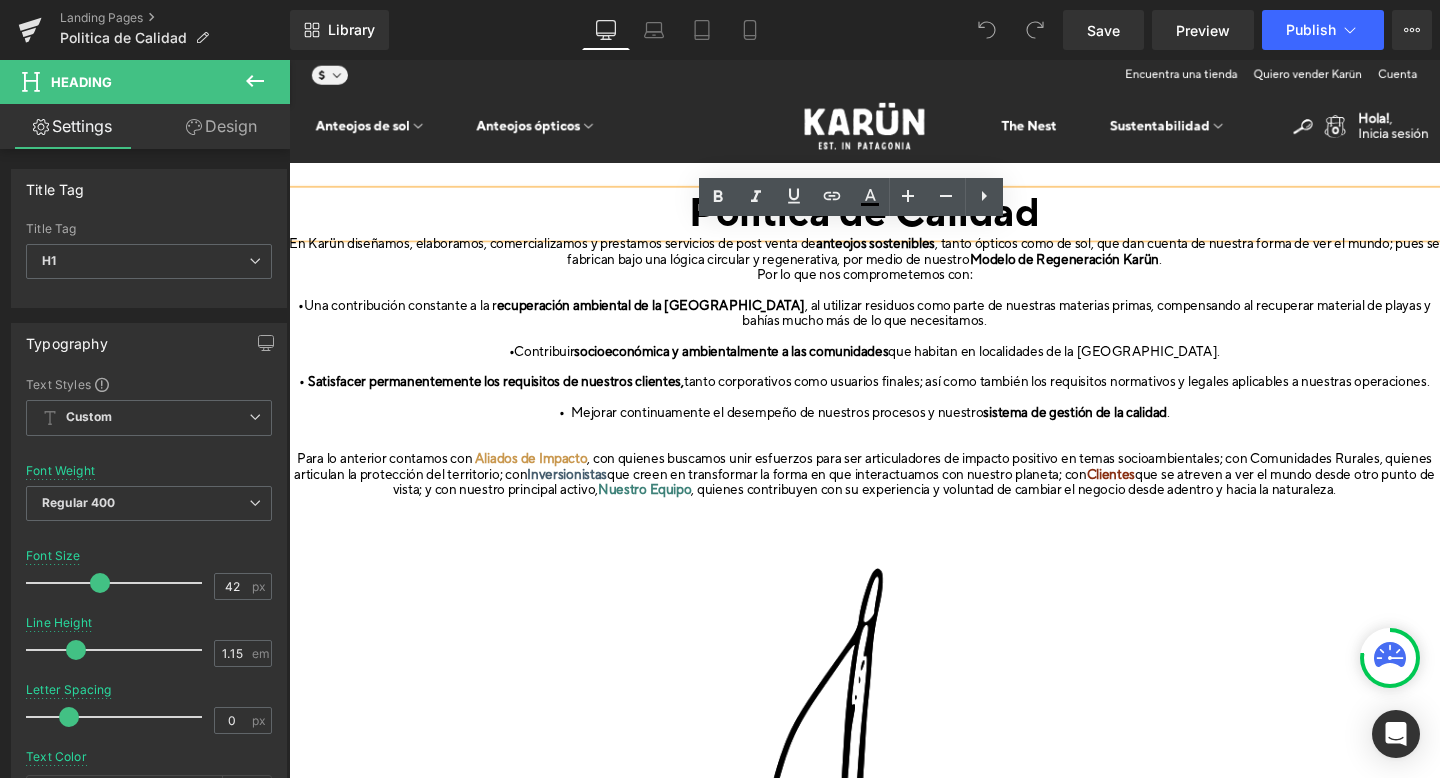 click at bounding box center (289, 60) 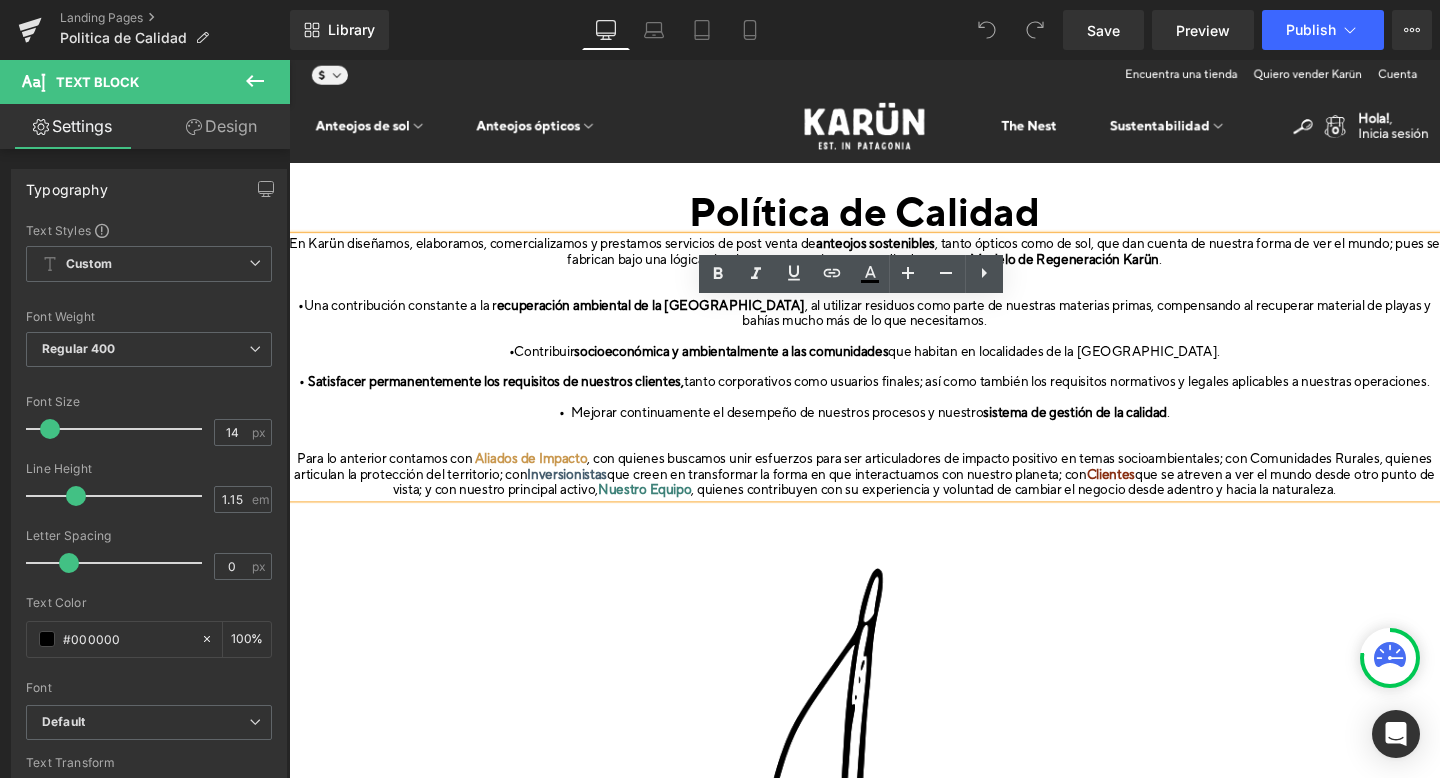 click 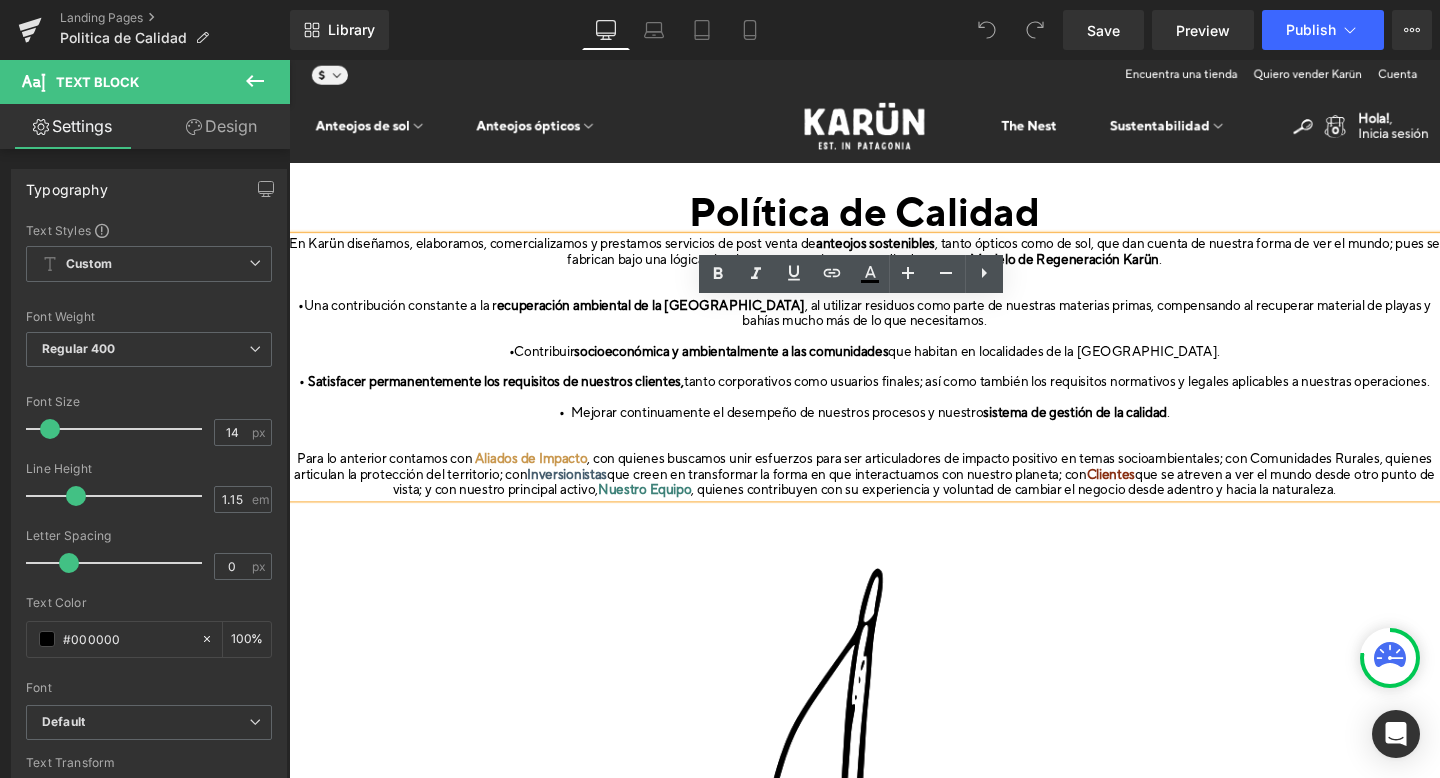 click on "Política de Calidad" at bounding box center [894, 222] 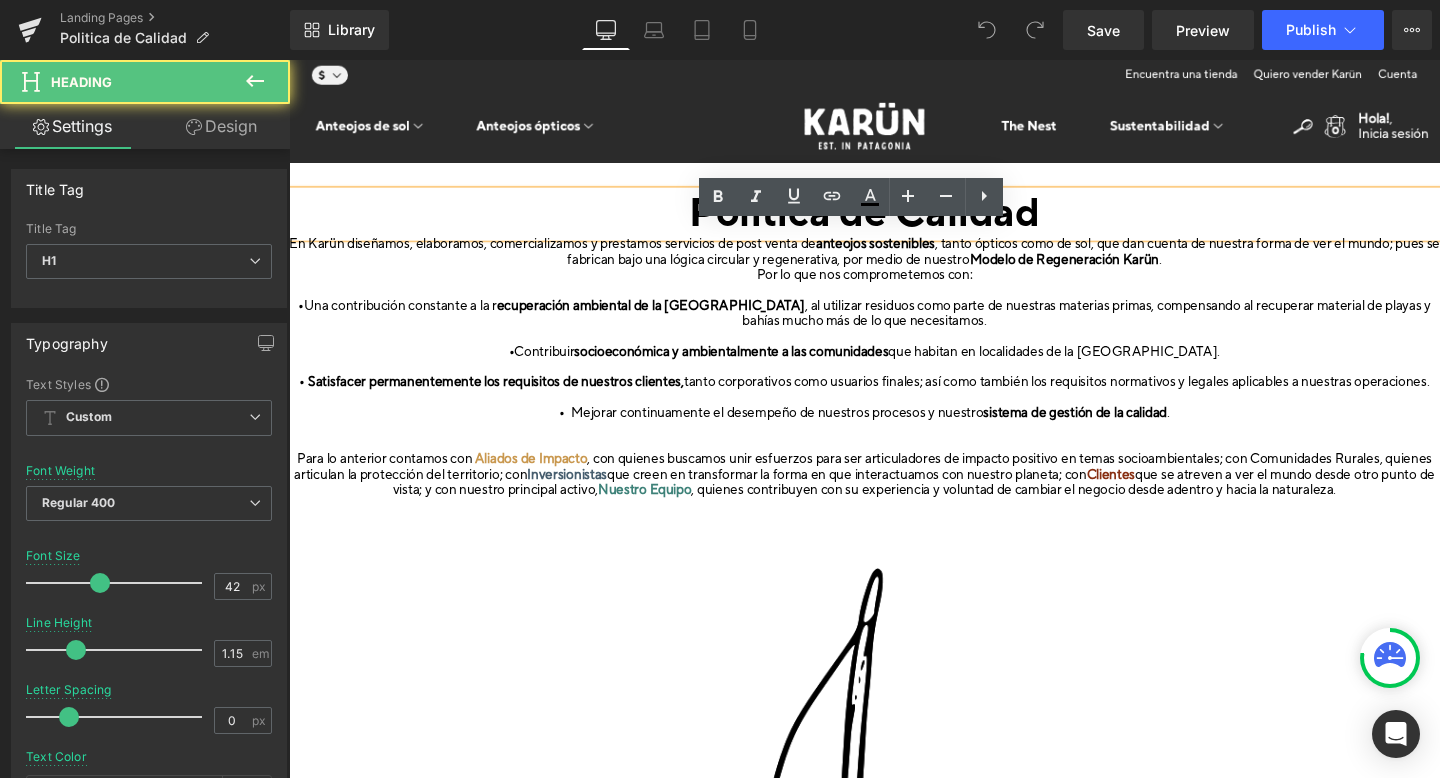 click on "Row" 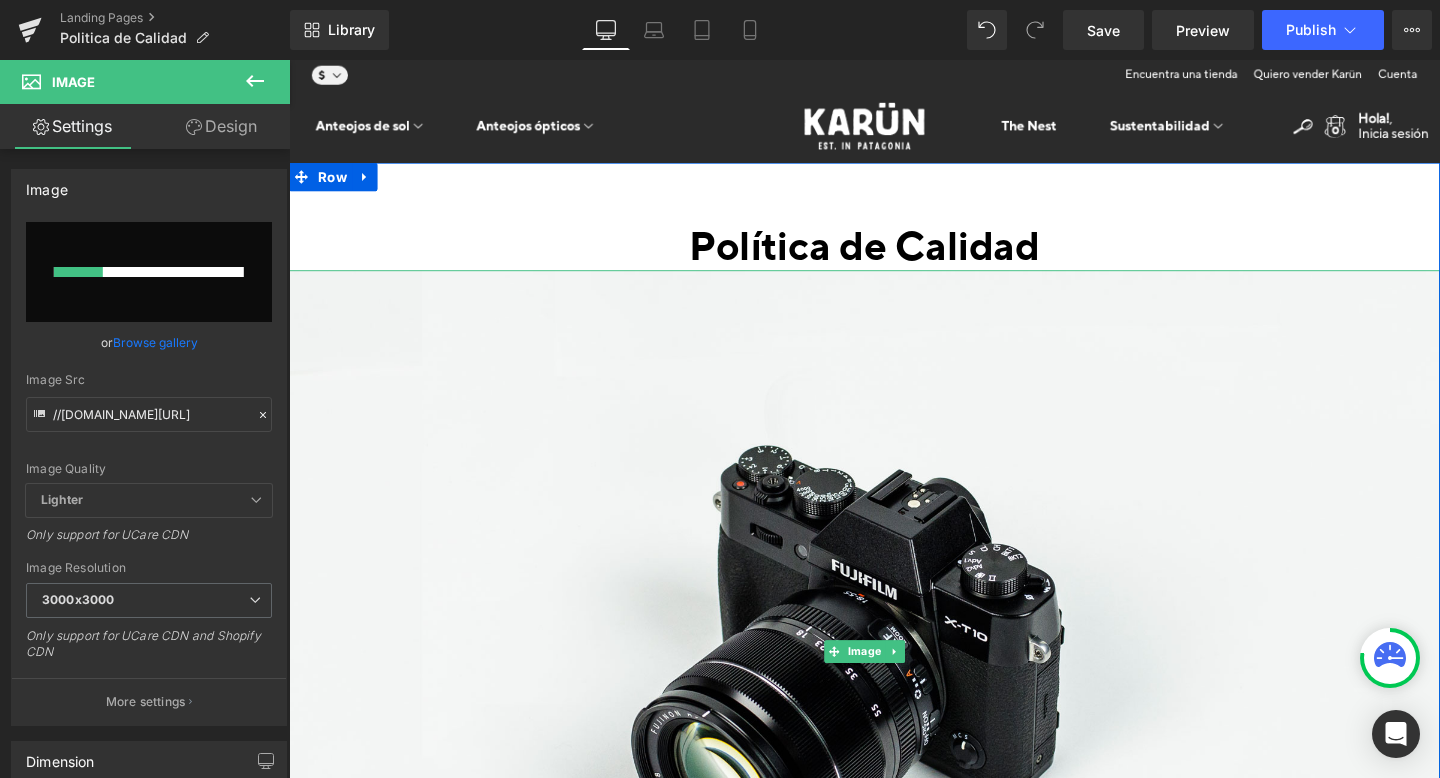 scroll, scrollTop: 0, scrollLeft: 0, axis: both 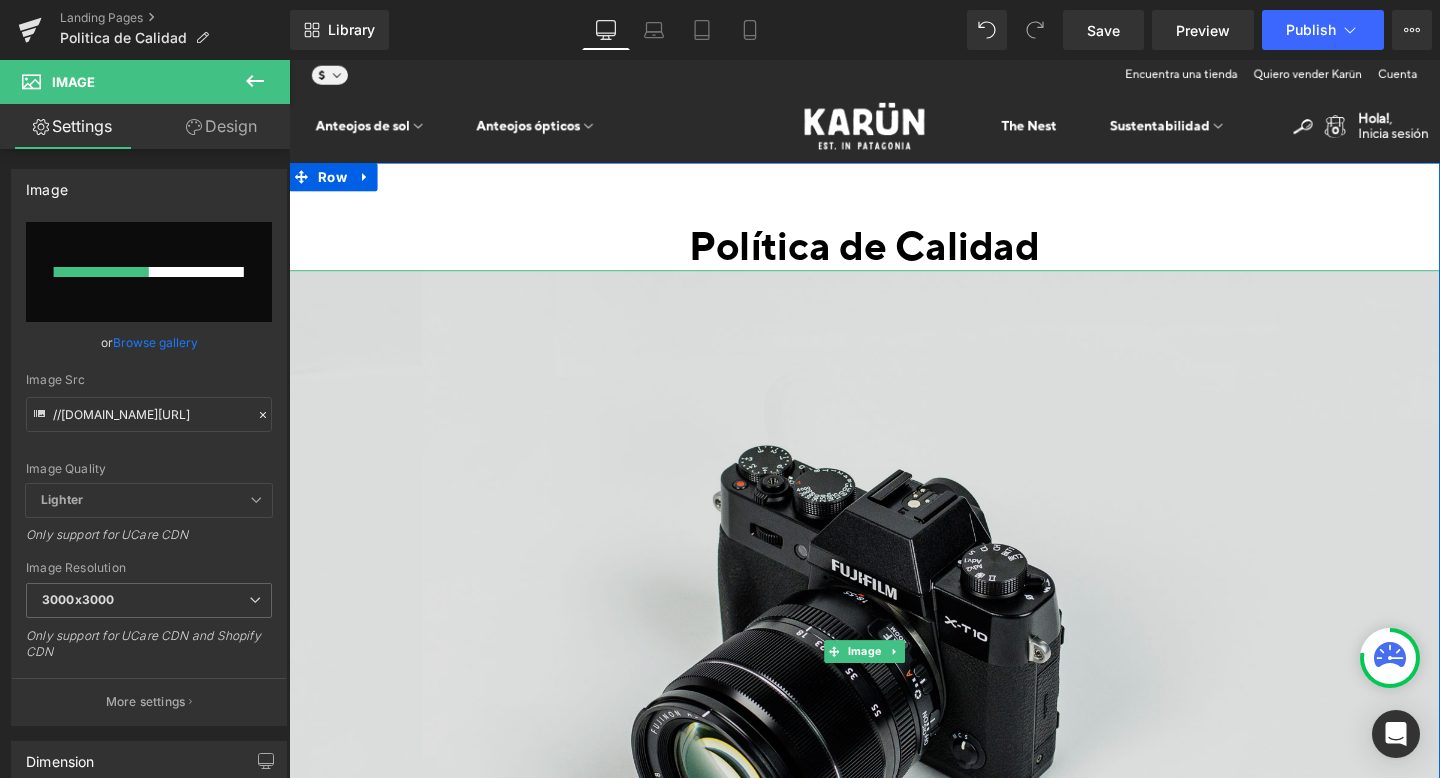 type 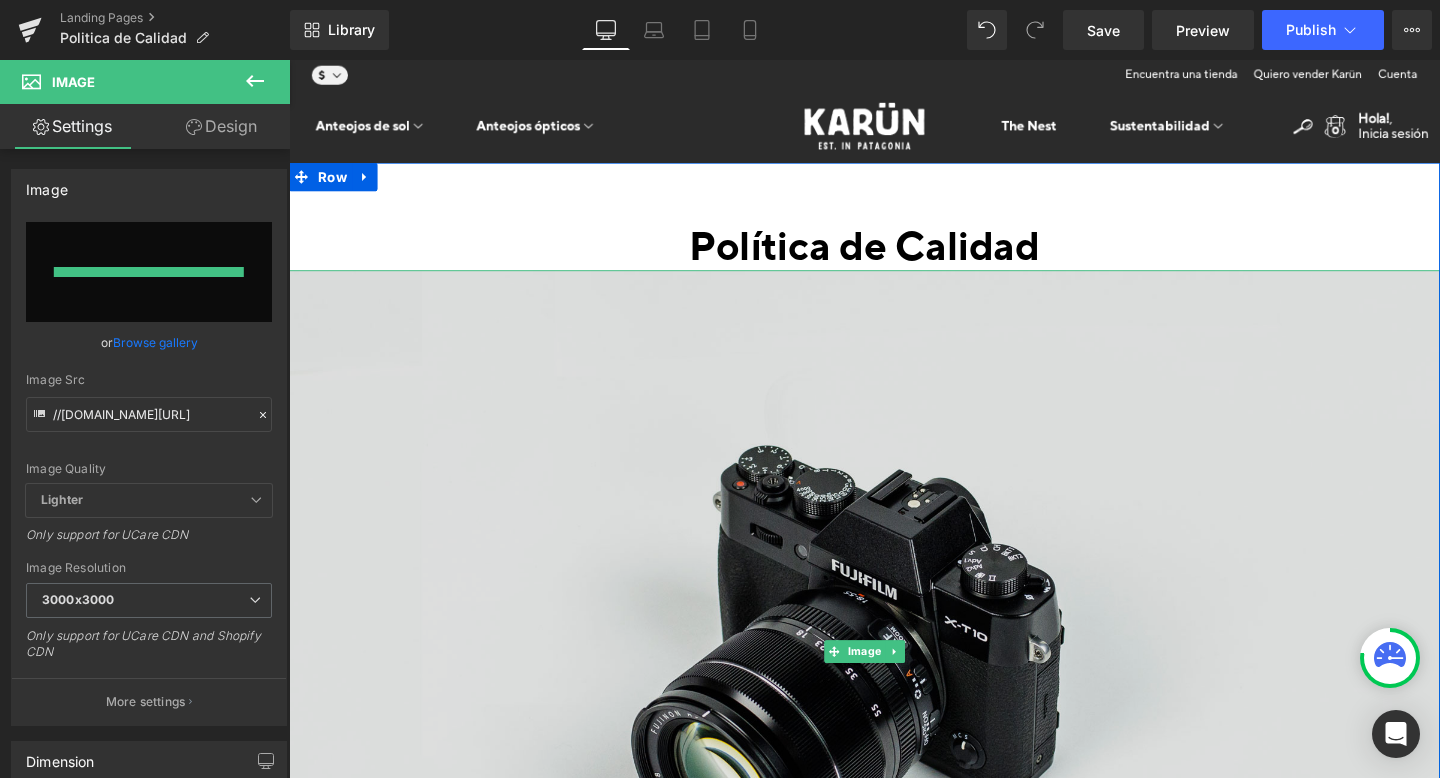 type on "[URL][DOMAIN_NAME]" 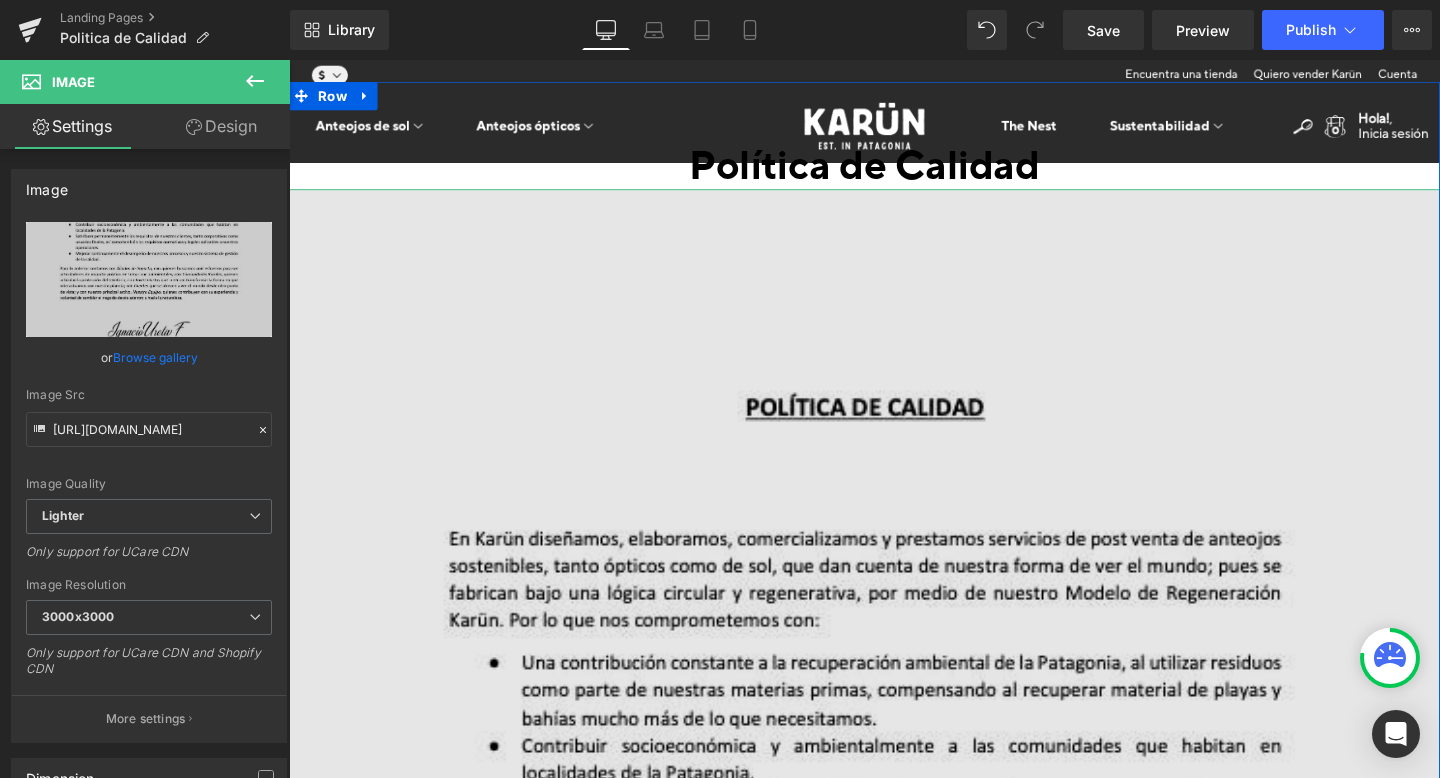 scroll, scrollTop: 0, scrollLeft: 0, axis: both 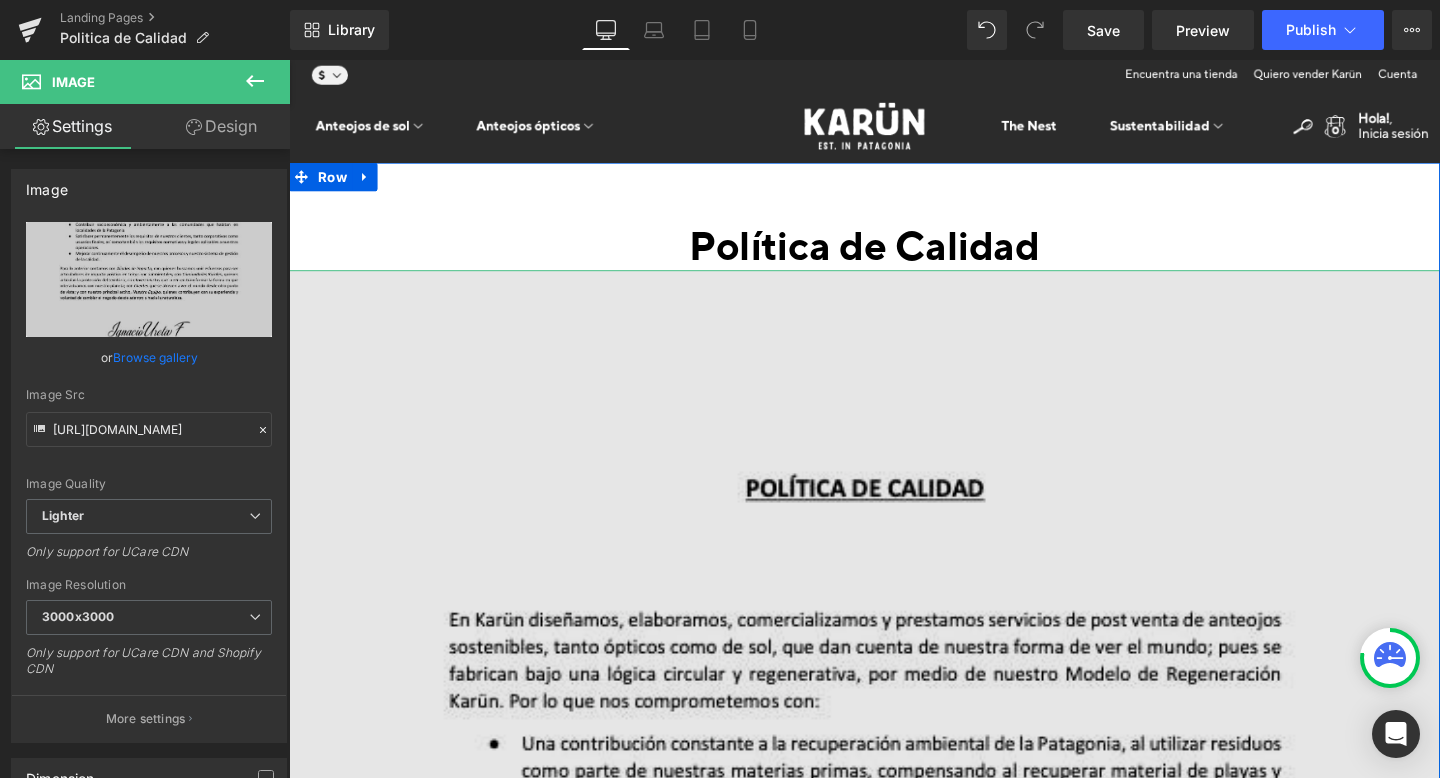 click at bounding box center (894, 1136) 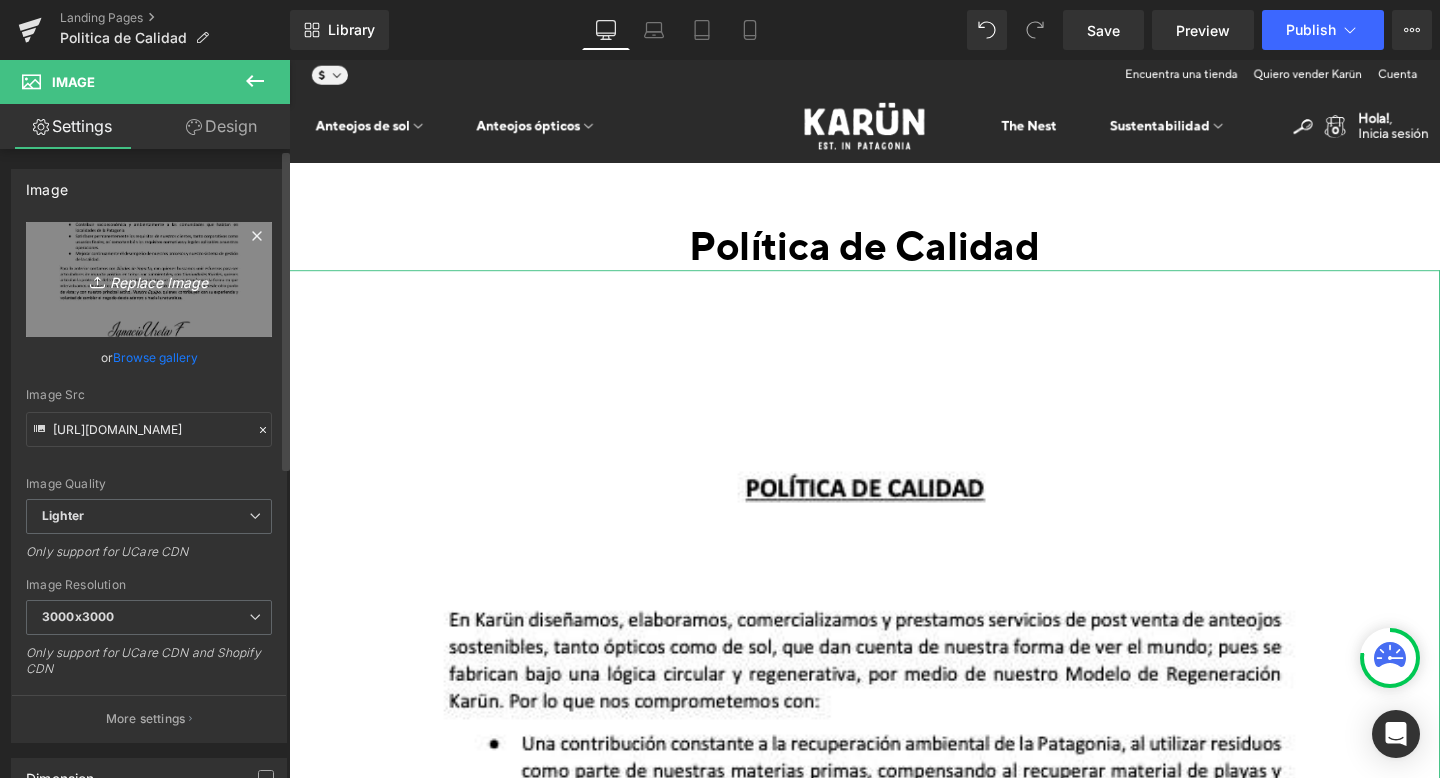 click on "Replace Image" at bounding box center [149, 279] 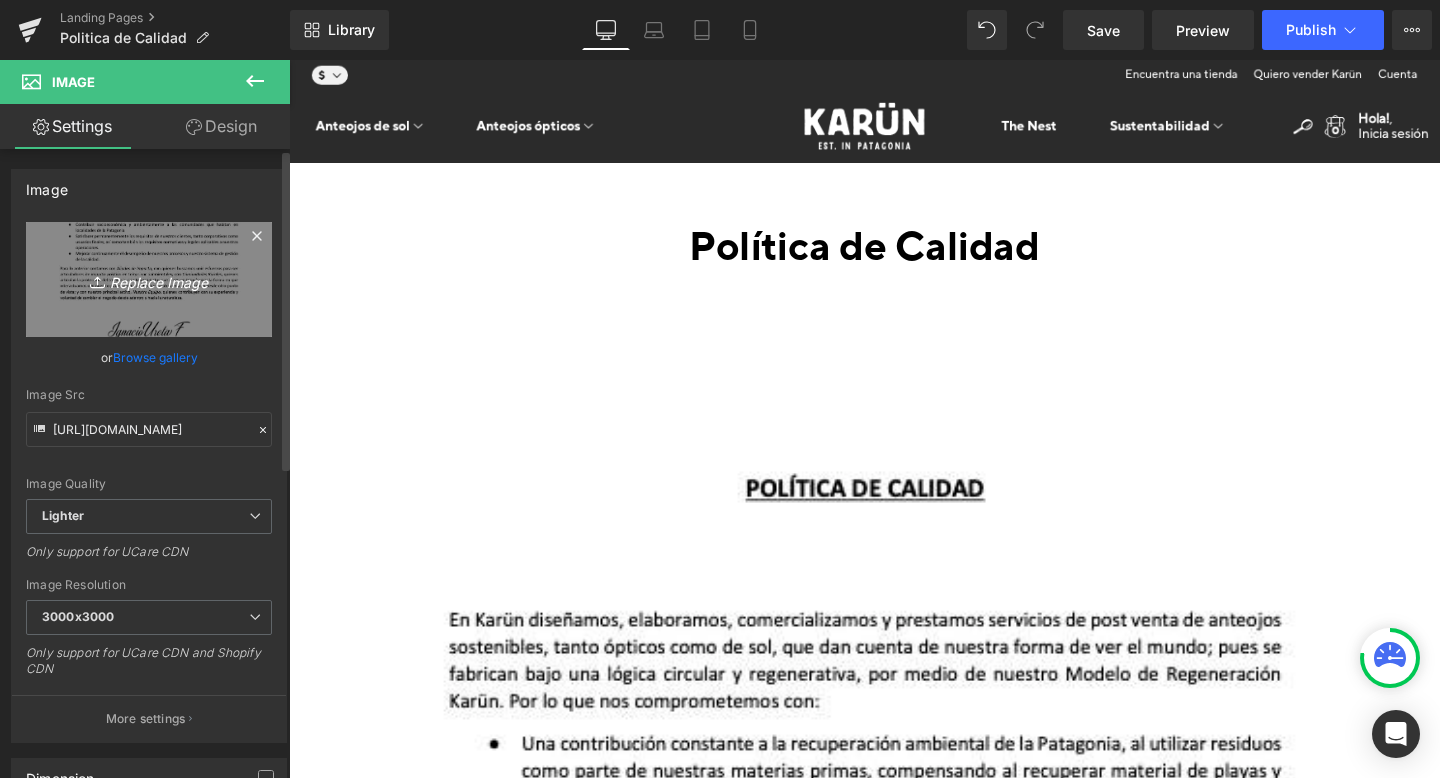 type on "C:\fakepath\Política de Calidad ver 02 (1).png" 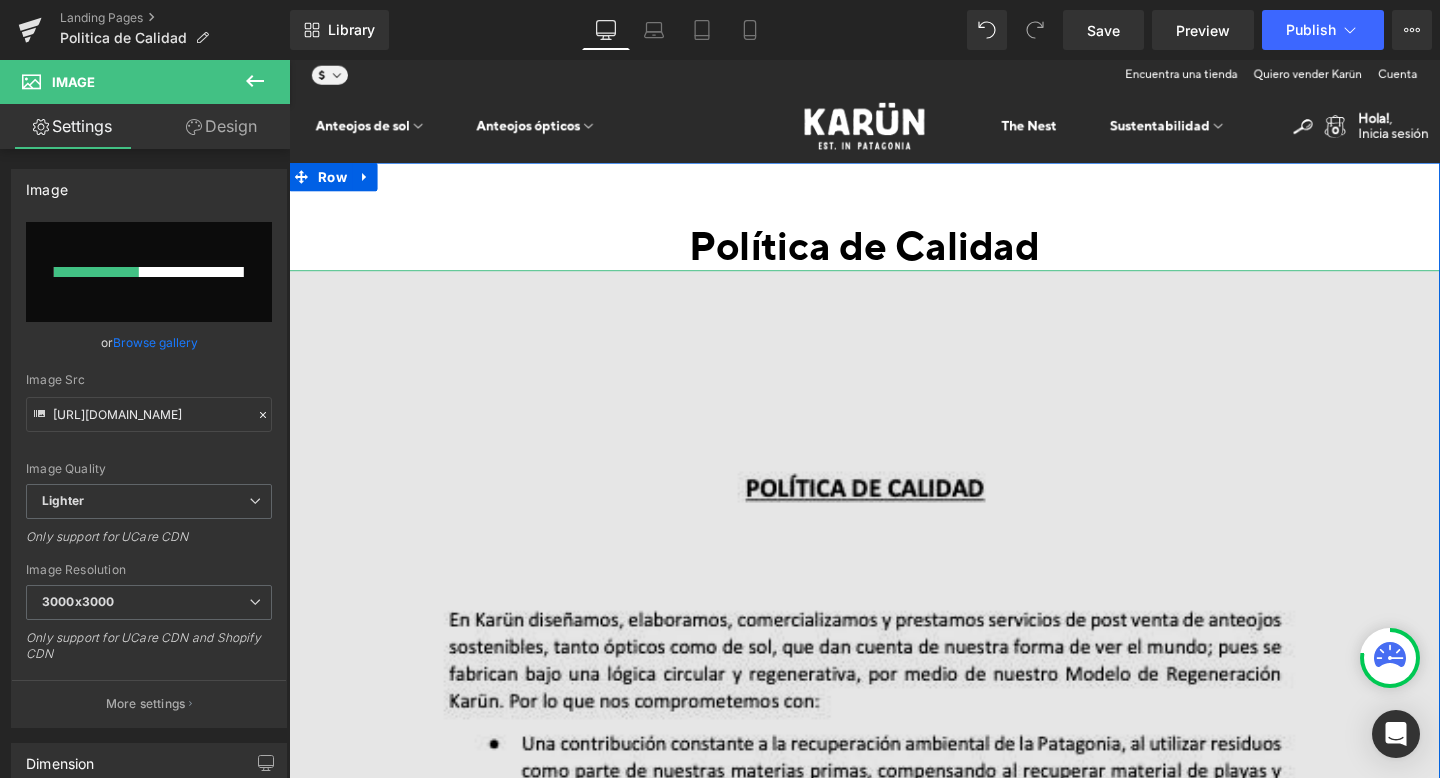 type 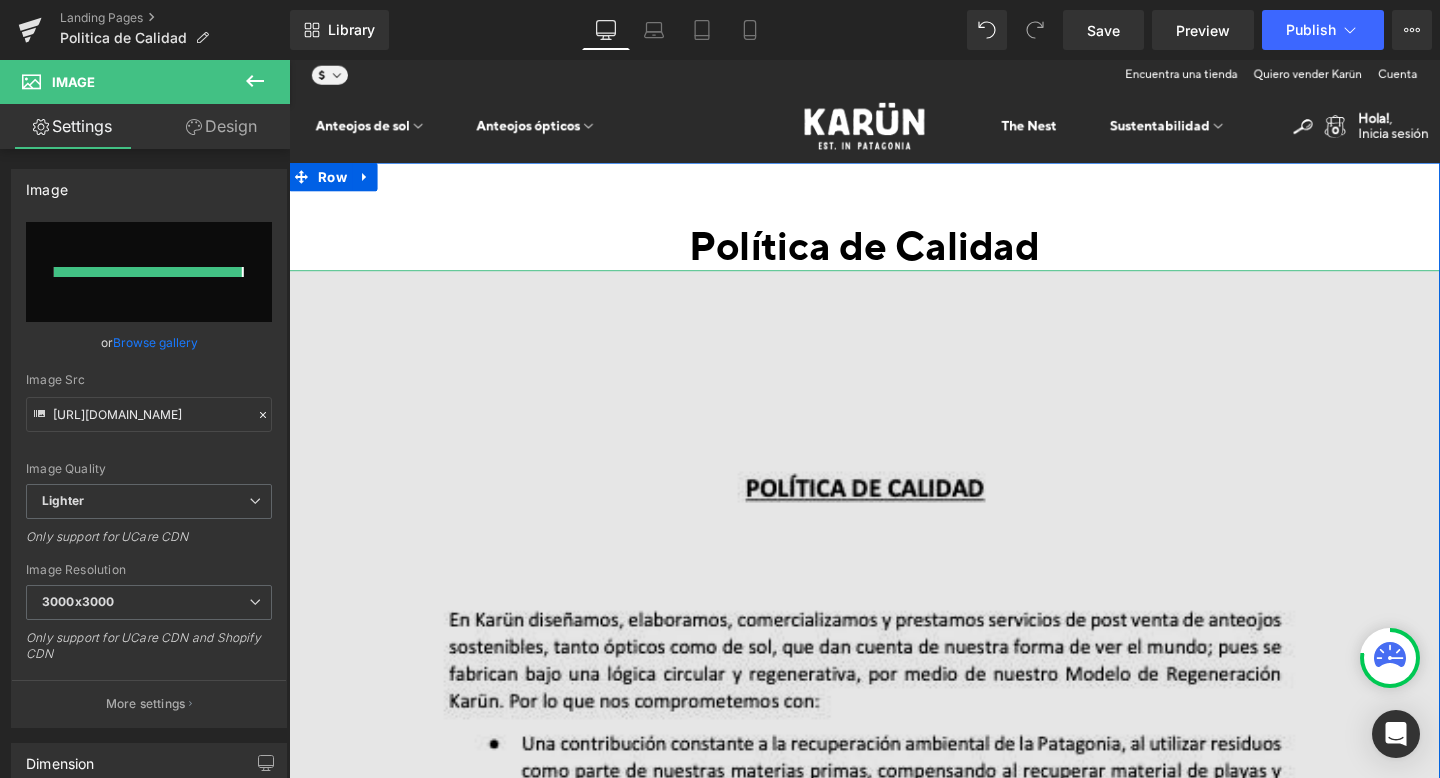 type on "[URL][DOMAIN_NAME]" 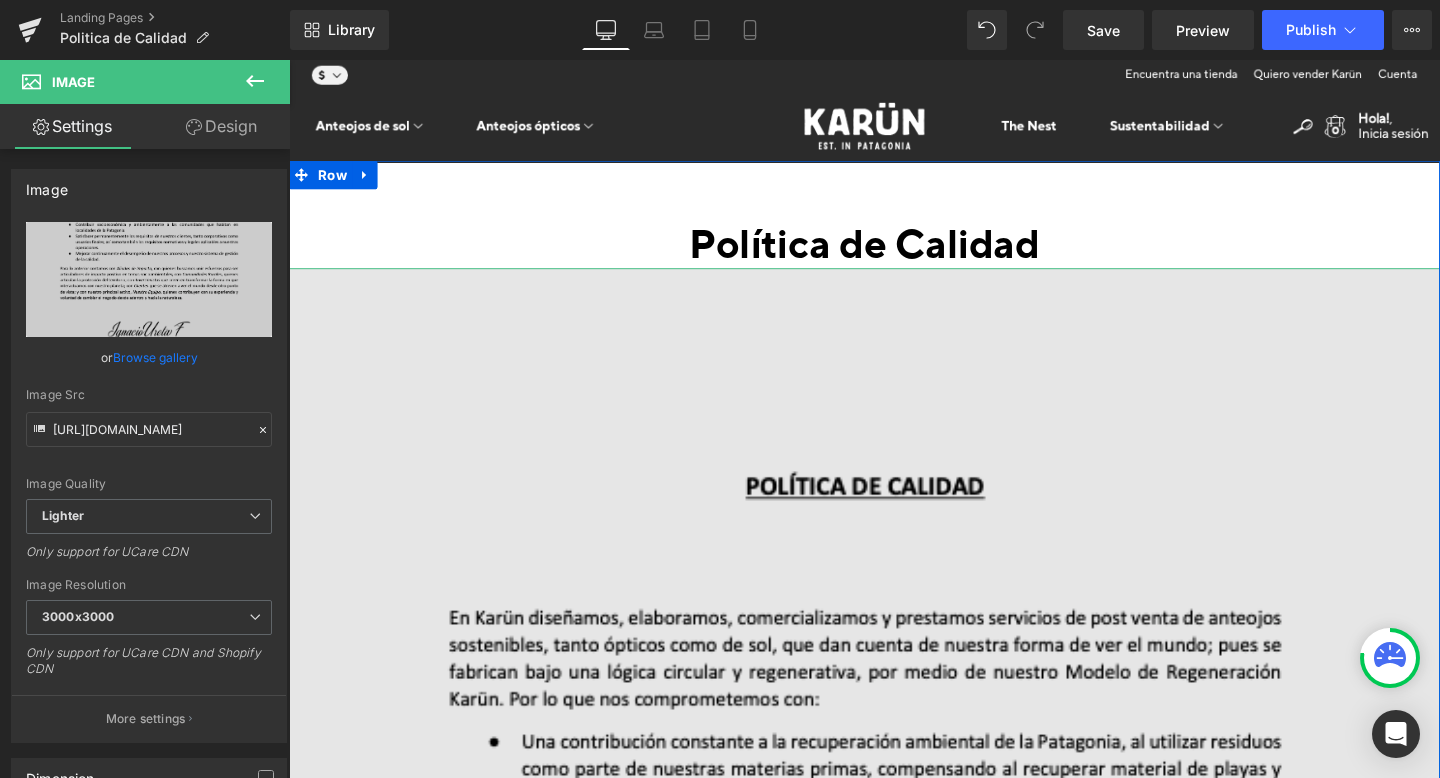 scroll, scrollTop: 0, scrollLeft: 0, axis: both 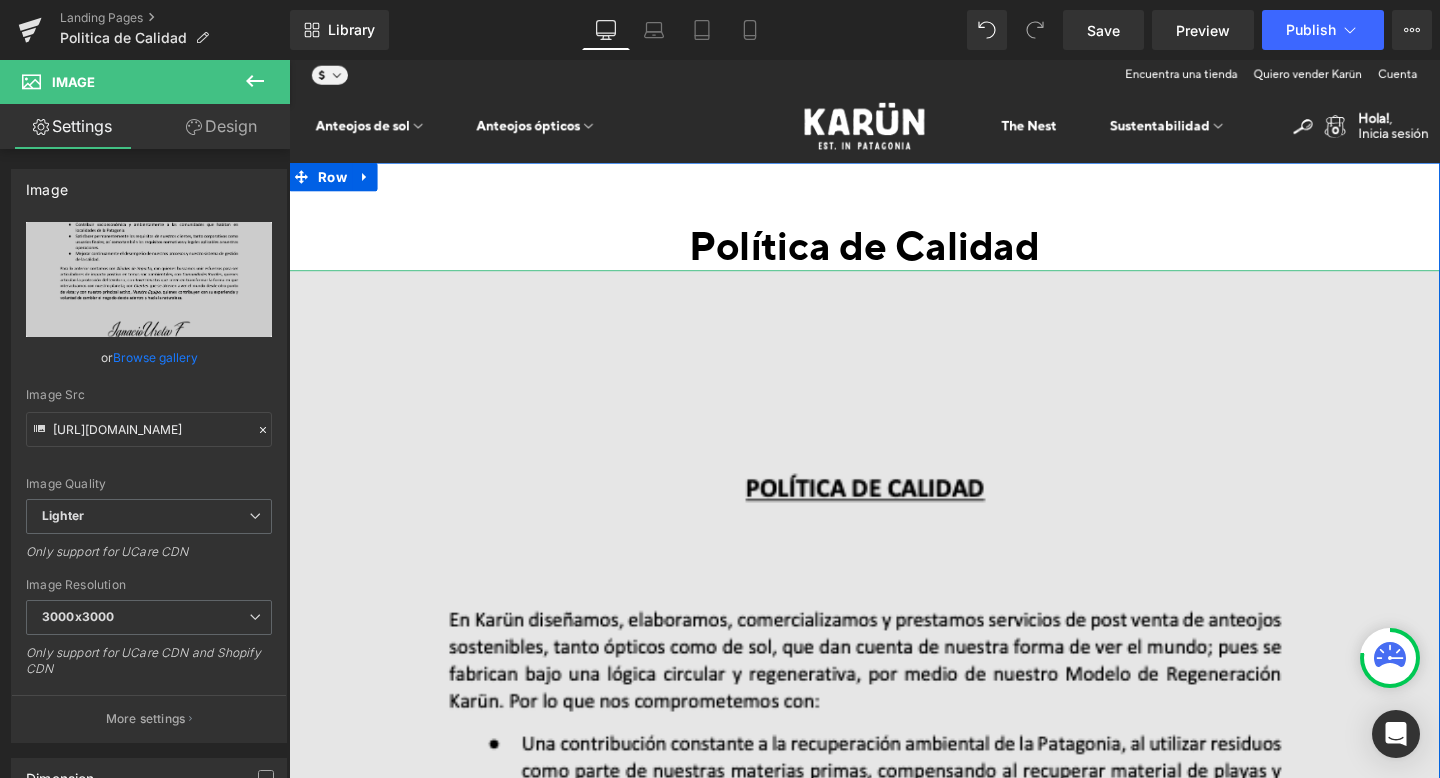 click at bounding box center (894, 1136) 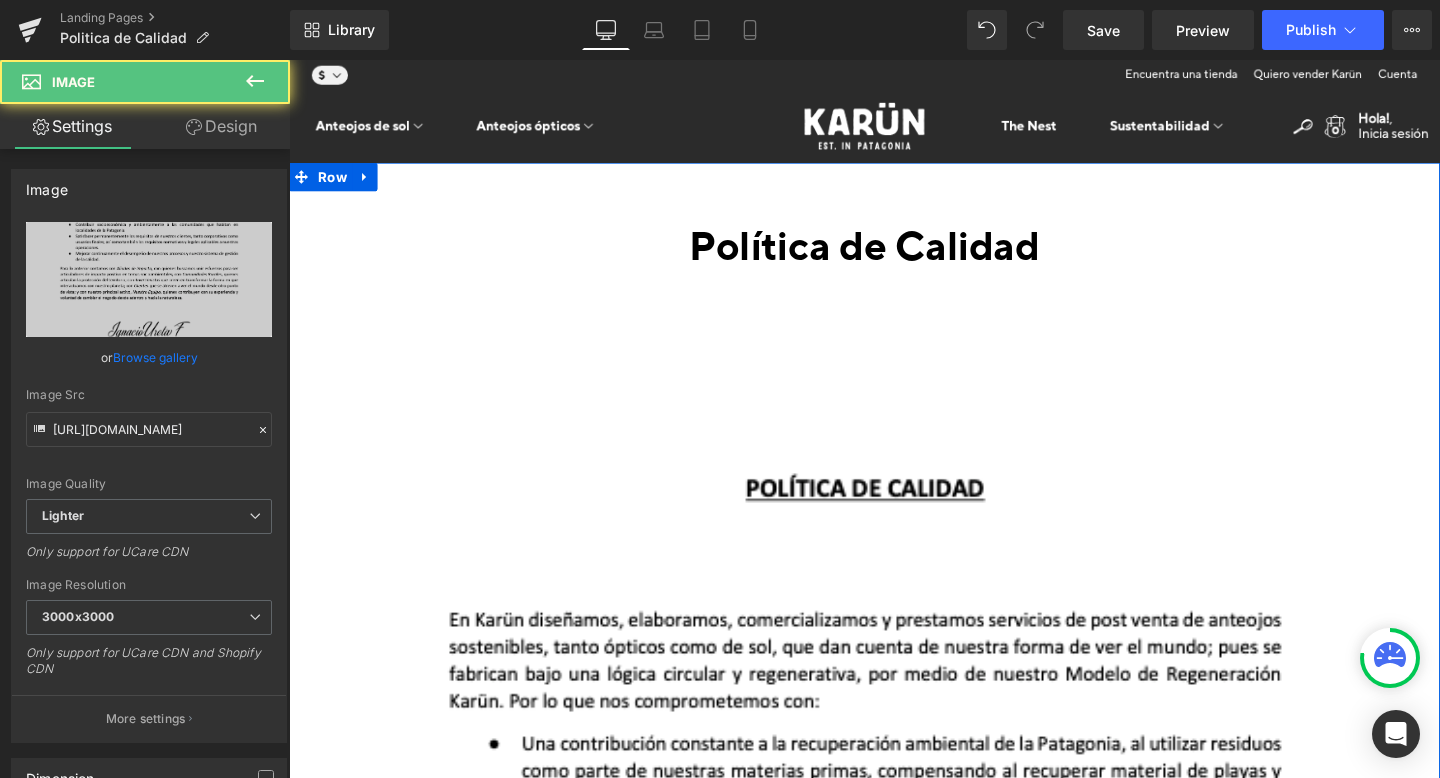 click on "Política de Calidad Heading
Image         En Karün diseñamos, elaboramos, comercializamos y prestamos servicios de post venta de  anteojos sostenibles , tanto ópticos como de sol, que dan cuenta de nuestra forma de ver el mundo; pues se fabrican bajo una lógica circular y regenerativa, por medio de nuestro  Modelo de Regeneración Karün . Por lo que nos comprometemos con: •  Una contribución constante a la r ecuperación ambiental de la Patagonia , al utilizar residuos como parte de nuestras materias primas, compensando al recuperar material de playas y bahías mucho más de lo que necesitamos. •  Contribuir  socioeconómica y ambientalmente a las comunidades  que habitan en localidades de la [GEOGRAPHIC_DATA]. •   Satisfacer permanentemente los requisitos de nuestros clientes,  tanto corporativos como usuarios finales; así como también los requisitos normativos y legales aplicables a nuestras operaciones. •     sistema de gestión de la calidad .   Inversionistas" at bounding box center [894, 1399] 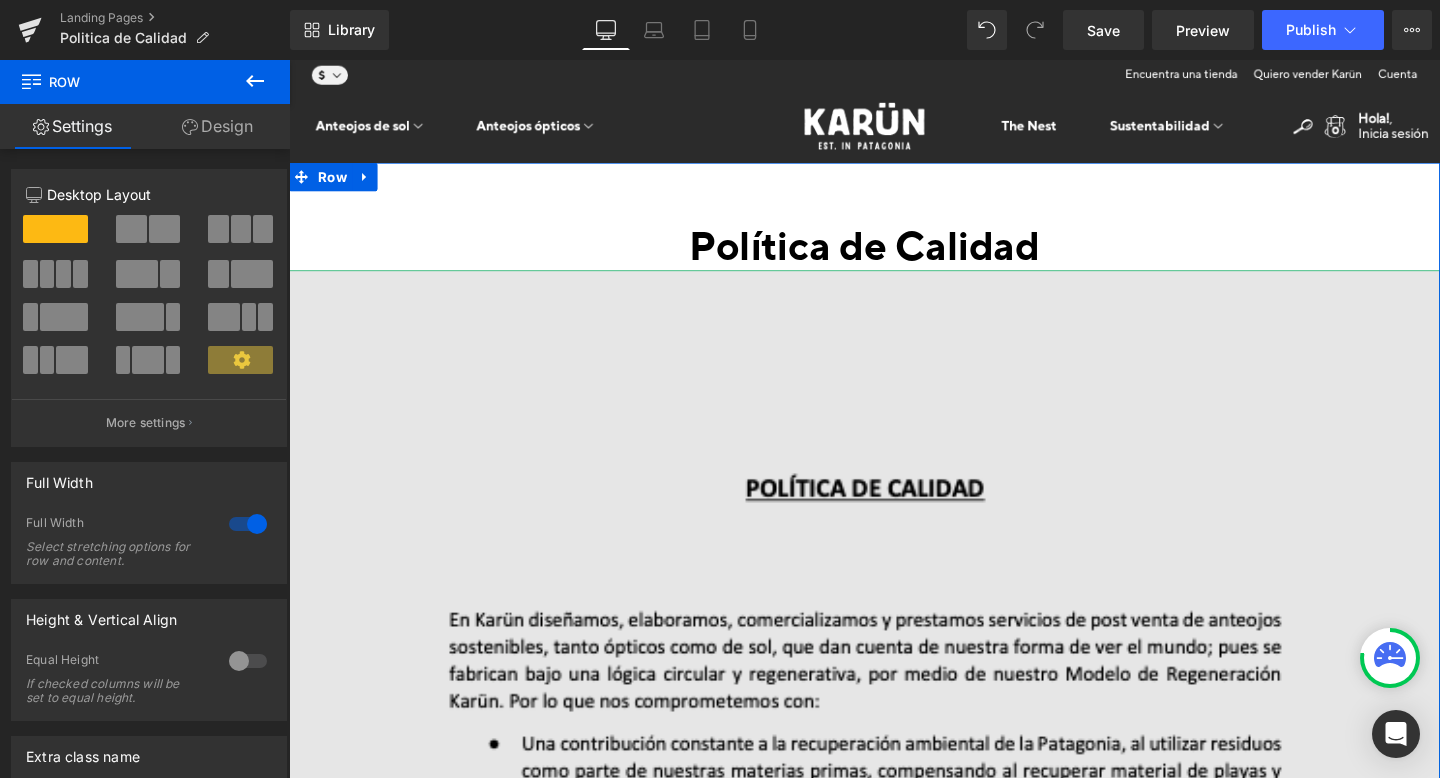 click at bounding box center (894, 1136) 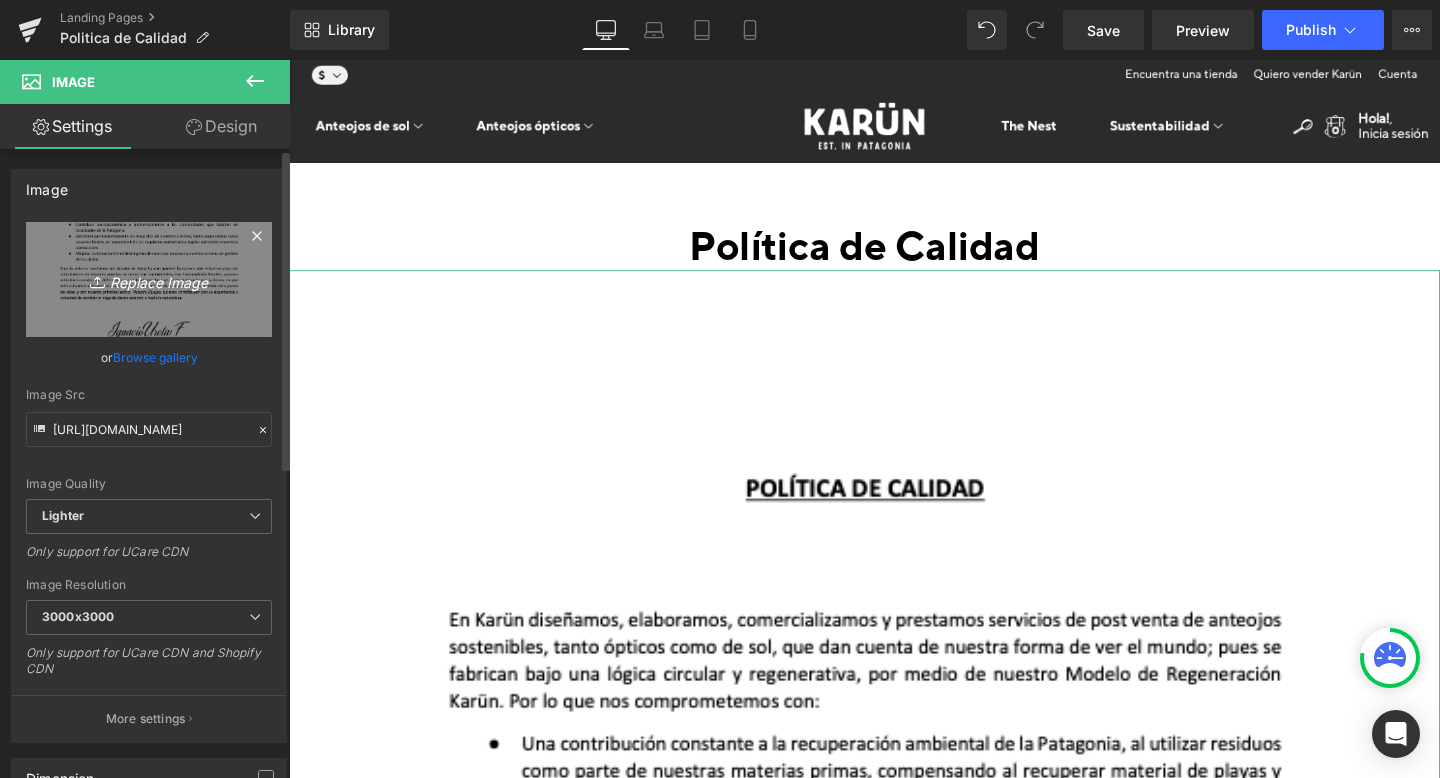 click on "Replace Image" at bounding box center (149, 279) 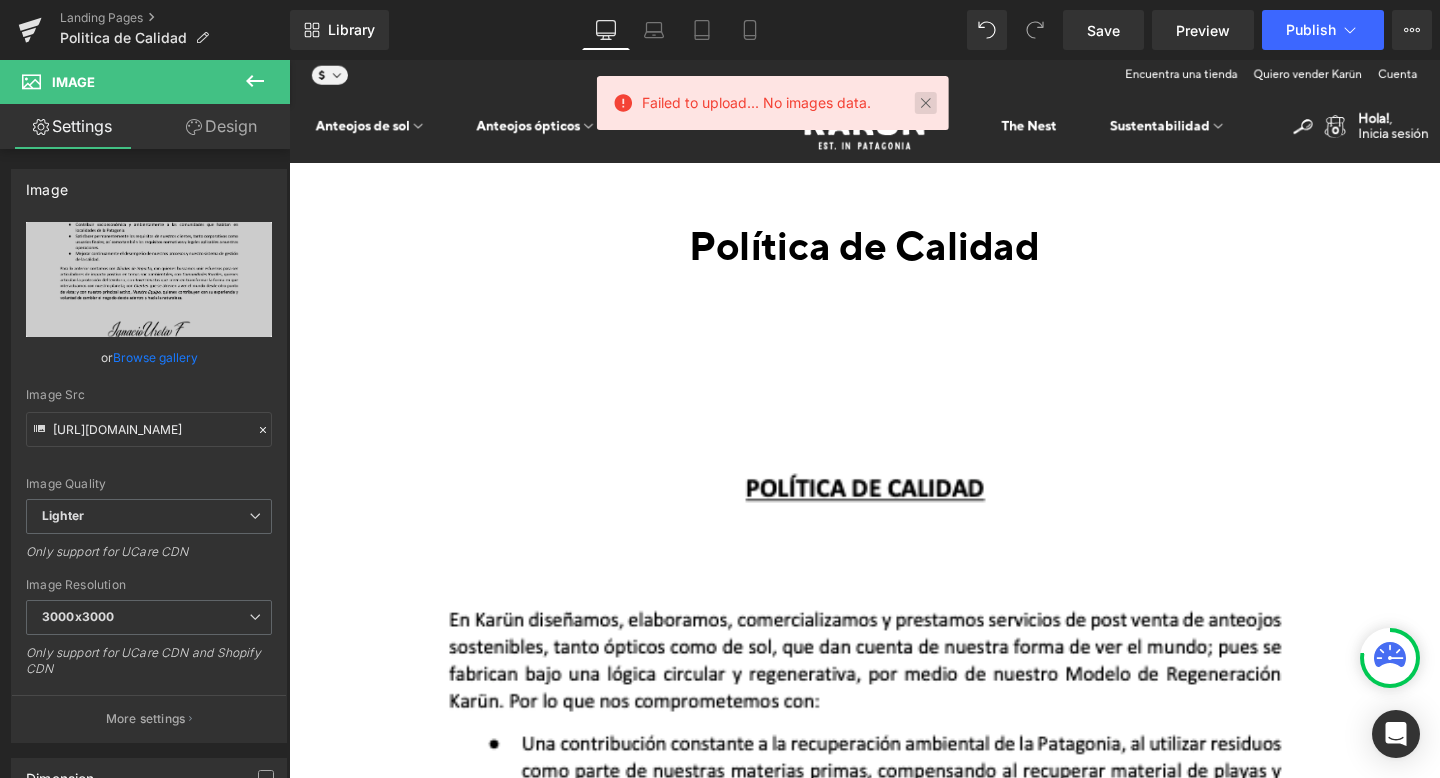click at bounding box center (926, 103) 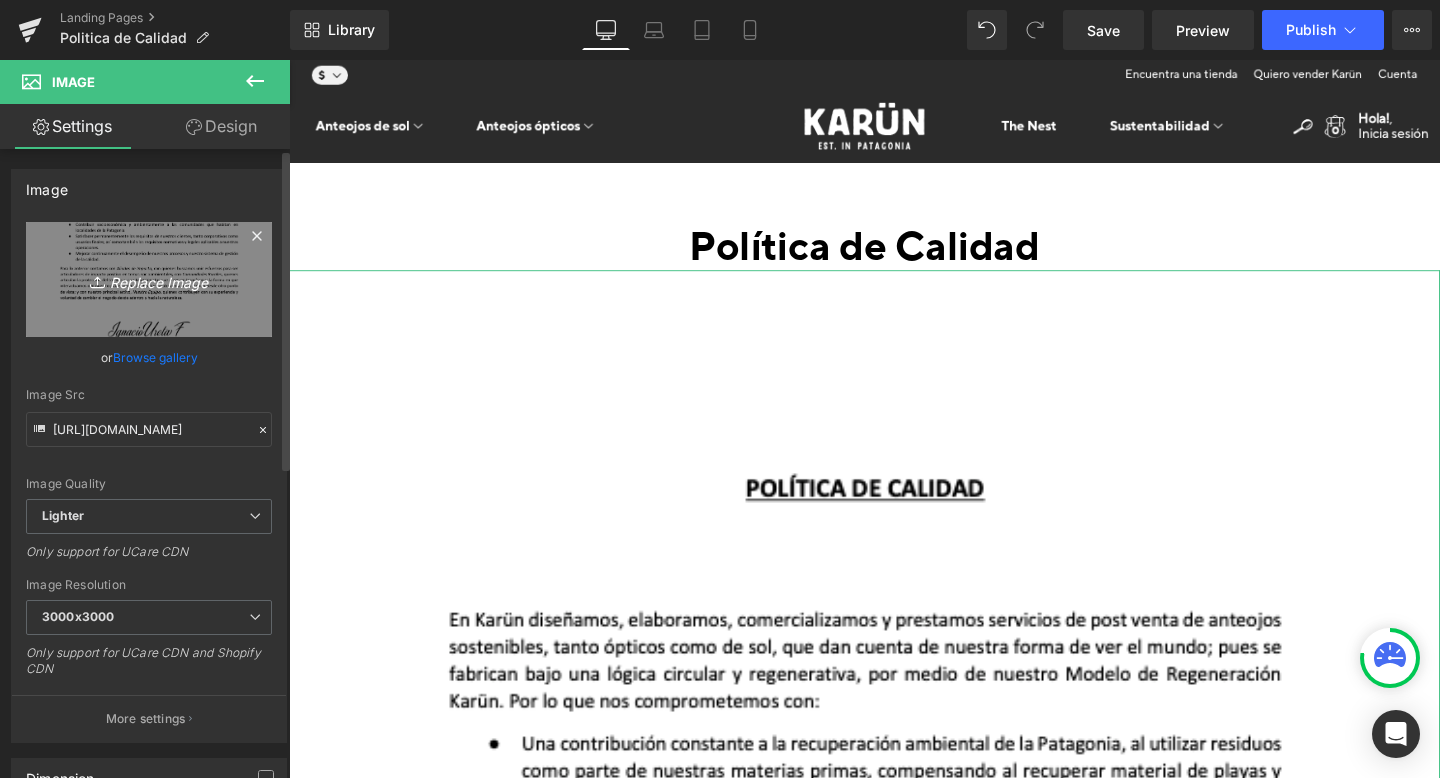 click on "Replace Image" at bounding box center (149, 279) 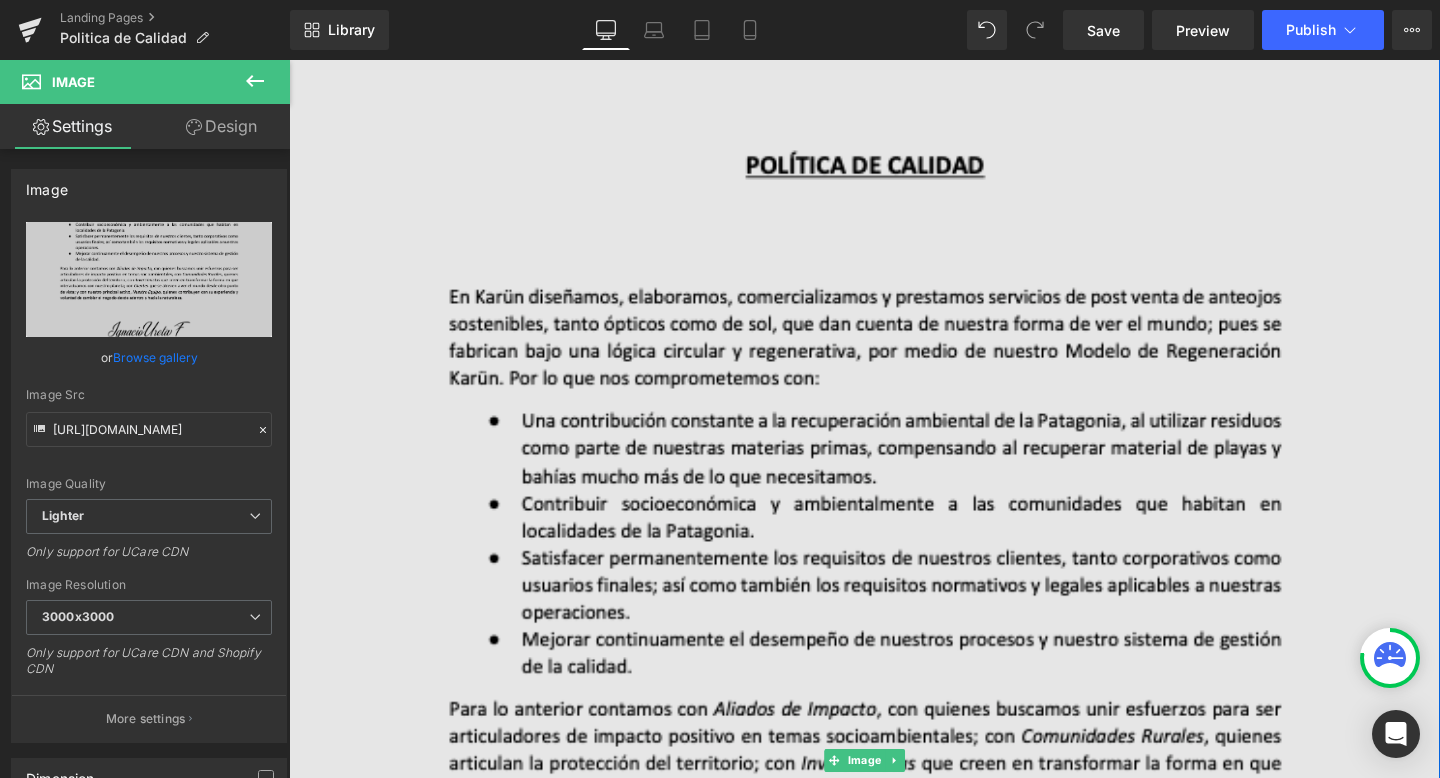 scroll, scrollTop: 0, scrollLeft: 0, axis: both 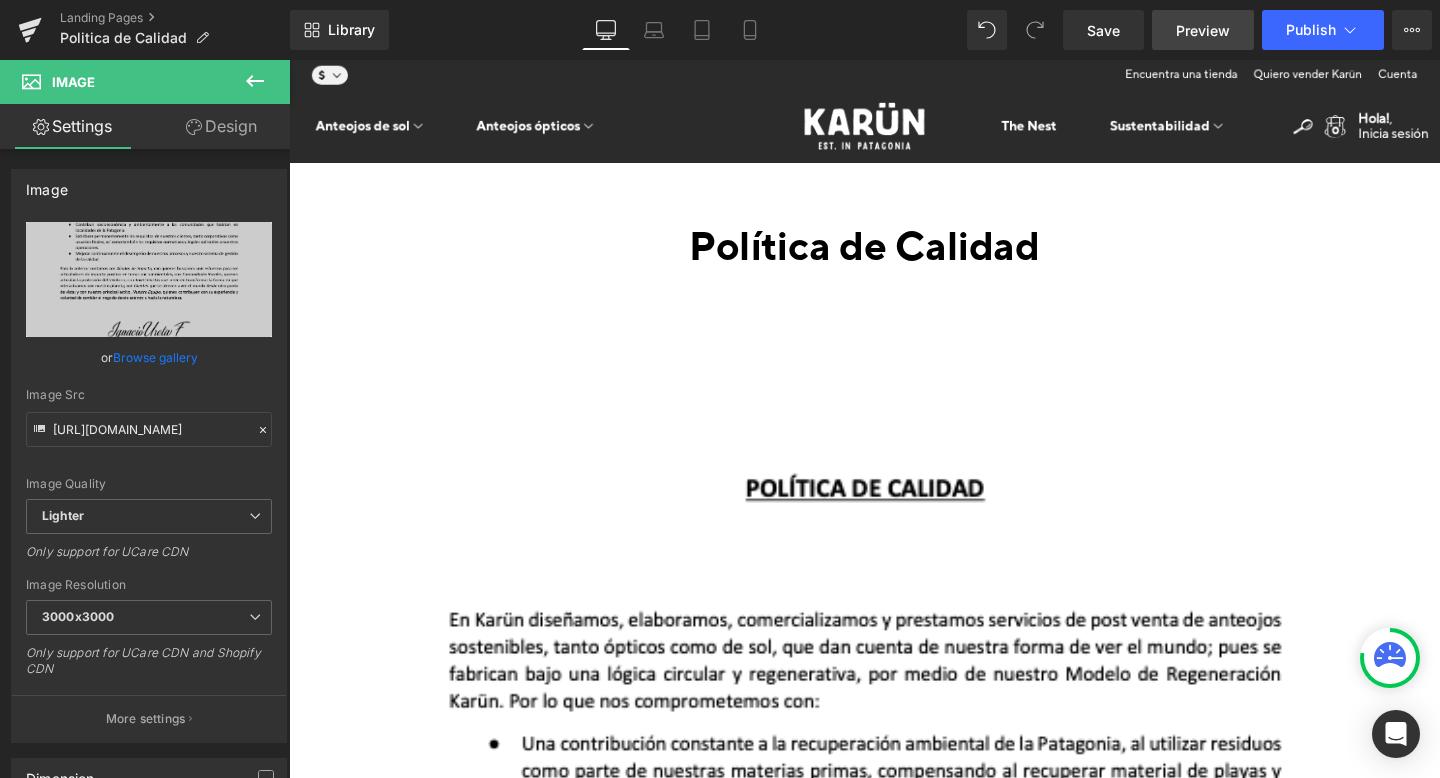 click on "Preview" at bounding box center (1203, 30) 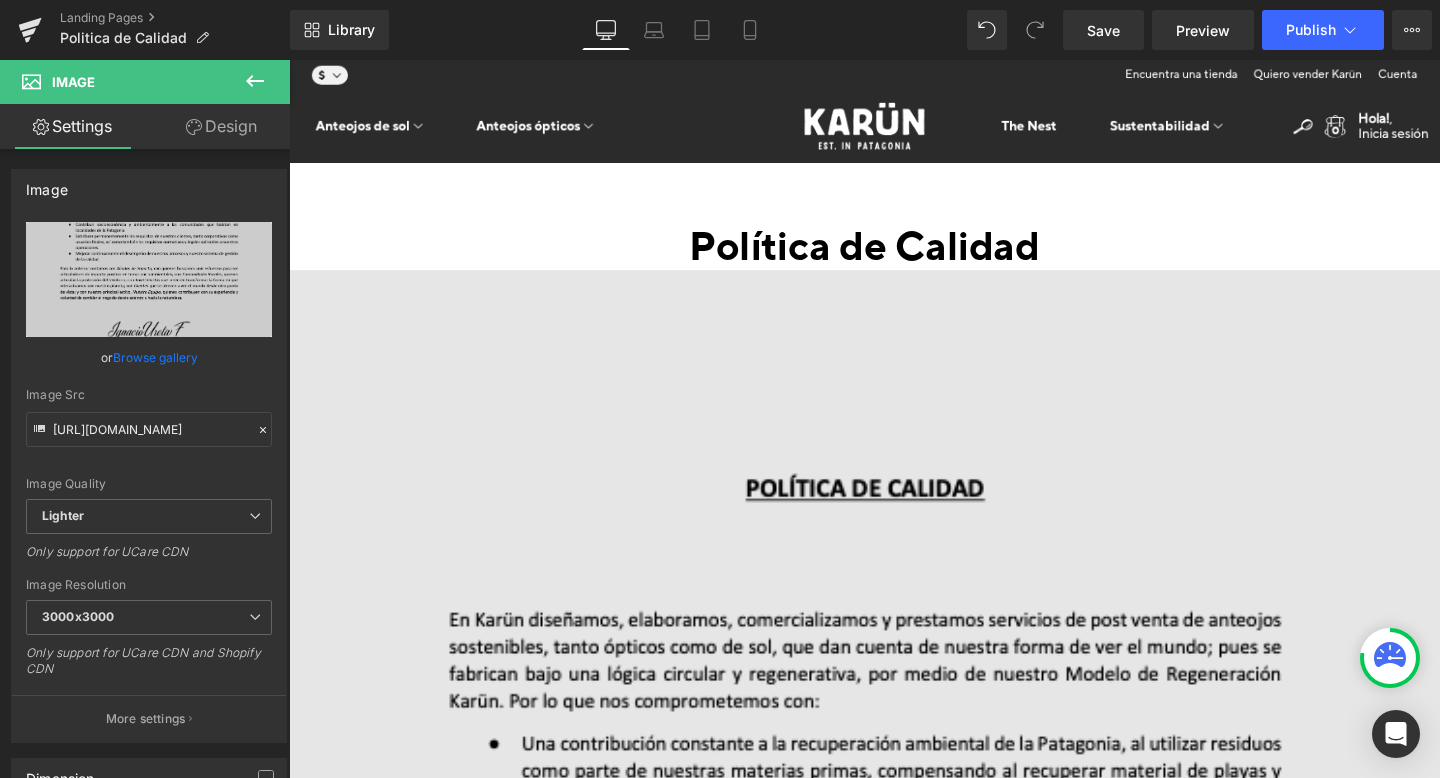 click at bounding box center (894, 1136) 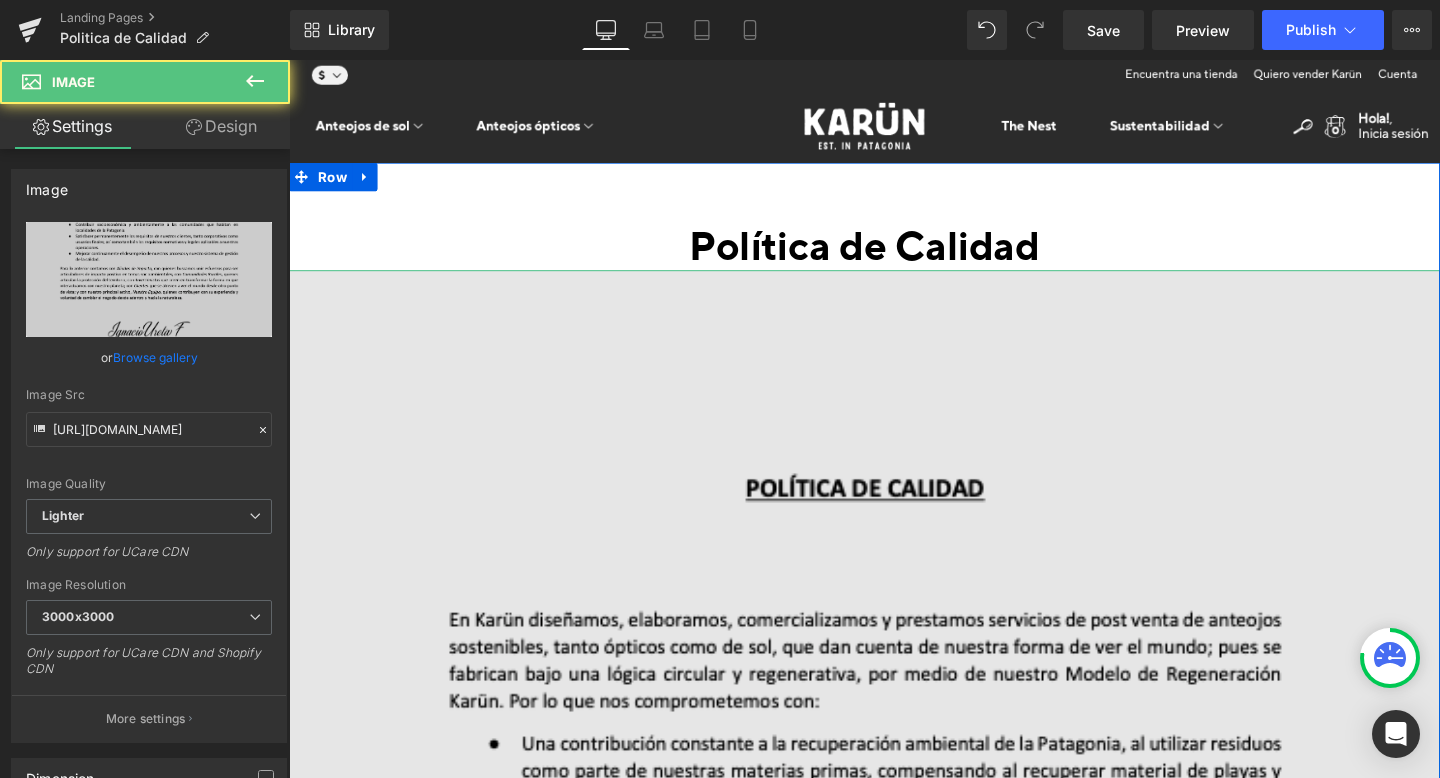 click at bounding box center (894, 1136) 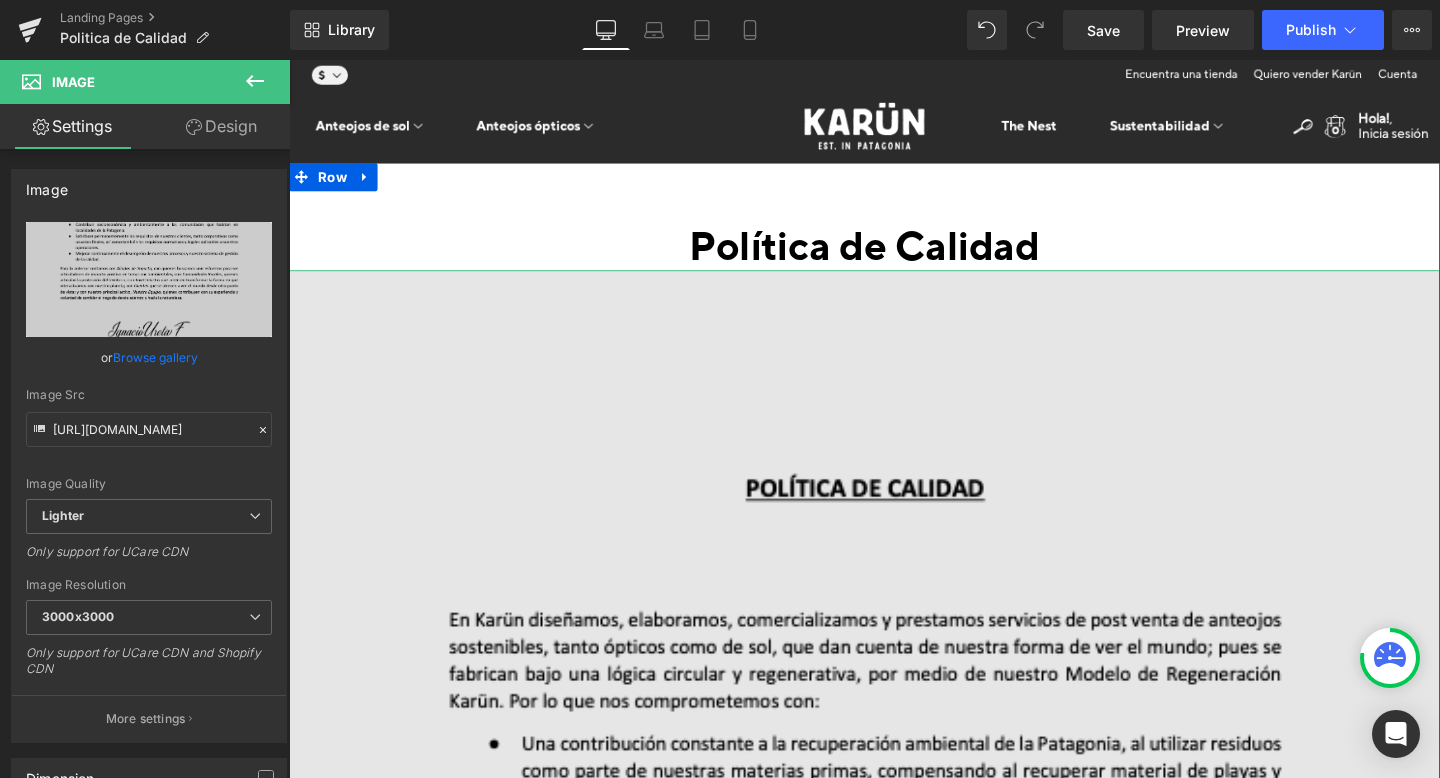 click at bounding box center [894, 1136] 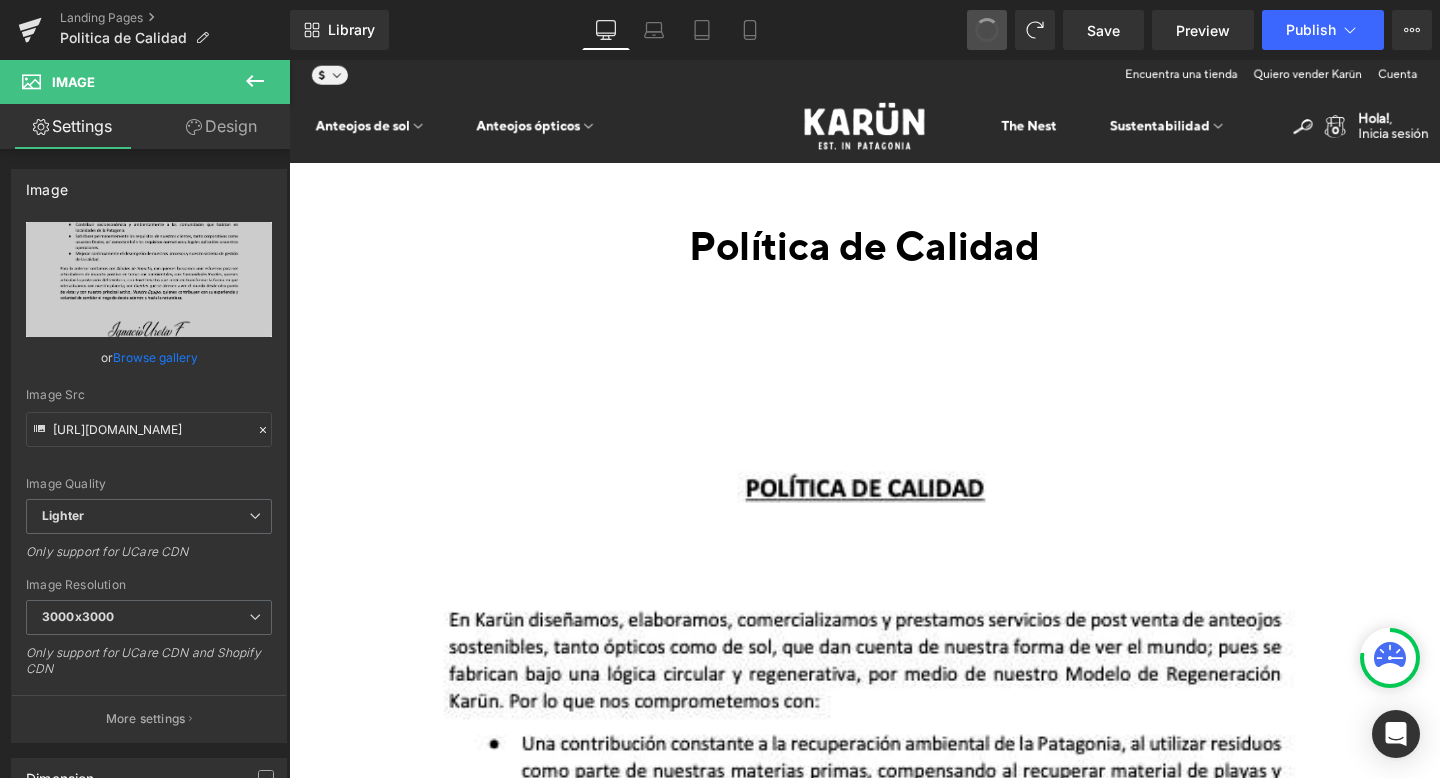 click at bounding box center (987, 30) 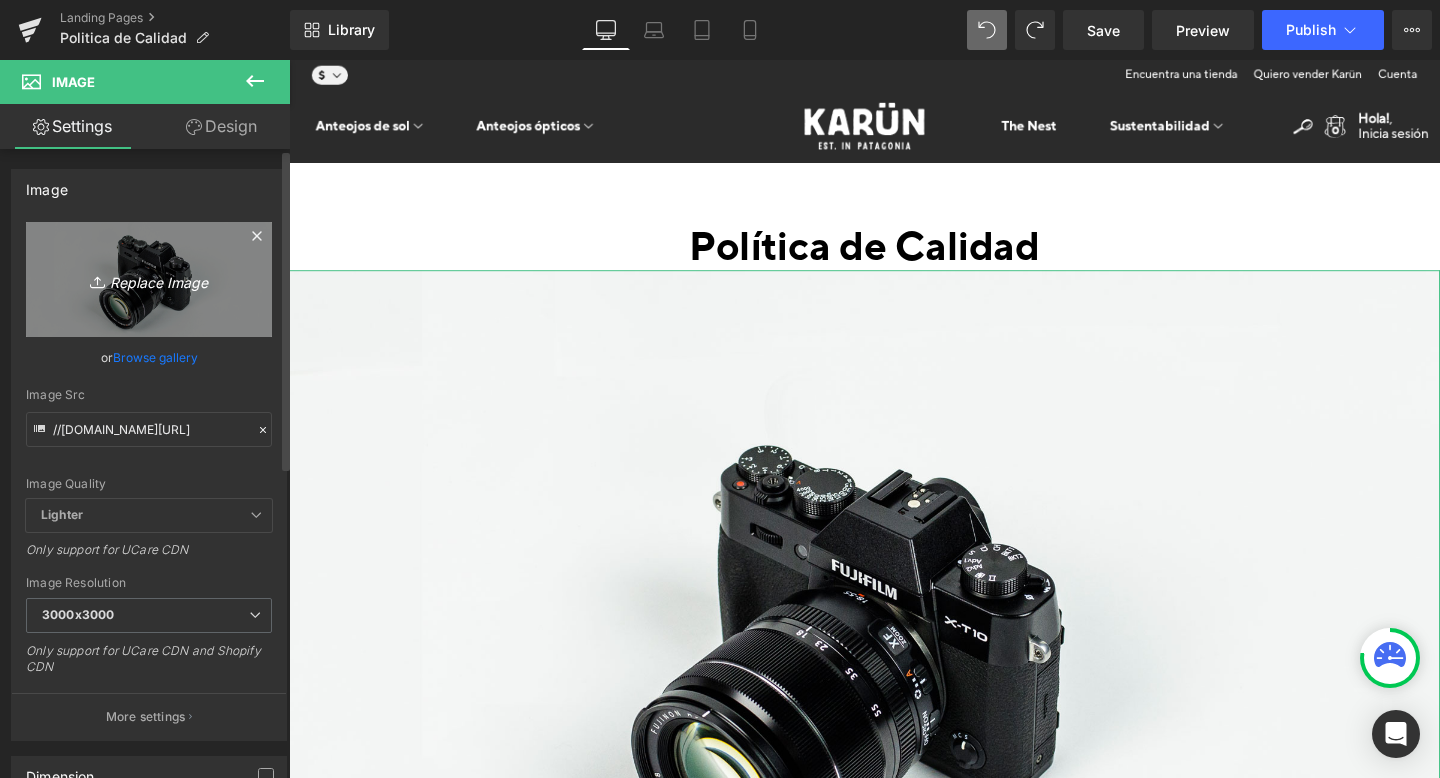 click on "Replace Image" at bounding box center (149, 279) 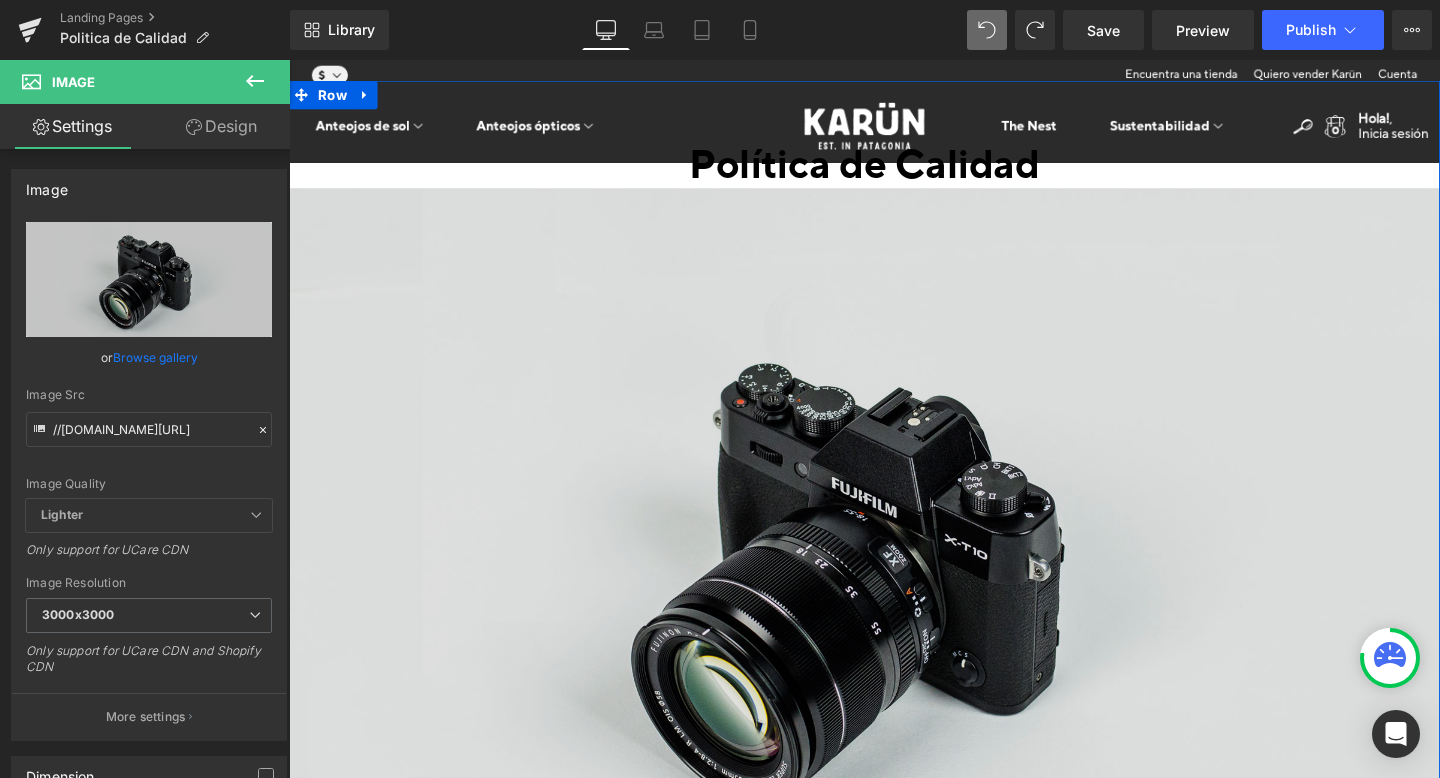 scroll, scrollTop: 0, scrollLeft: 0, axis: both 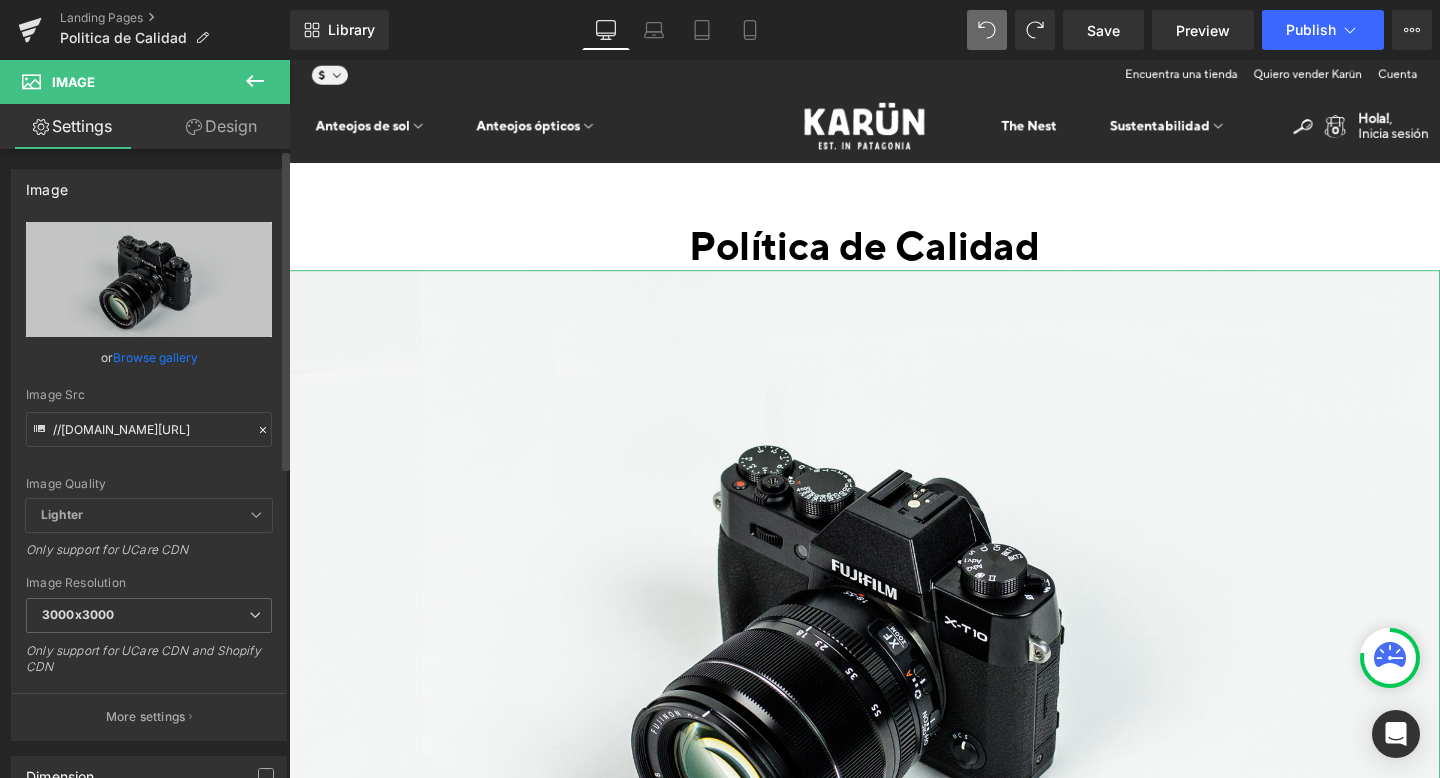 click on "Browse gallery" at bounding box center (155, 357) 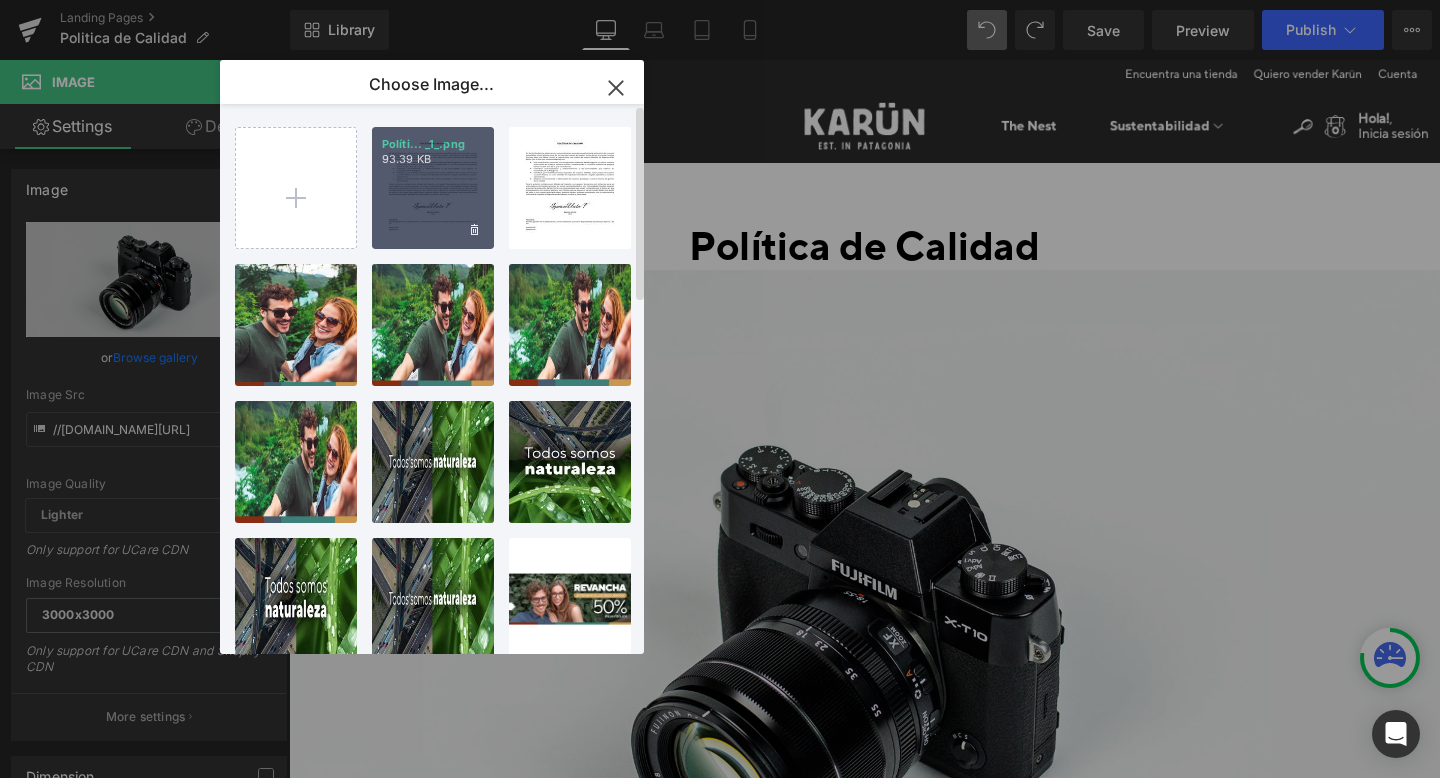 click on "Políti... _1_.png 93.39 KB" at bounding box center (433, 188) 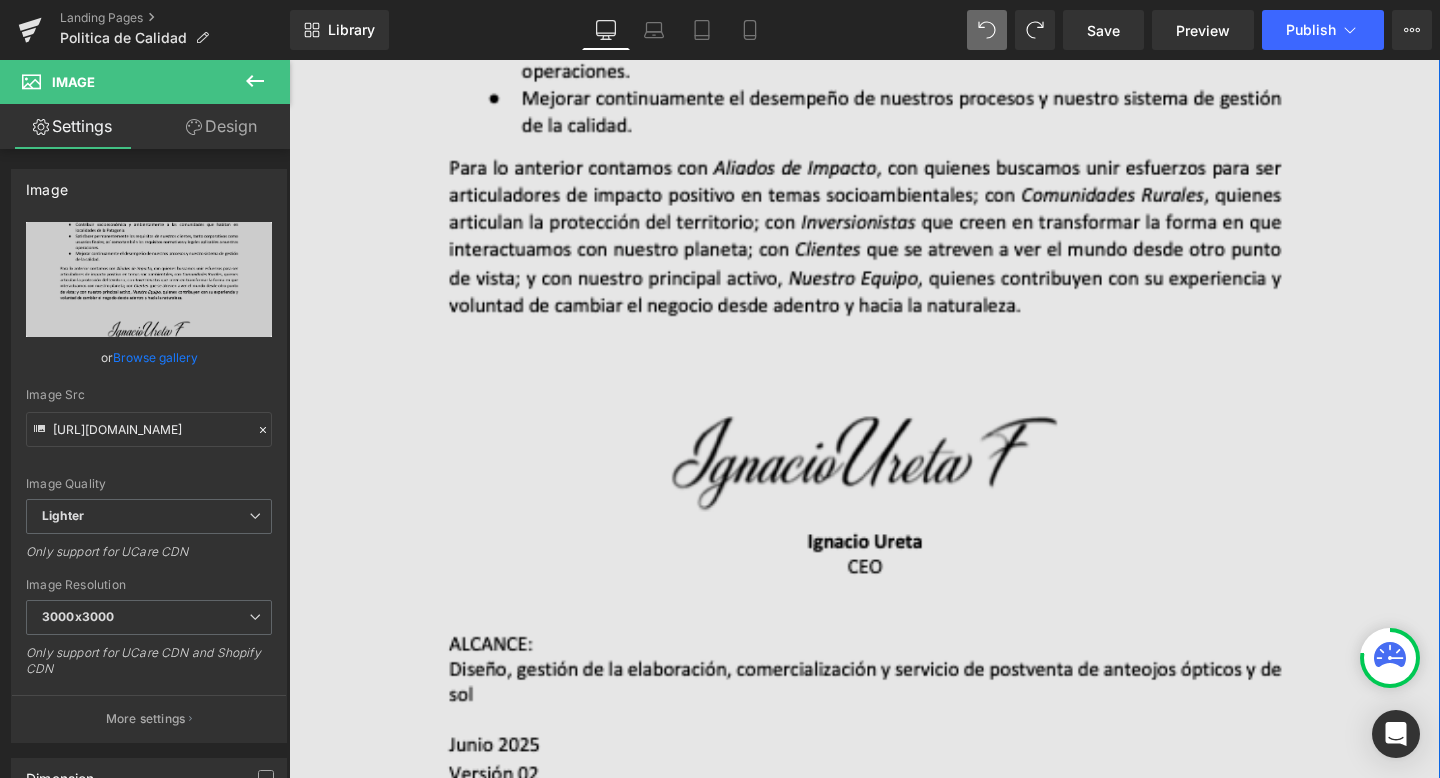 scroll, scrollTop: 866, scrollLeft: 0, axis: vertical 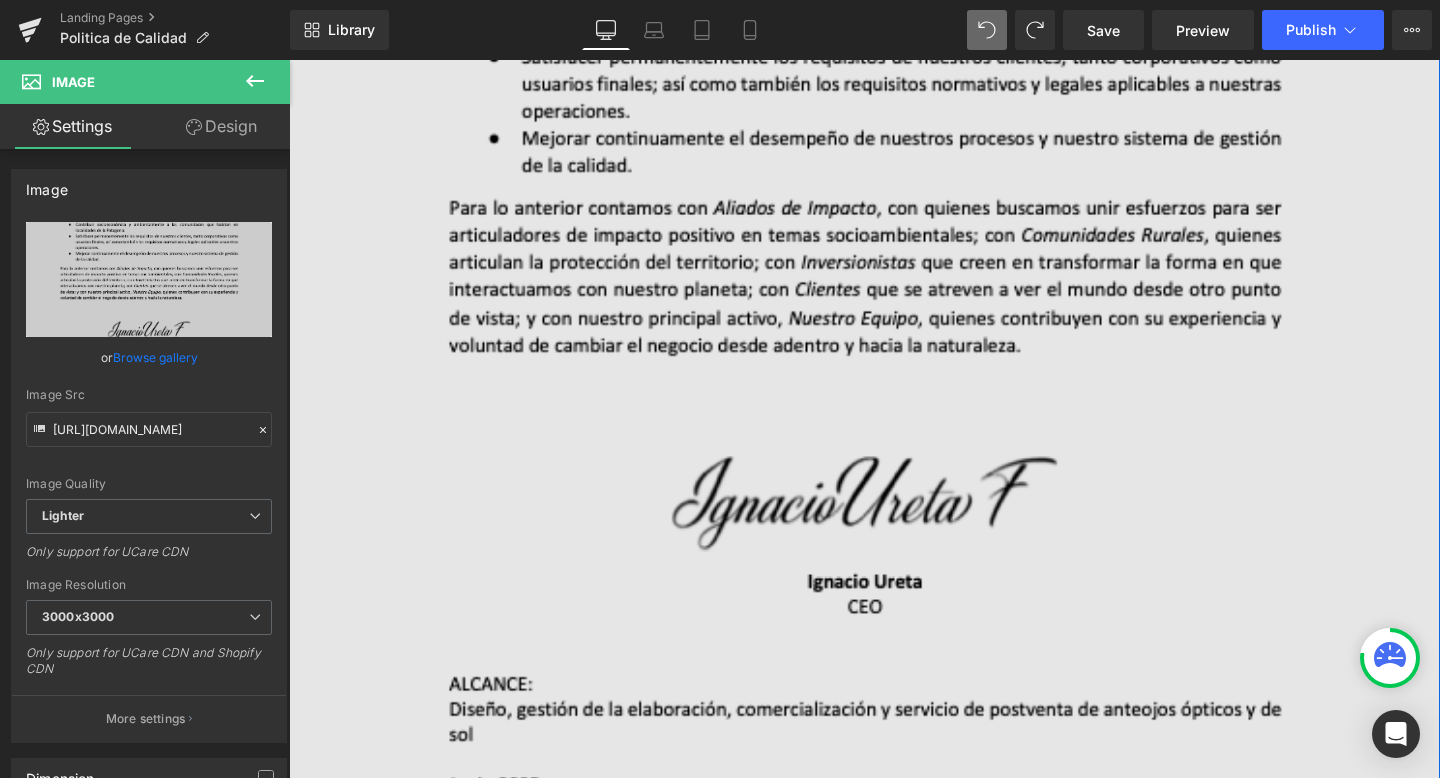 click at bounding box center (894, 270) 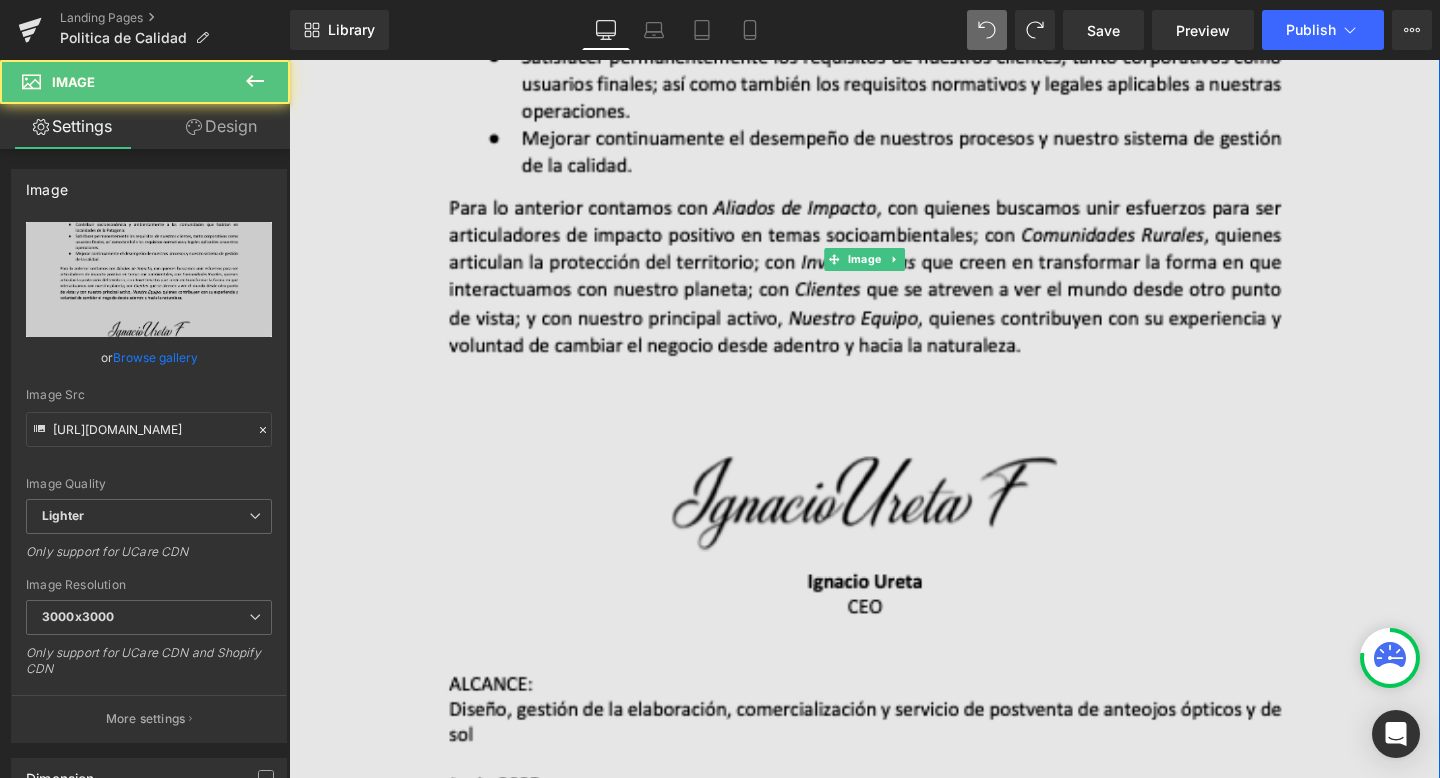 scroll, scrollTop: 0, scrollLeft: 0, axis: both 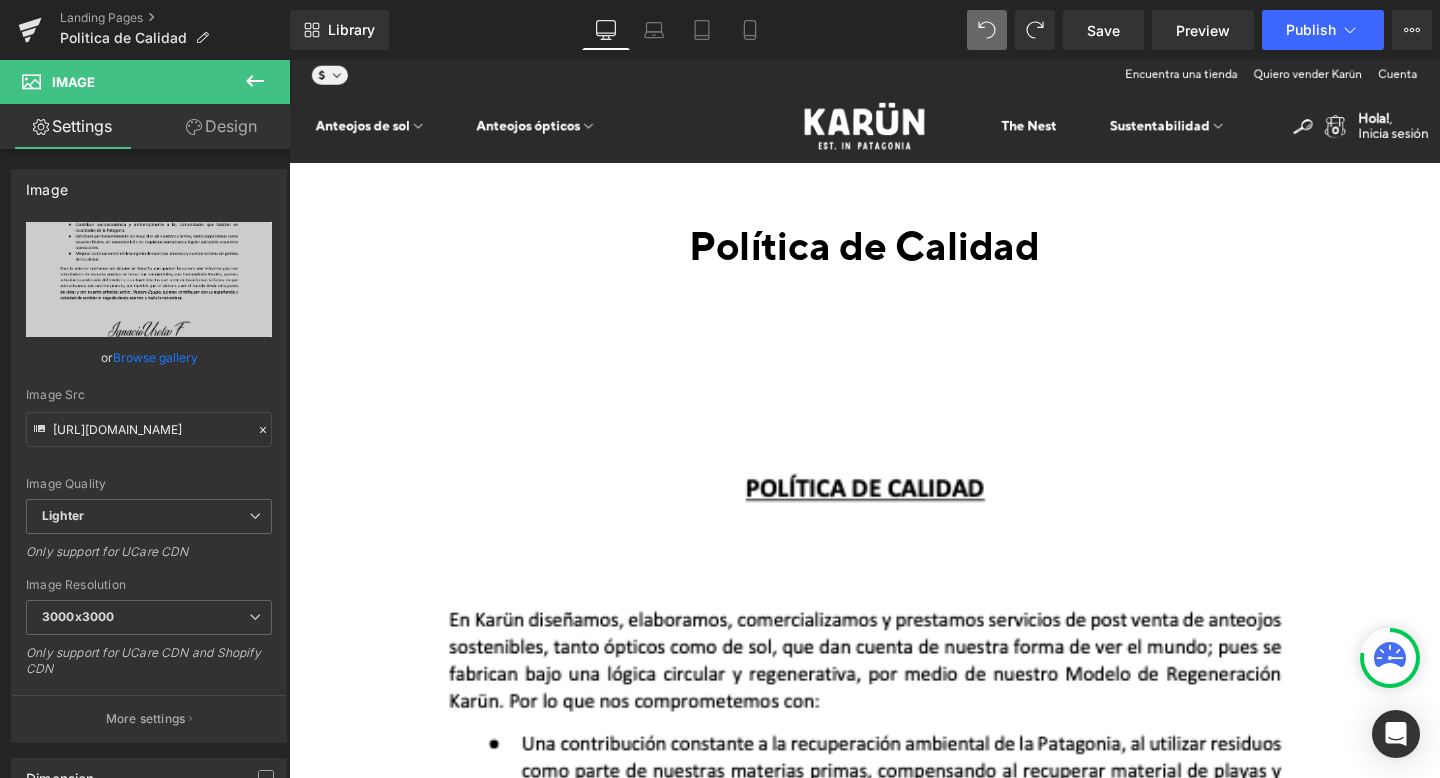 click 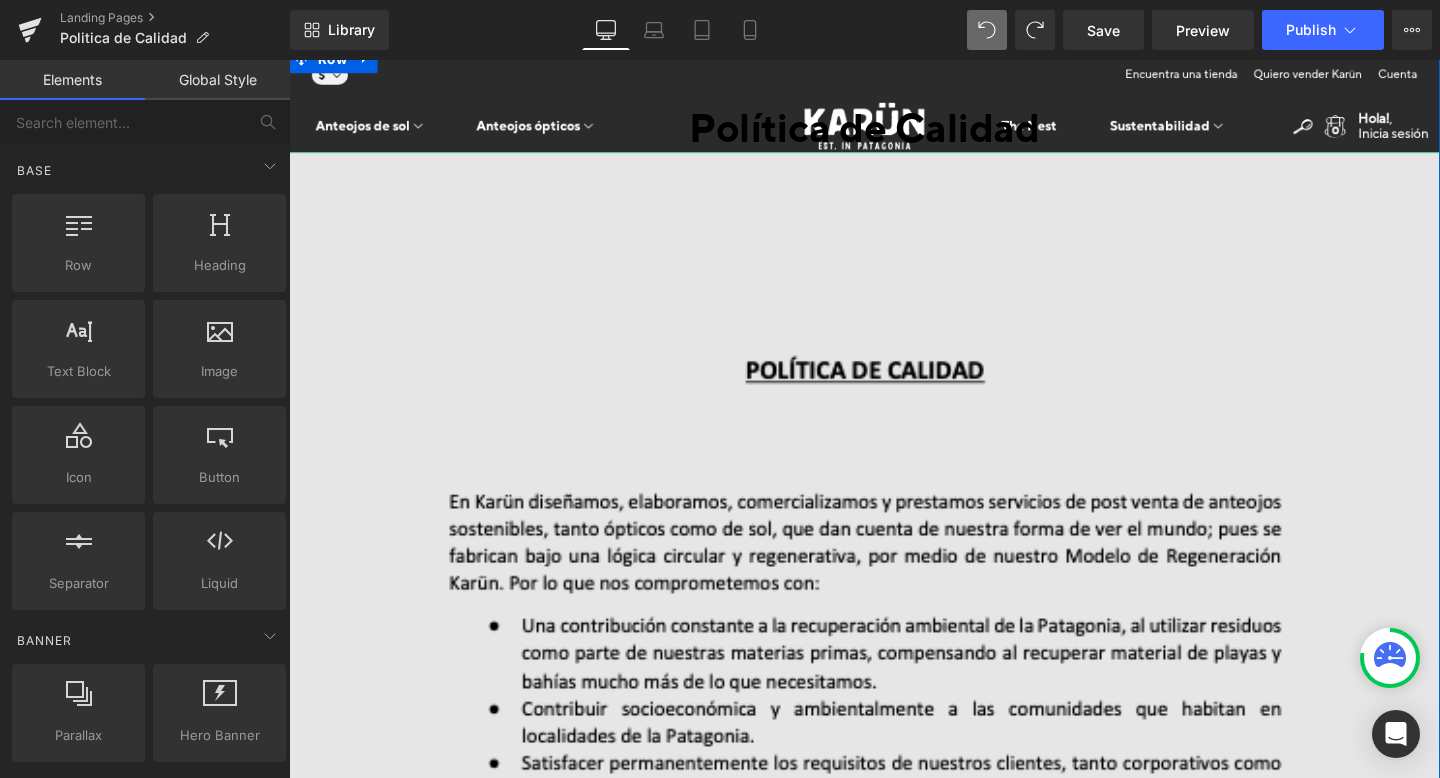 scroll, scrollTop: 321, scrollLeft: 0, axis: vertical 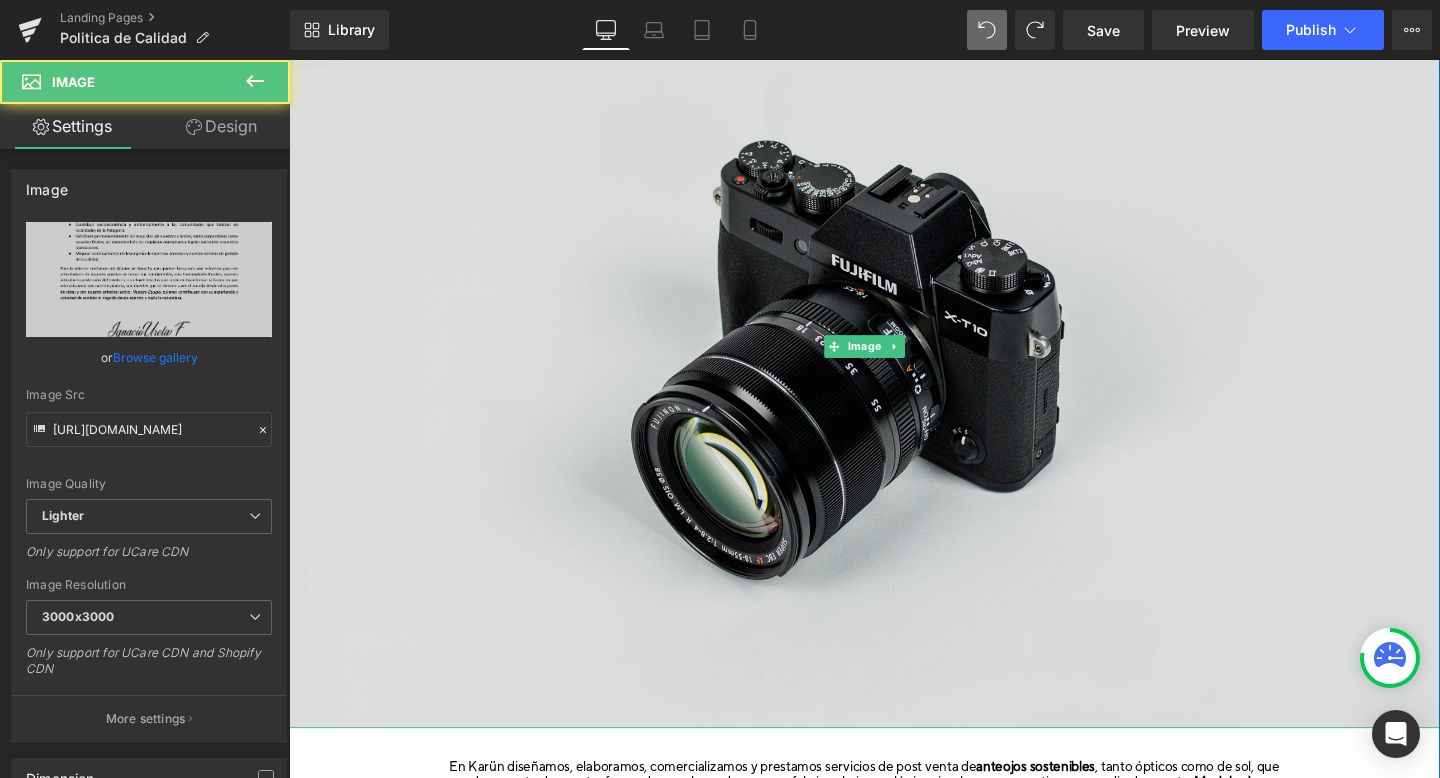 type on "//[DOMAIN_NAME][URL]" 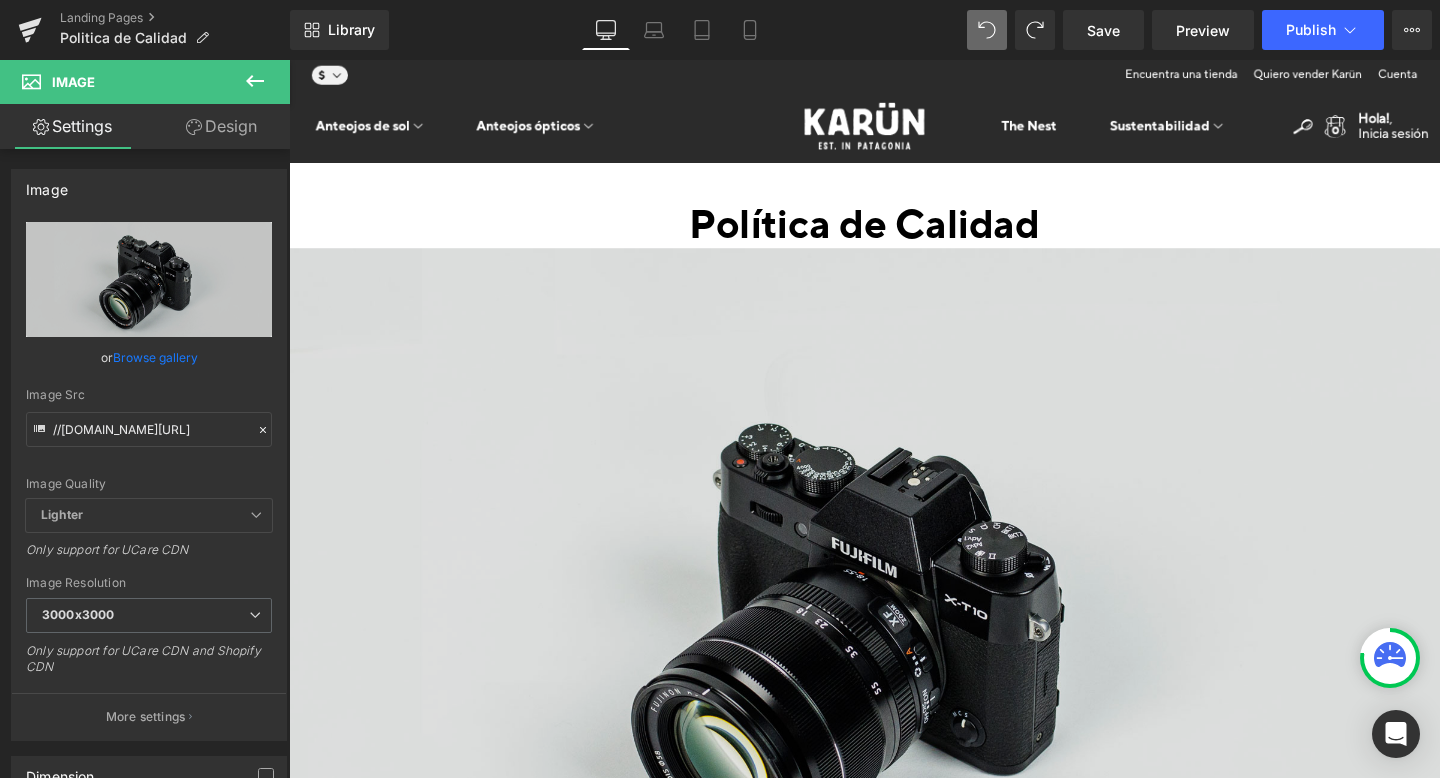 scroll, scrollTop: 0, scrollLeft: 0, axis: both 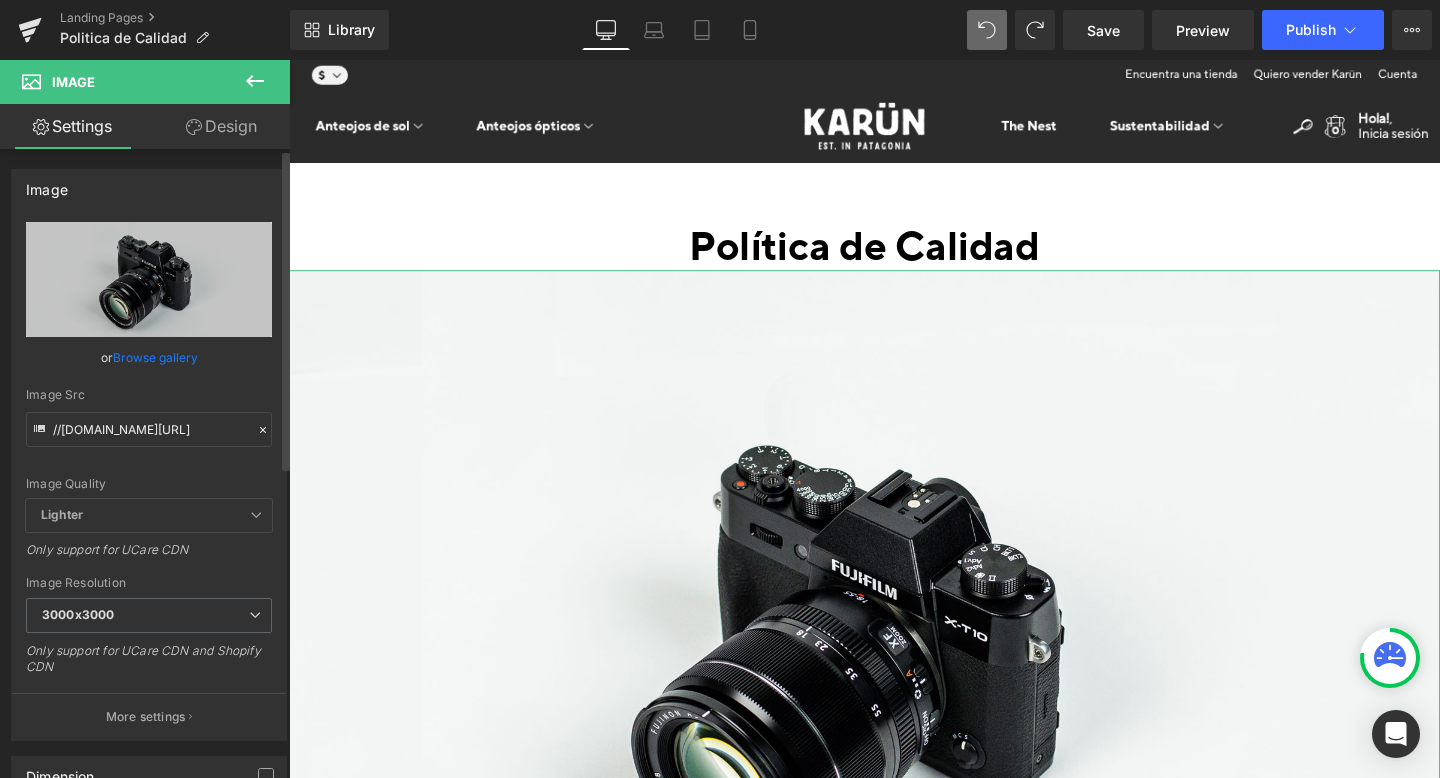 click on "Browse gallery" at bounding box center [155, 357] 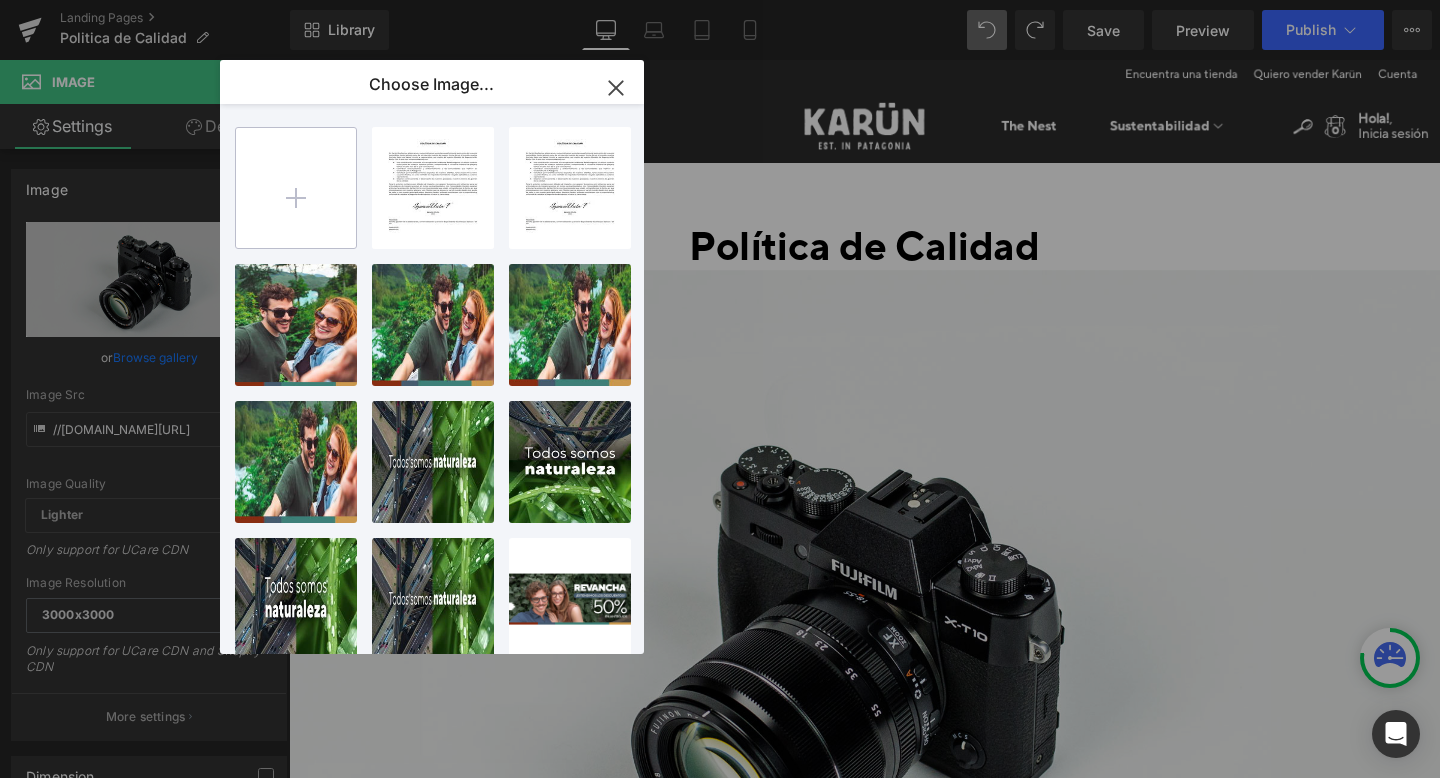 click at bounding box center (296, 188) 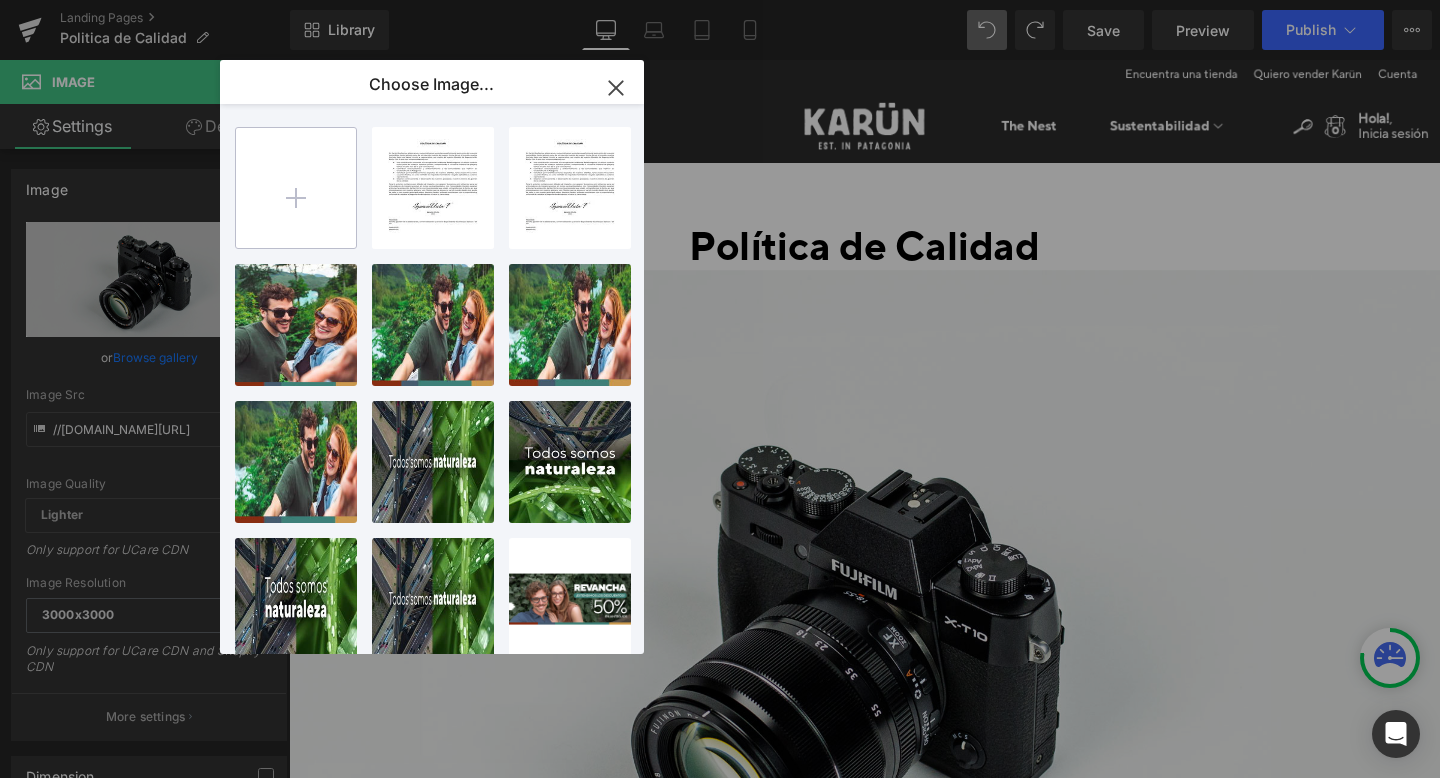 type on "C:\fakepath\Política de Calidad ver 02 (1).jp2" 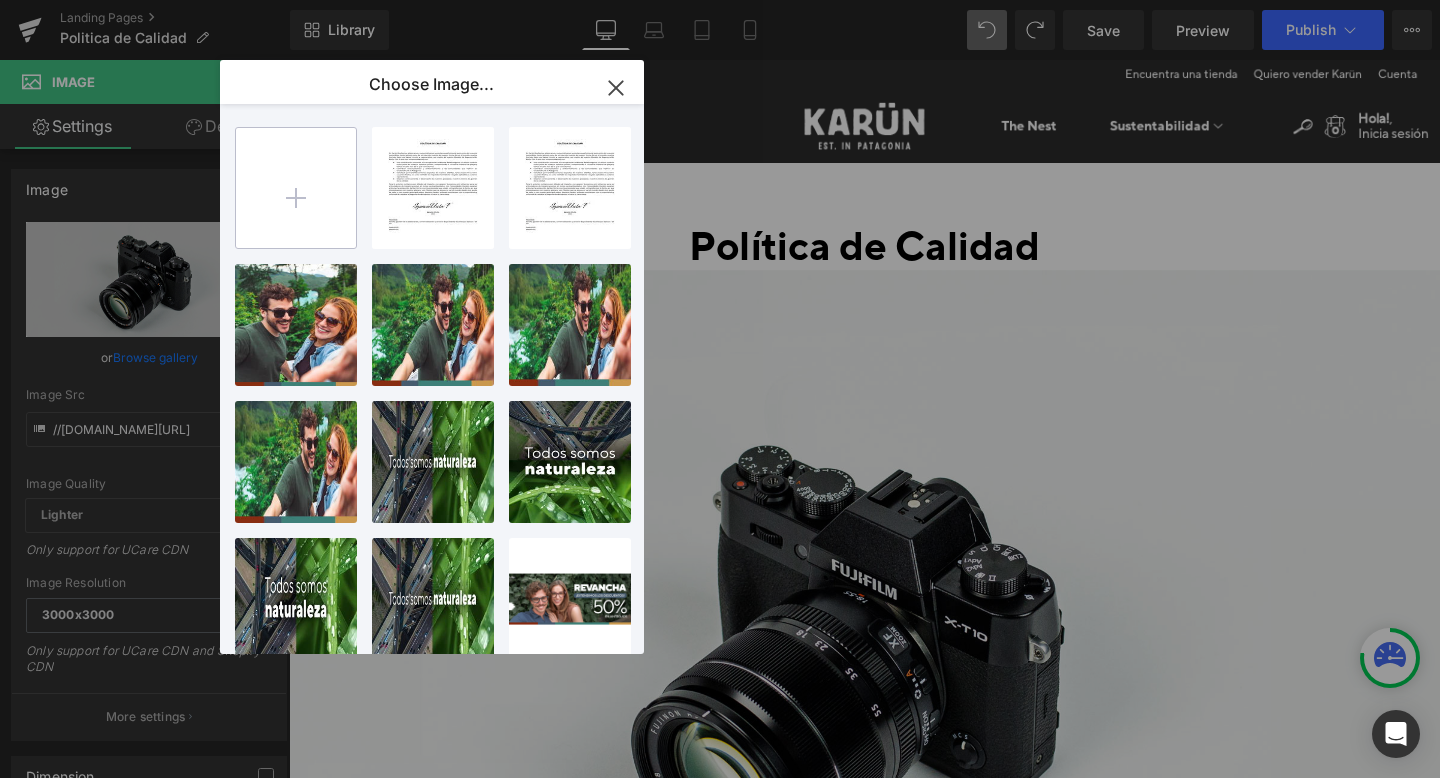 type on "C:\fakepath\Política de Calidad ver 02 (1).jp2" 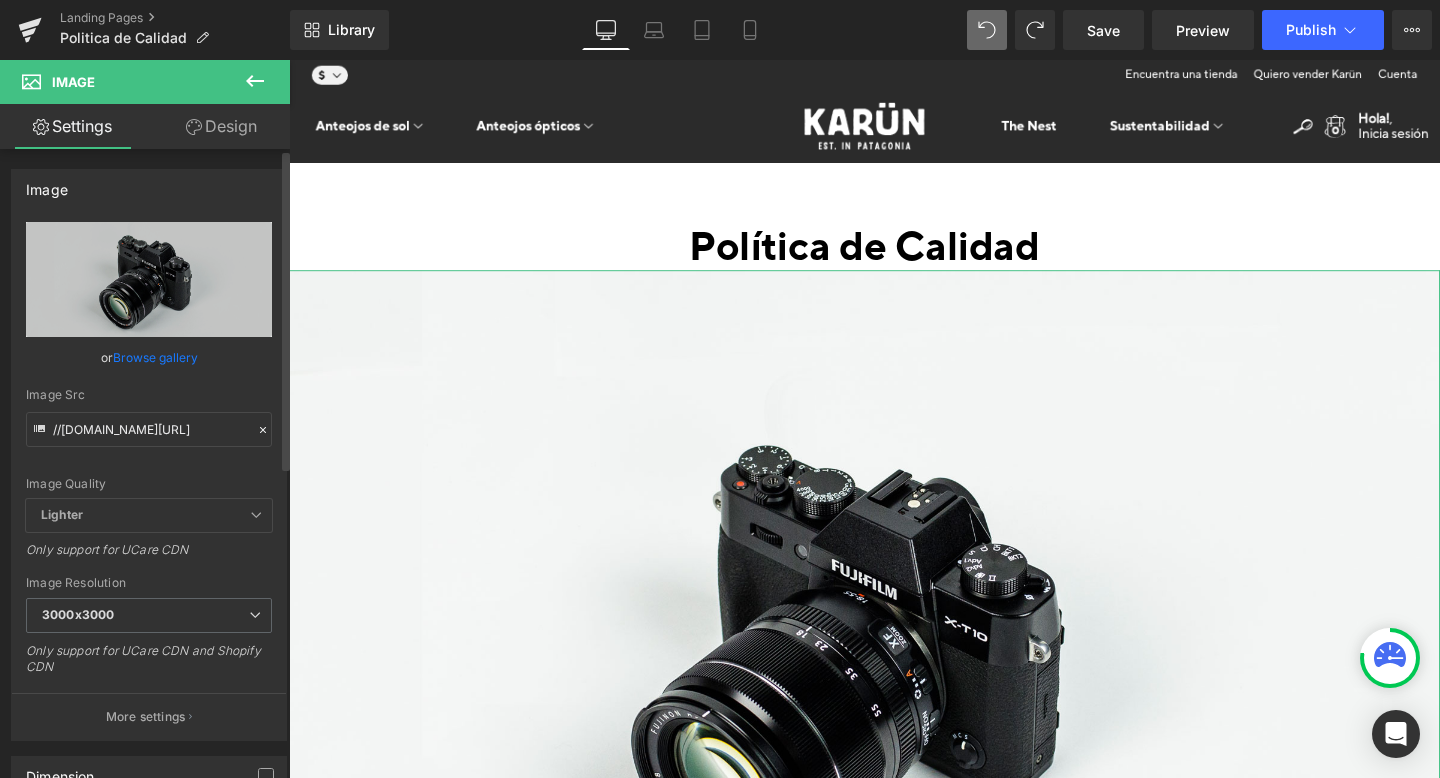 click on "Browse gallery" at bounding box center [155, 357] 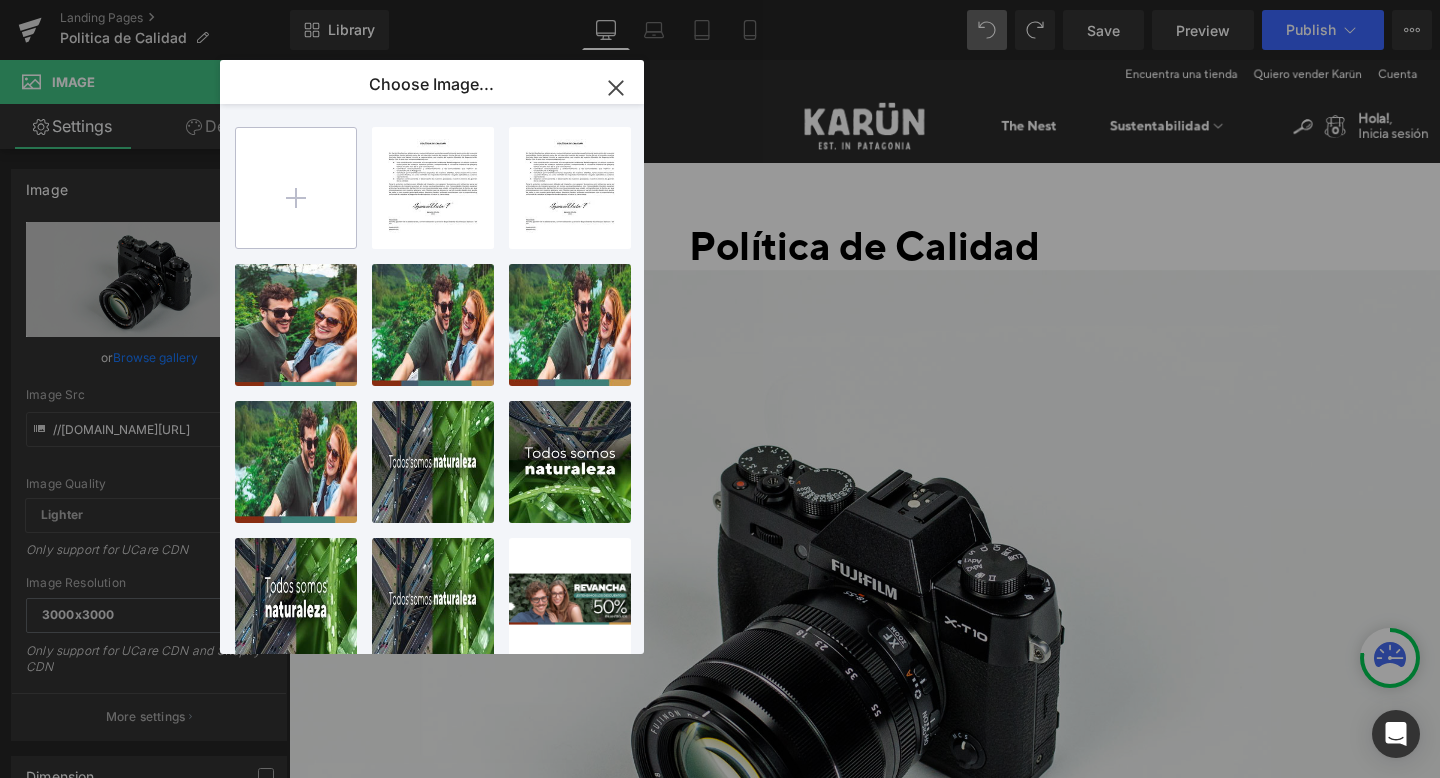 click at bounding box center (296, 188) 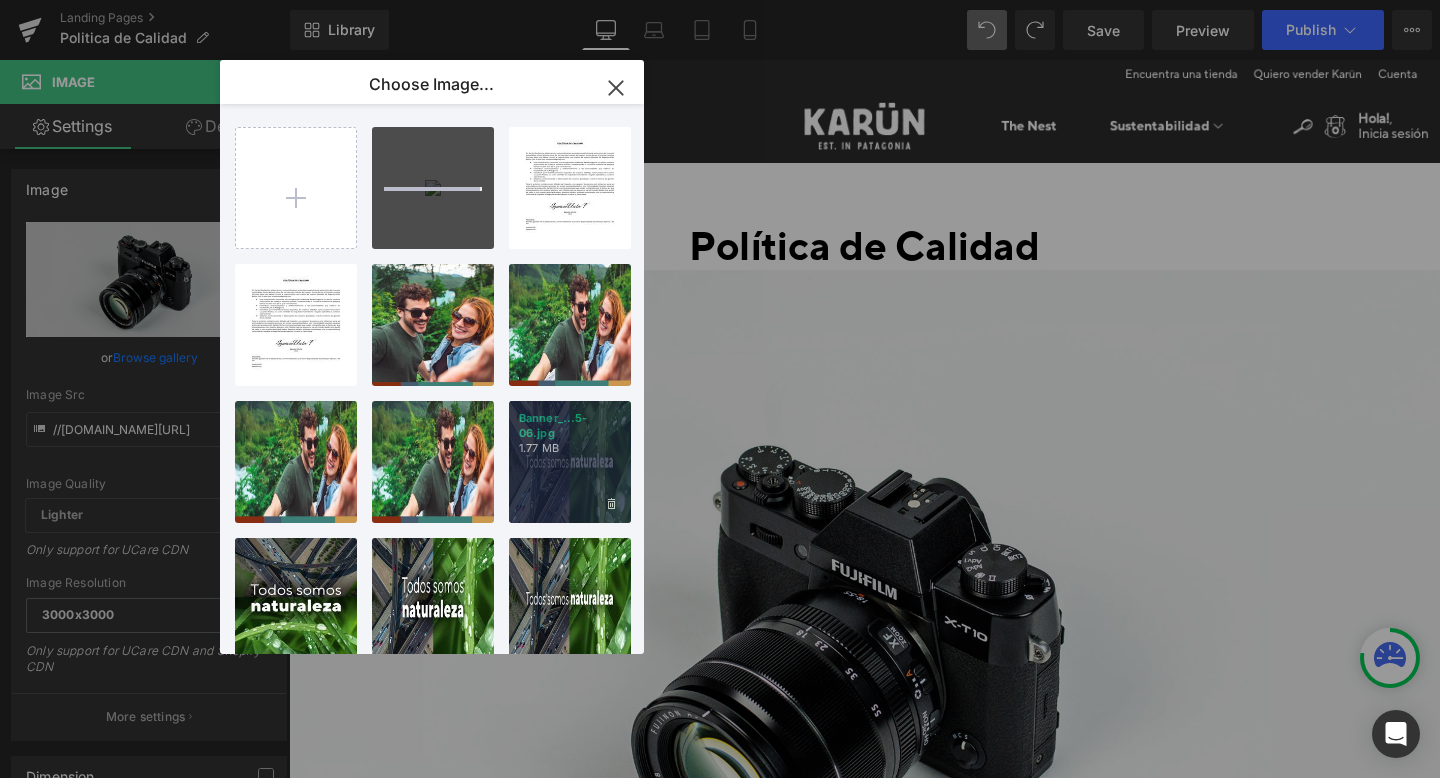 type 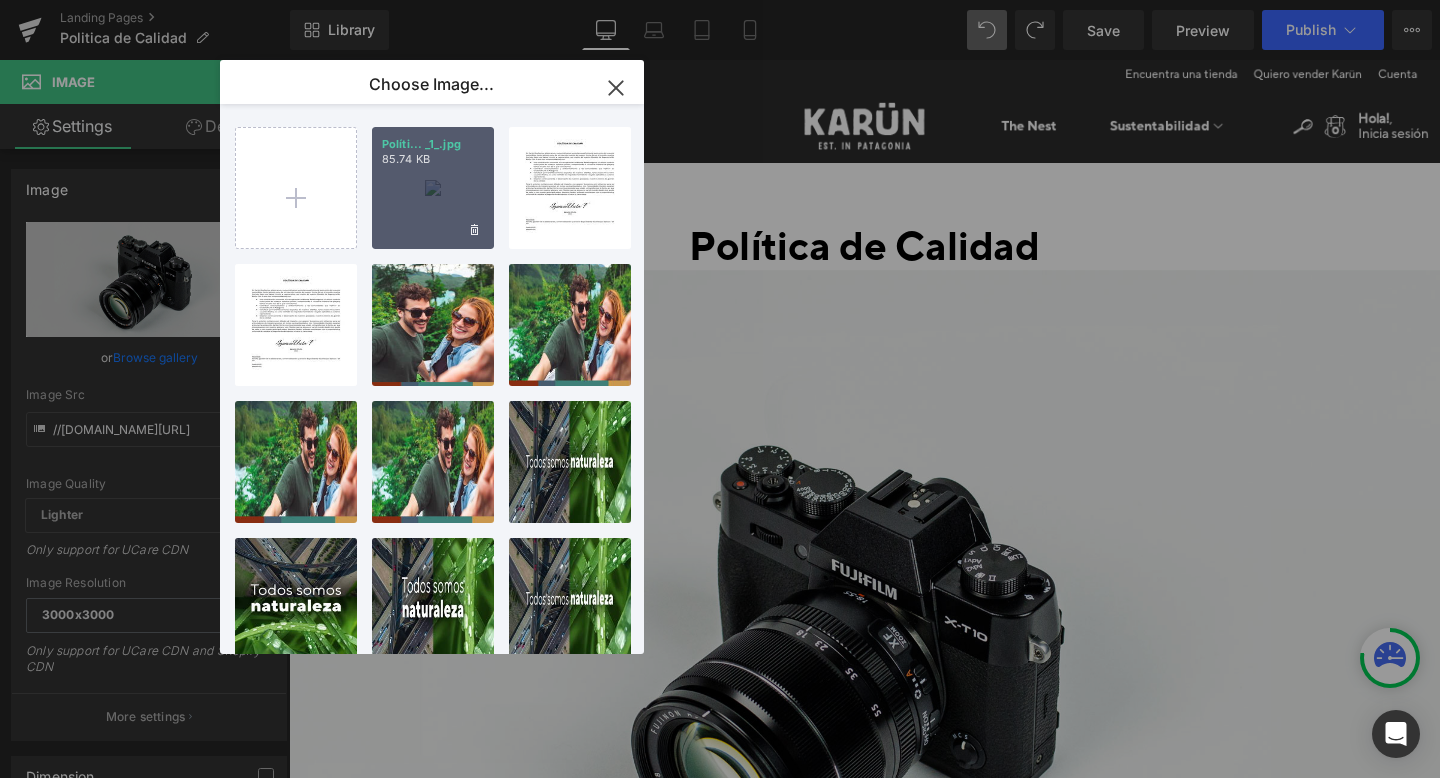 click on "Políti... _1_.jpg 85.74 KB" at bounding box center (433, 188) 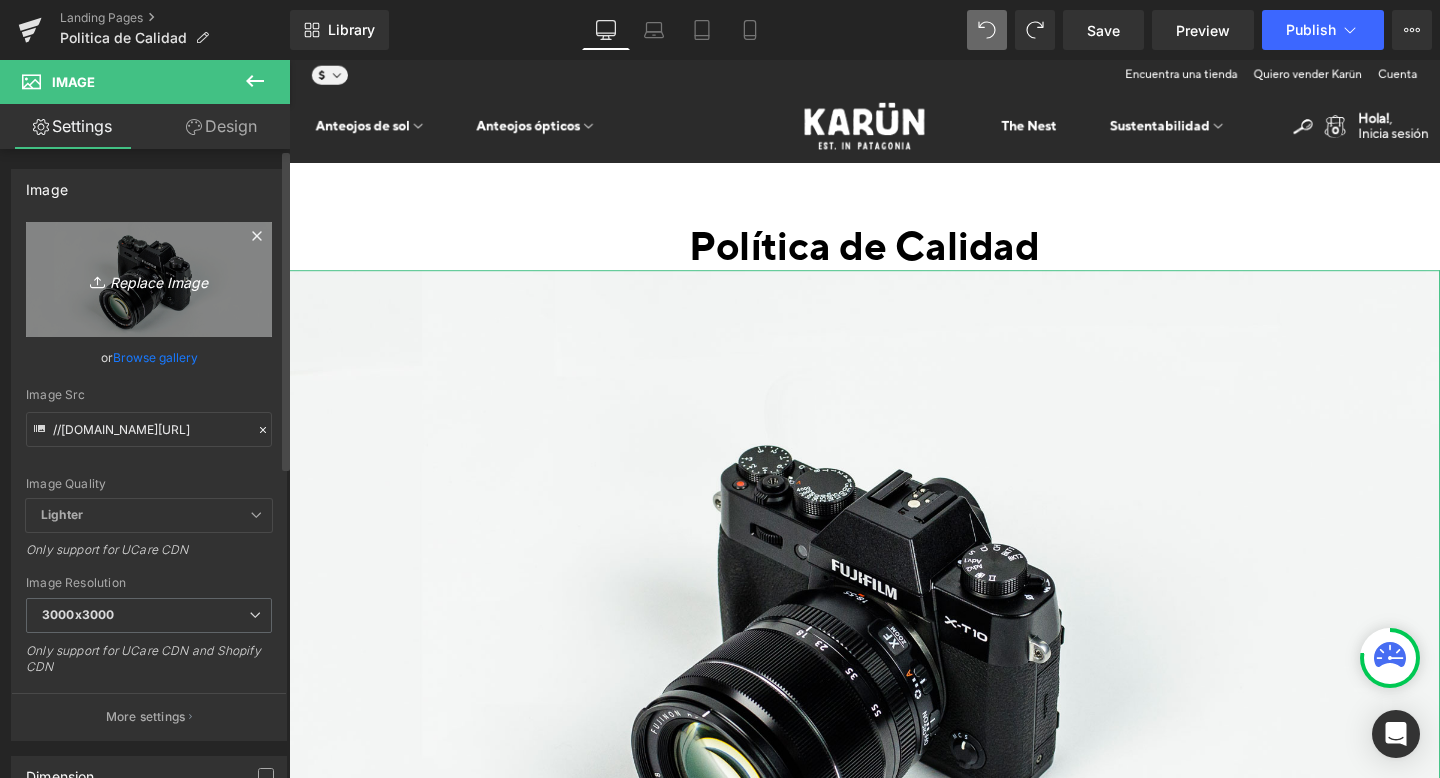 click on "Replace Image" at bounding box center (149, 279) 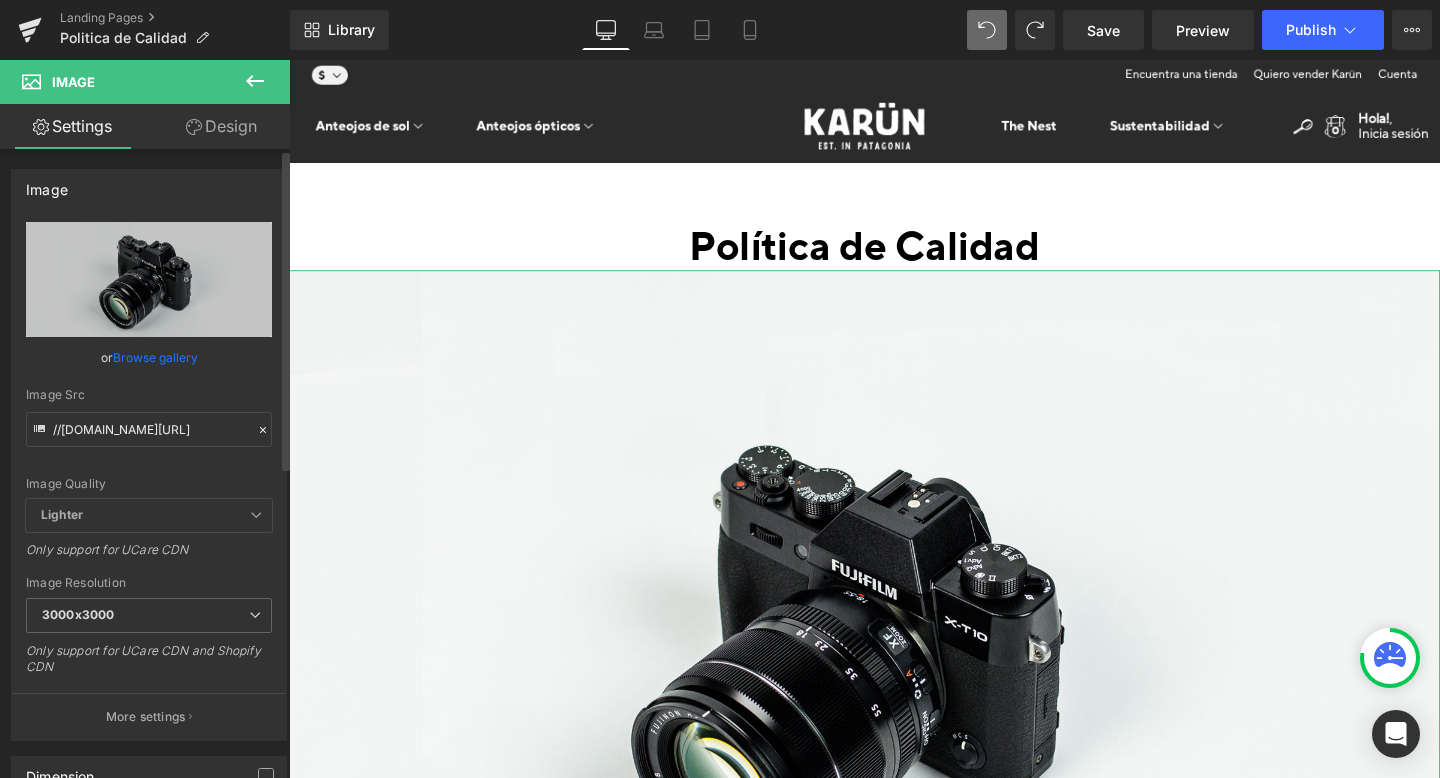 click on "Image Quality Lighter Lightest
Lighter
Lighter Lightest Only support for UCare CDN" at bounding box center (149, 360) 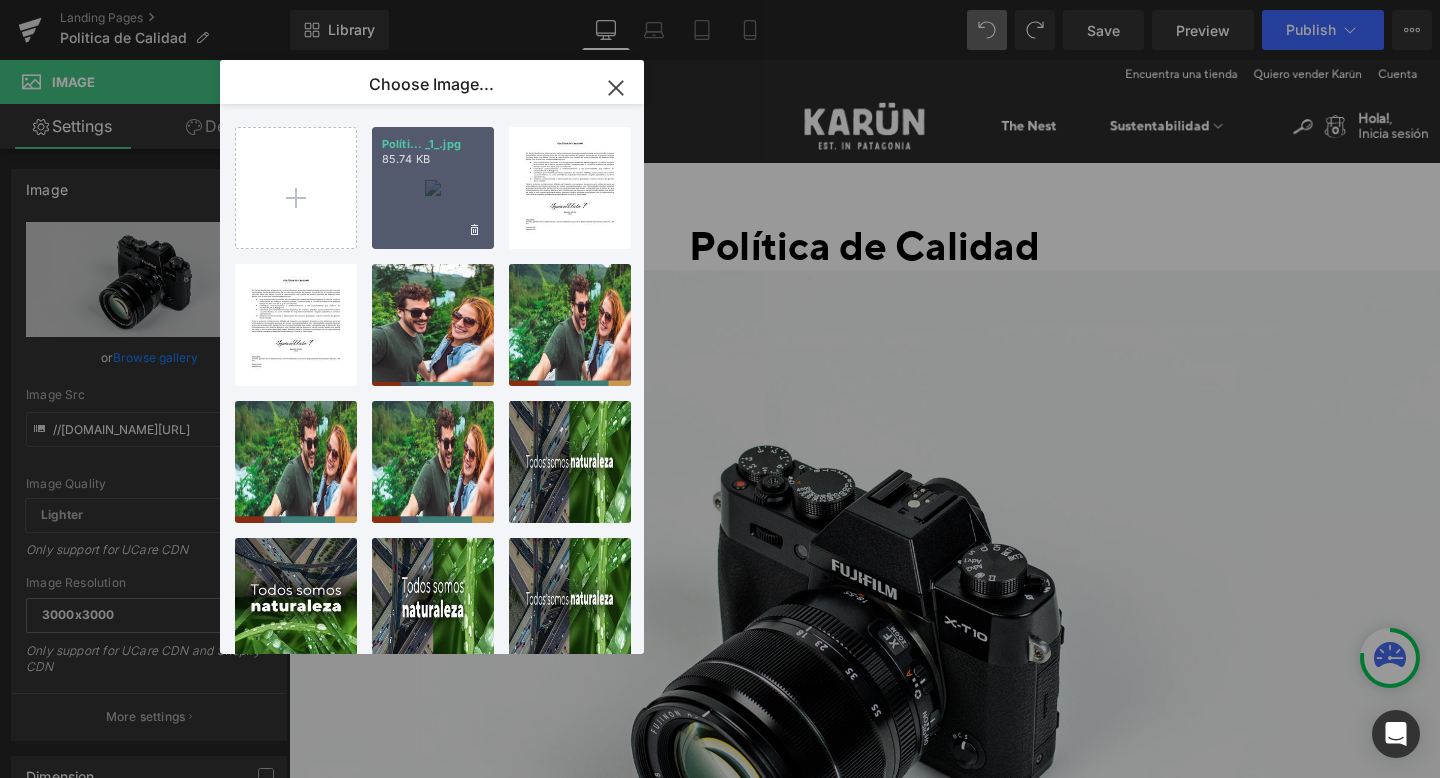 click on "Políti... _1_.jpg 85.74 KB" at bounding box center (433, 188) 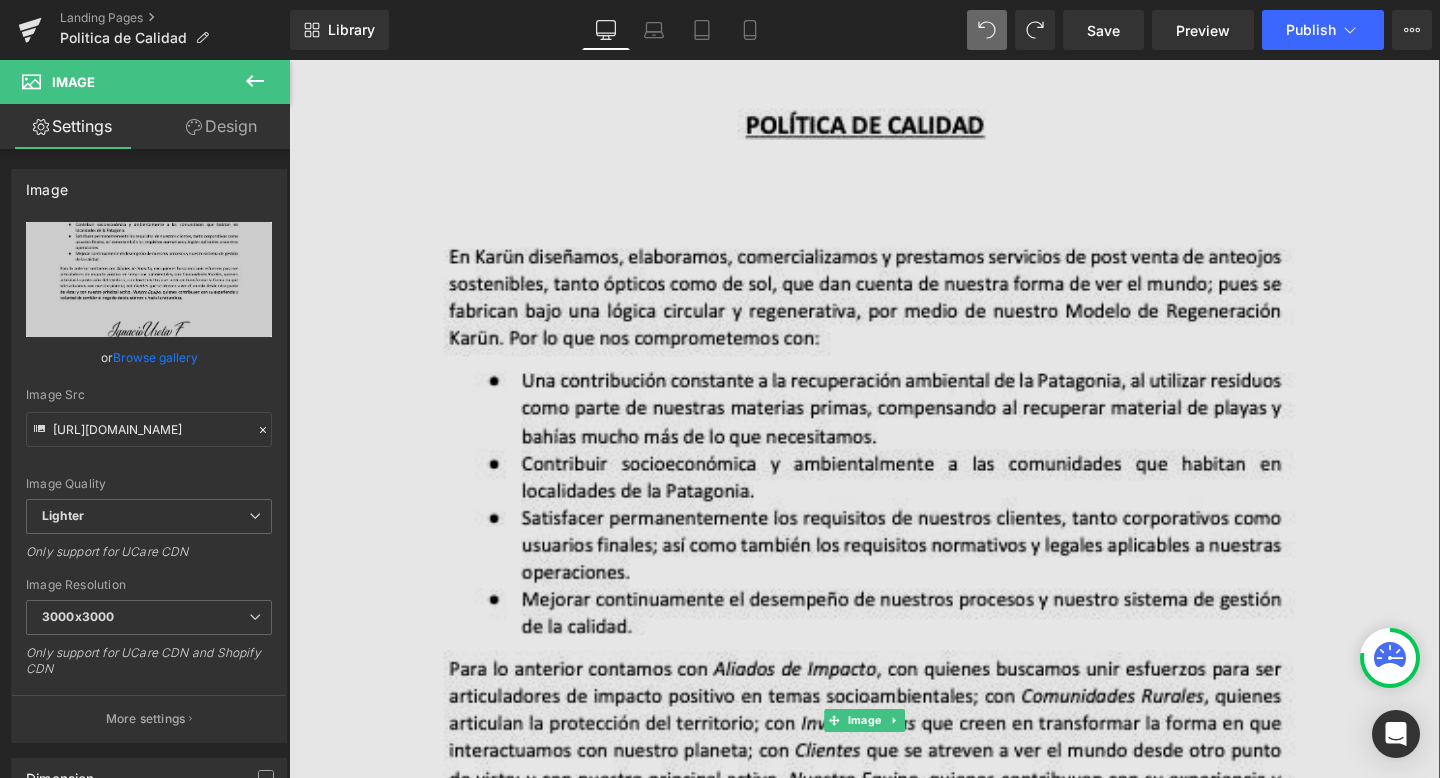 scroll, scrollTop: 522, scrollLeft: 0, axis: vertical 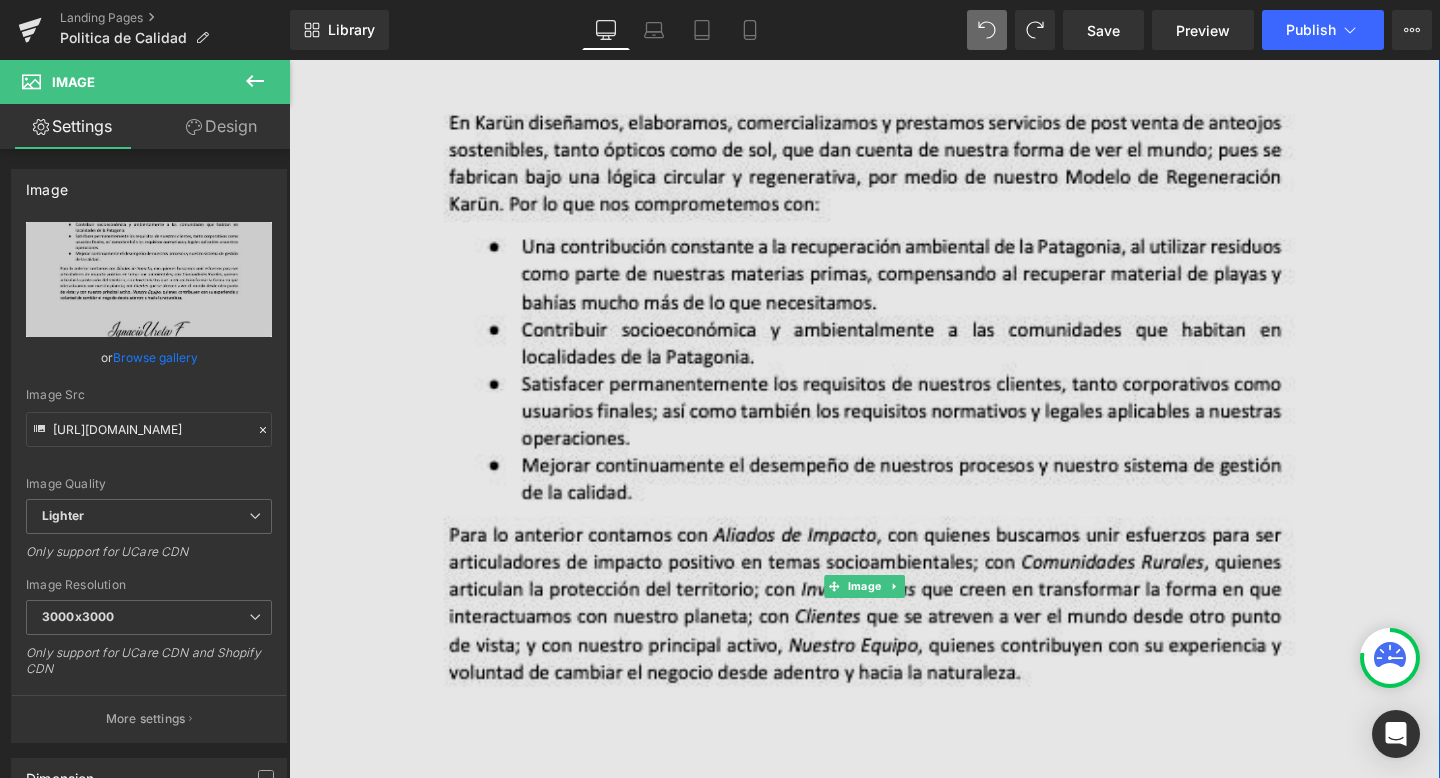 click at bounding box center [894, 614] 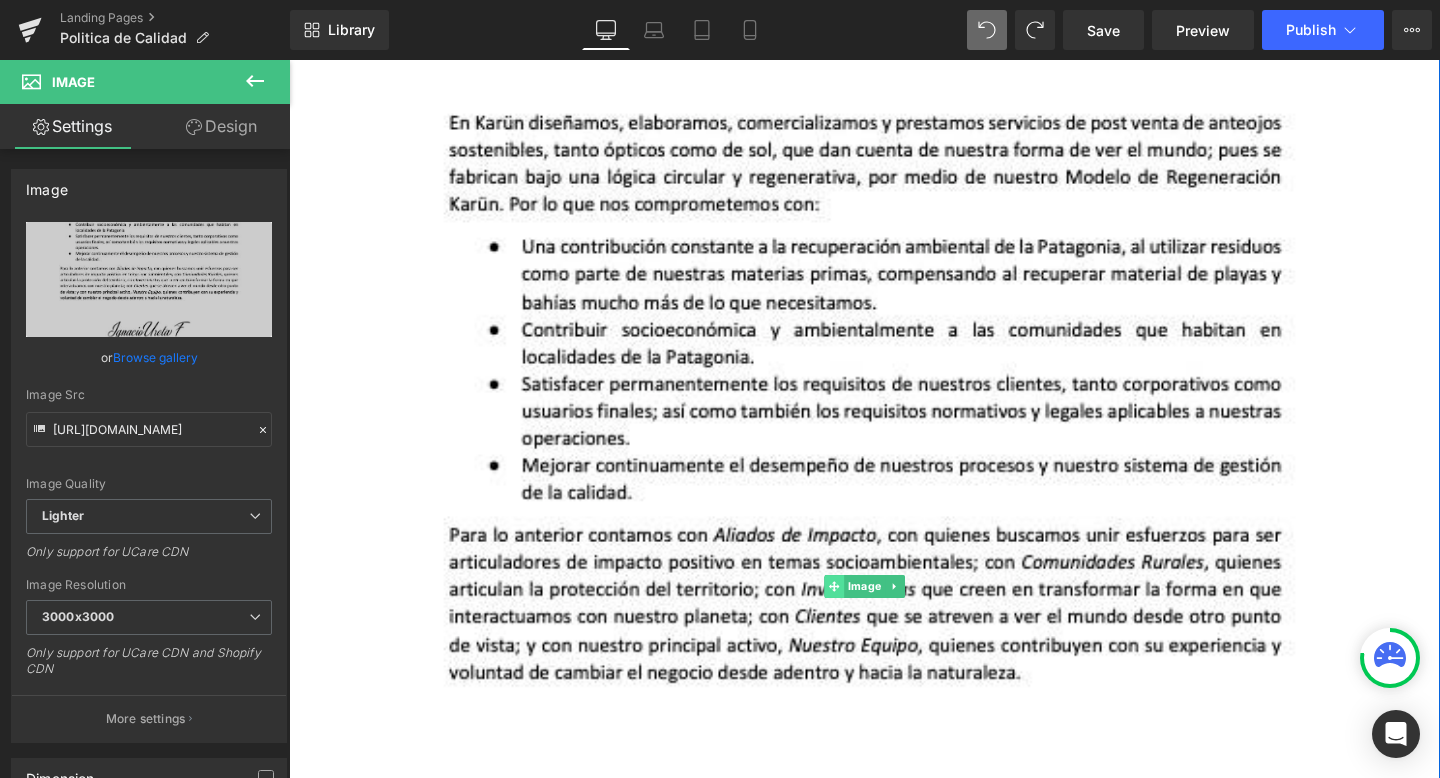 click 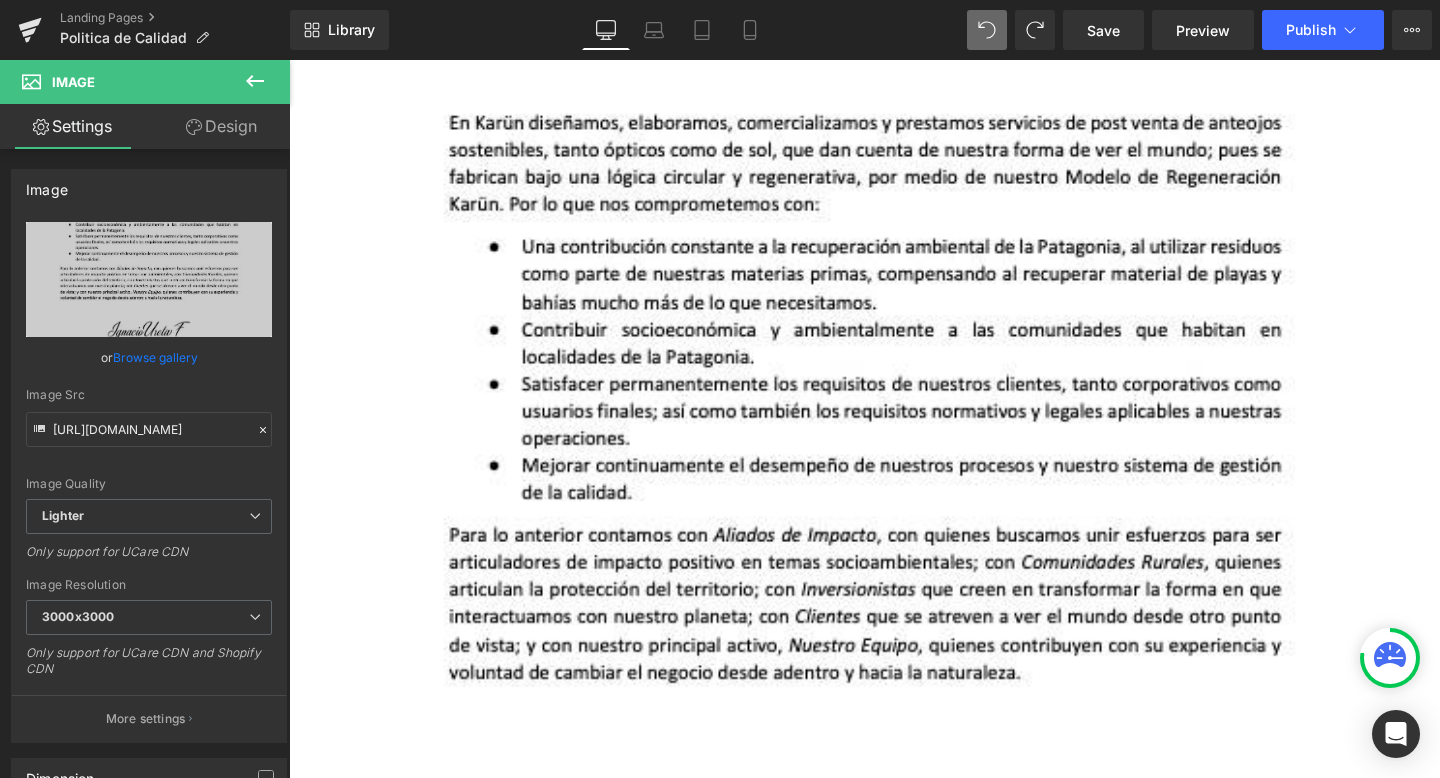 click 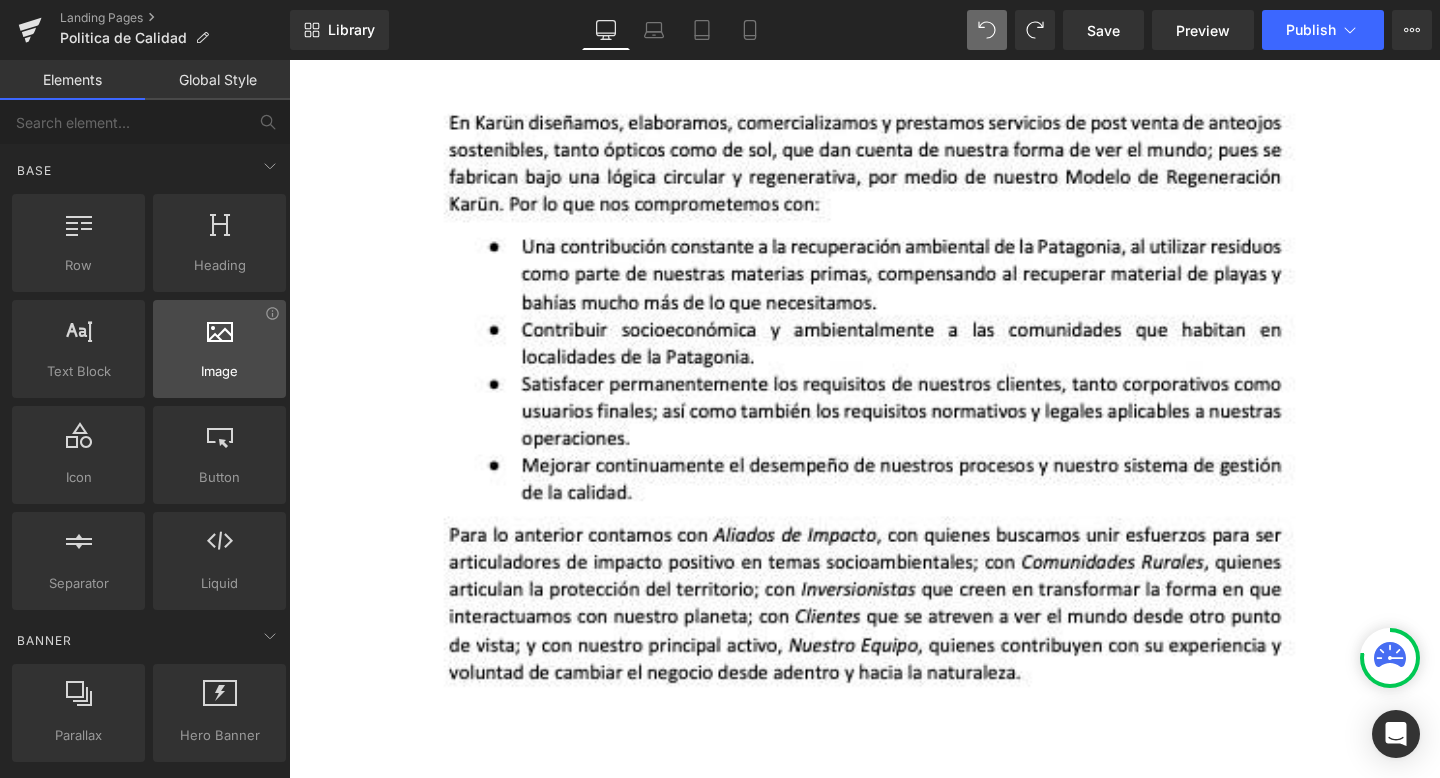 click on "Image  images, photos, alts, uploads" at bounding box center [219, 349] 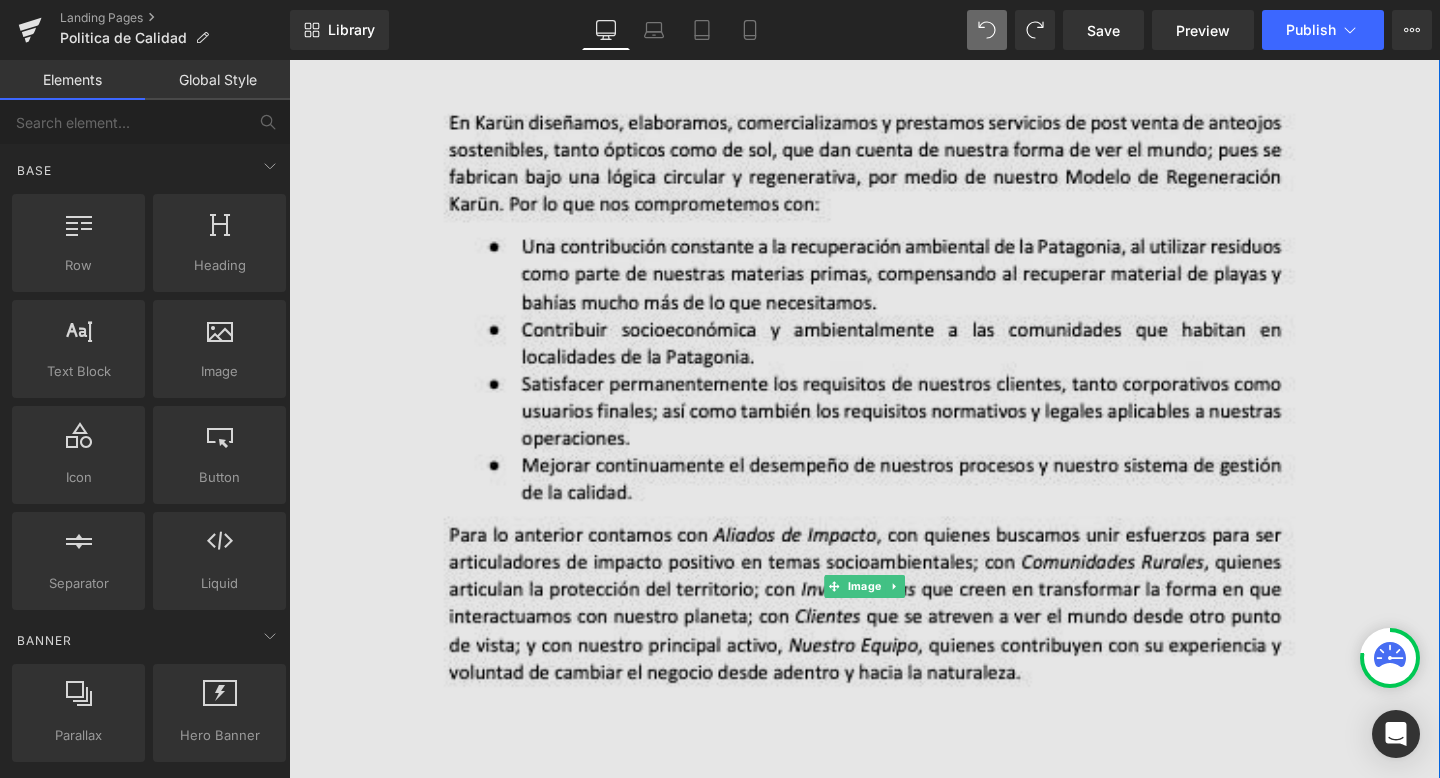 click at bounding box center [894, 614] 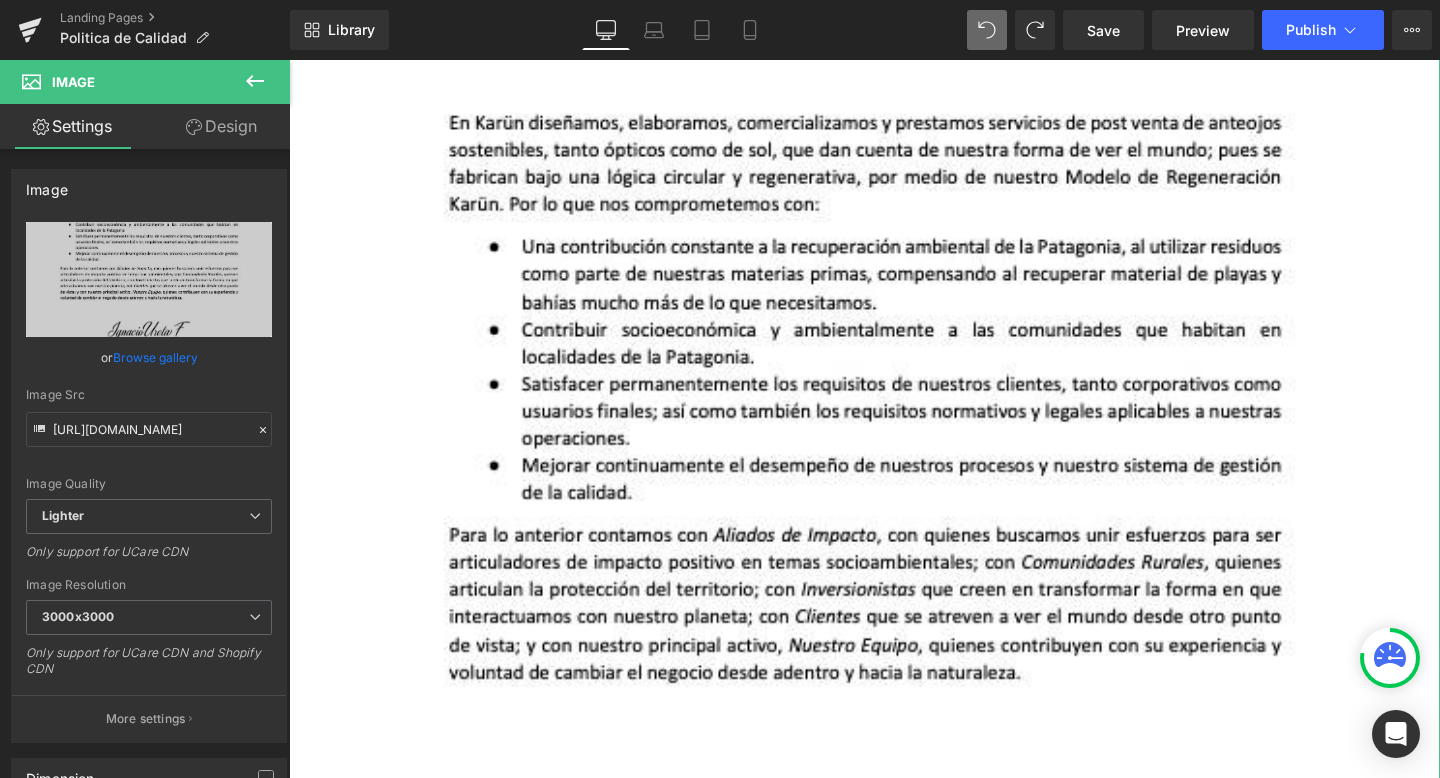 click 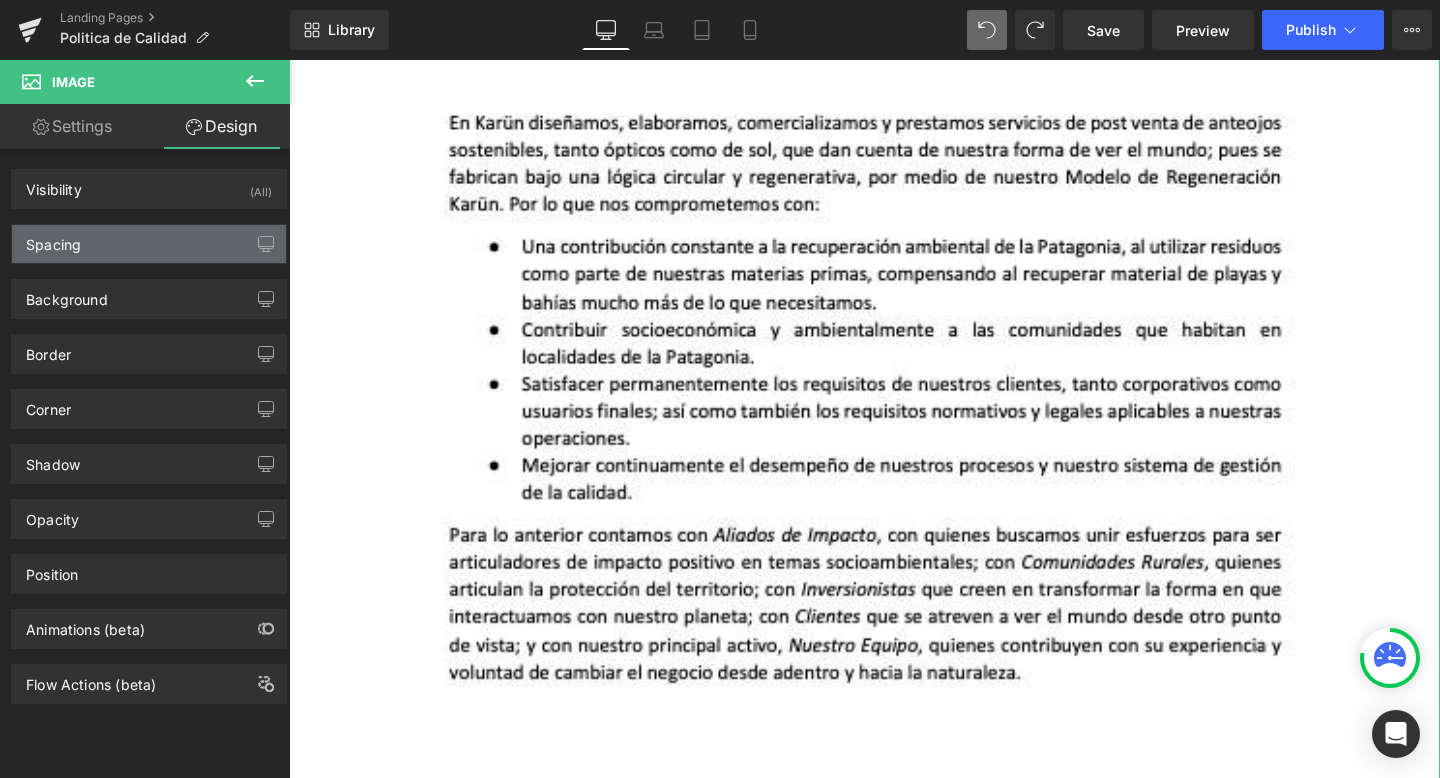 click on "Spacing" at bounding box center (149, 244) 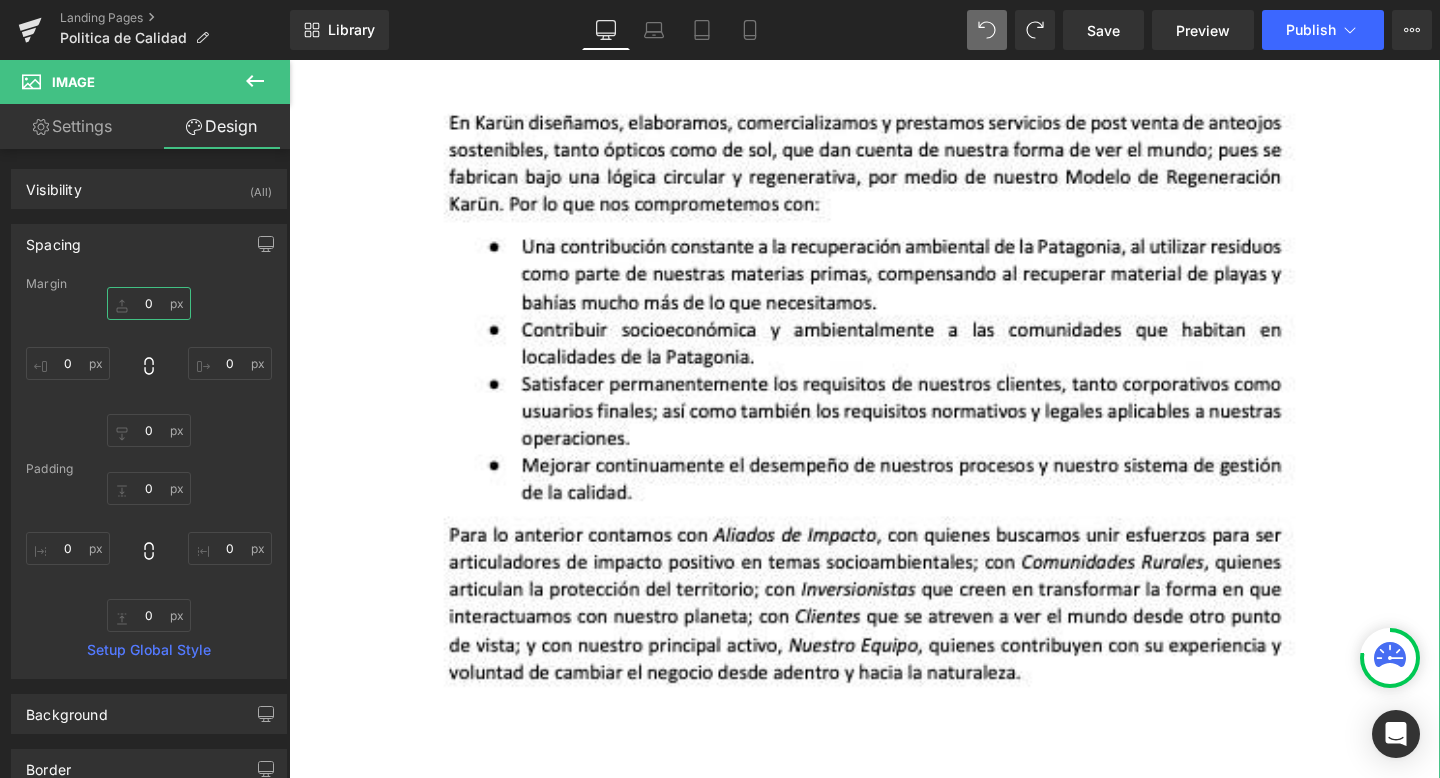 click on "0" at bounding box center (149, 303) 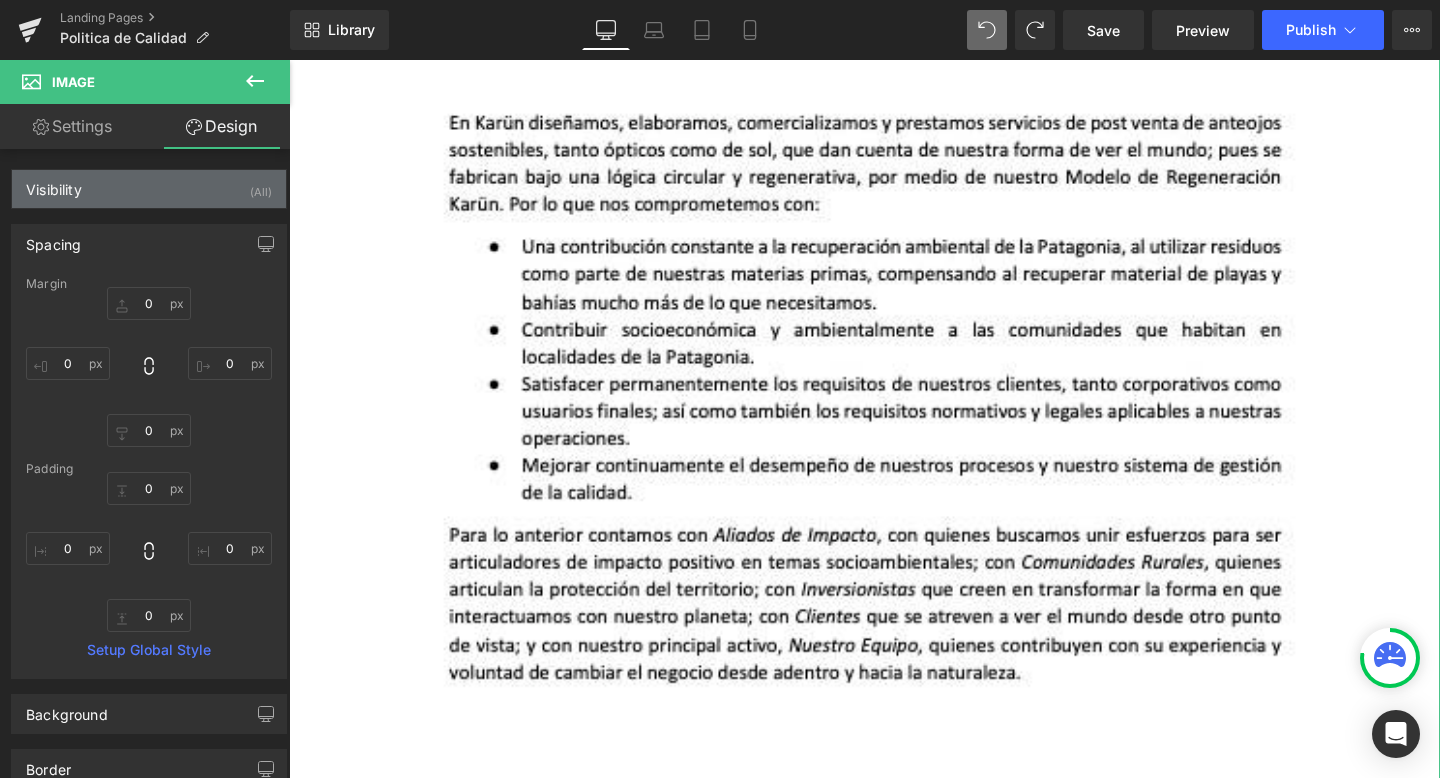 click on "Visibility
(All)" at bounding box center (149, 189) 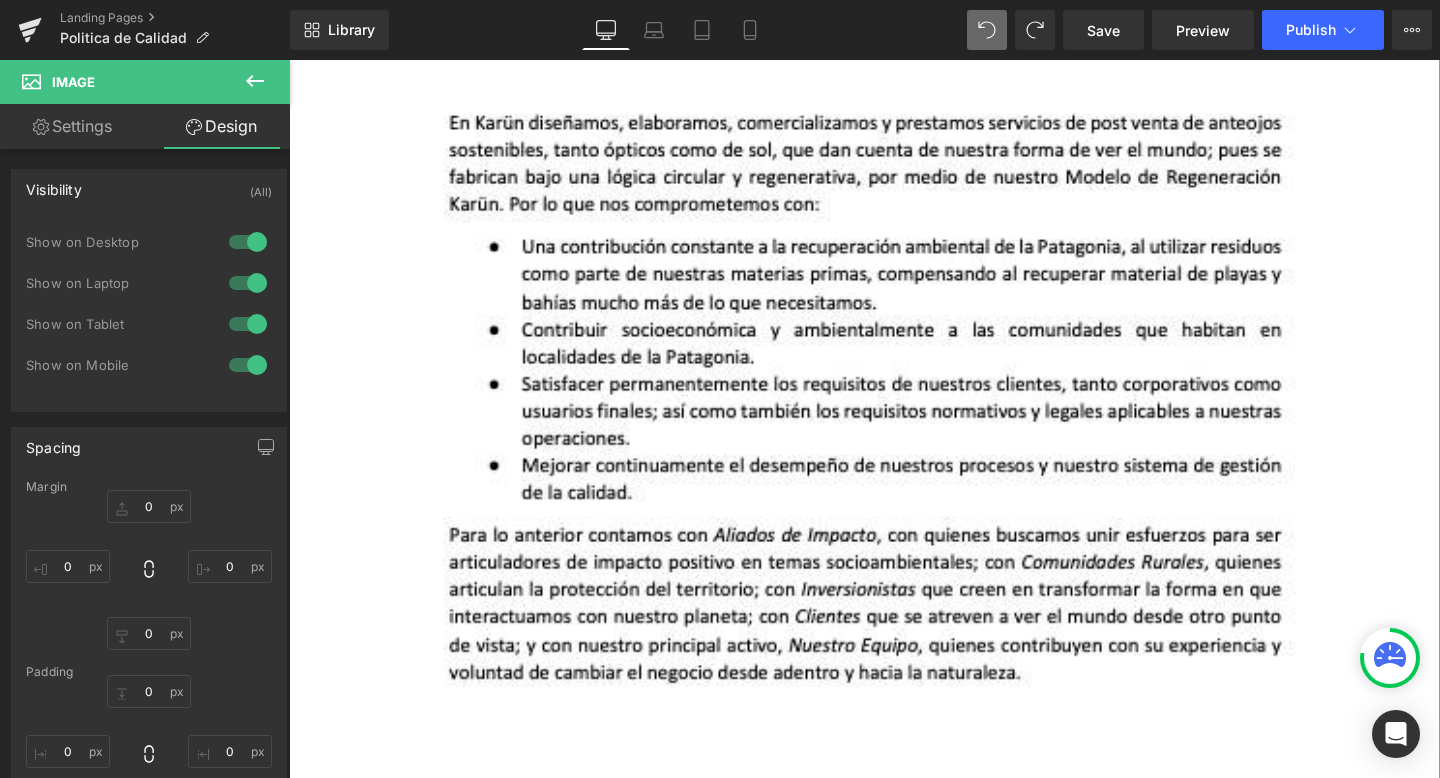 click on "Settings" at bounding box center [72, 126] 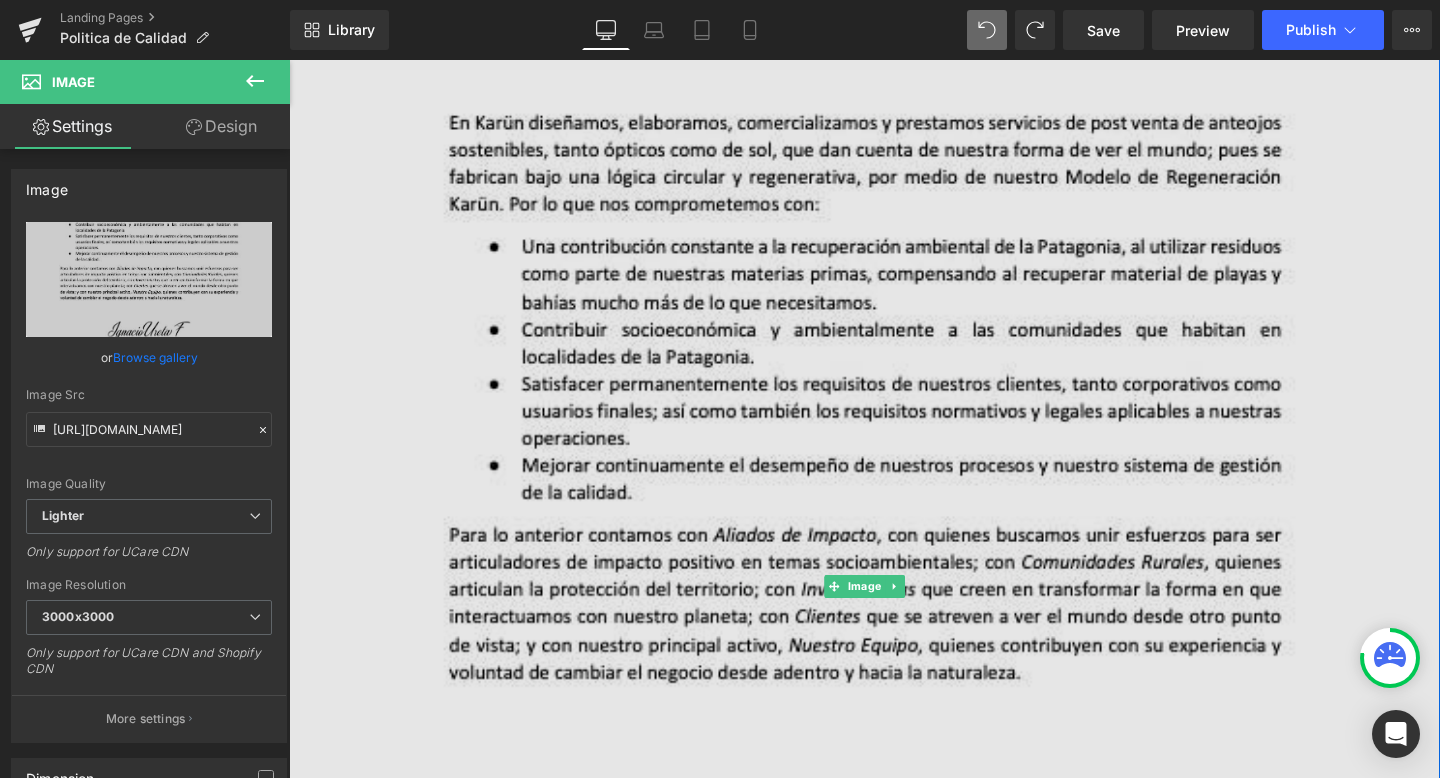 scroll, scrollTop: 0, scrollLeft: 0, axis: both 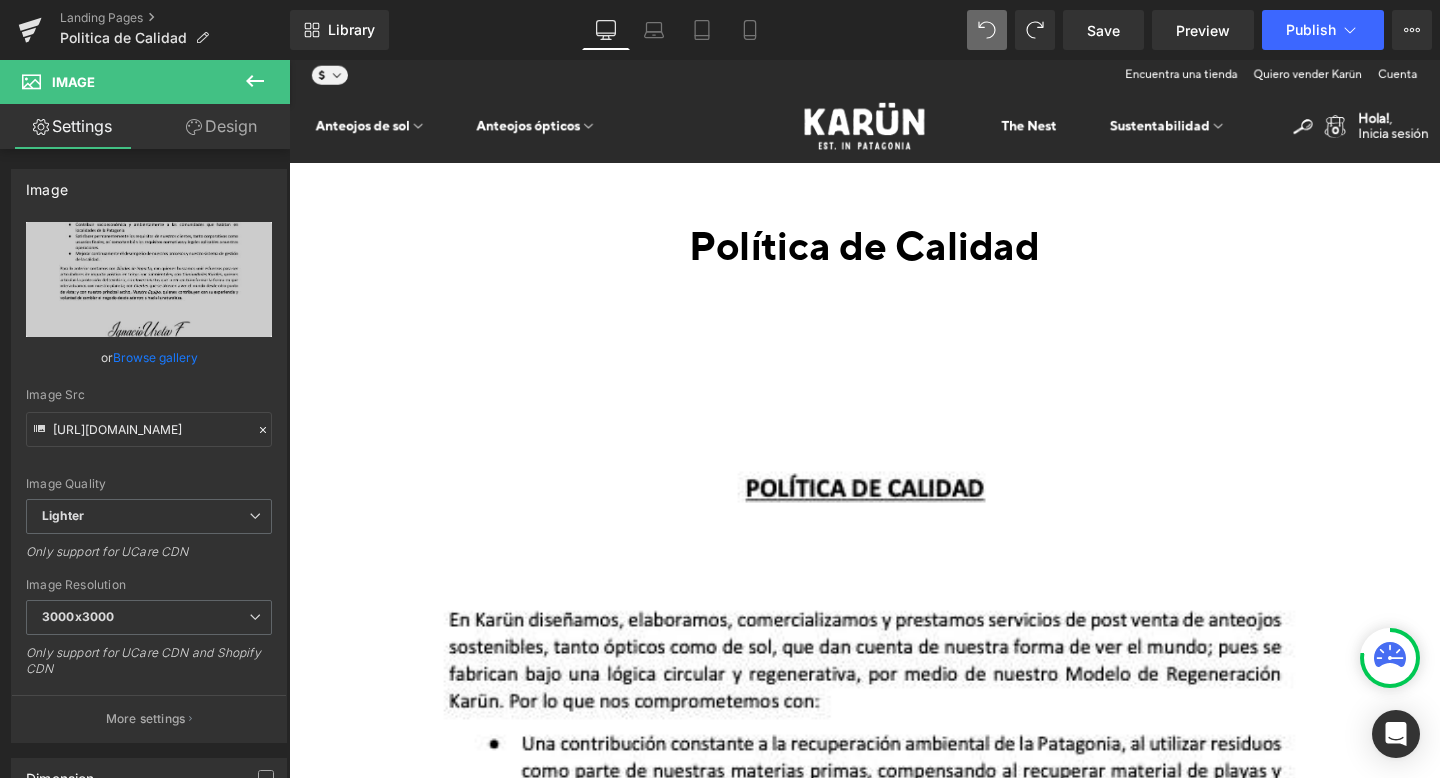 click on "Política de Calidad Heading
Image         En Karün diseñamos, elaboramos, comercializamos y prestamos servicios de post venta de  anteojos sostenibles , tanto ópticos como de sol, que dan cuenta de nuestra forma de ver el mundo; pues se fabrican bajo una lógica circular y regenerativa, por medio de nuestro  Modelo de Regeneración Karün . Por lo que nos comprometemos con: •  Una contribución constante a la r ecuperación ambiental de la Patagonia , al utilizar residuos como parte de nuestras materias primas, compensando al recuperar material de playas y bahías mucho más de lo que necesitamos. •  Contribuir  socioeconómica y ambientalmente a las comunidades  que habitan en localidades de la [GEOGRAPHIC_DATA]. •   Satisfacer permanentemente los requisitos de nuestros clientes,  tanto corporativos como usuarios finales; así como también los requisitos normativos y legales aplicables a nuestras operaciones. •     sistema de gestión de la calidad .   Inversionistas" at bounding box center [894, 1414] 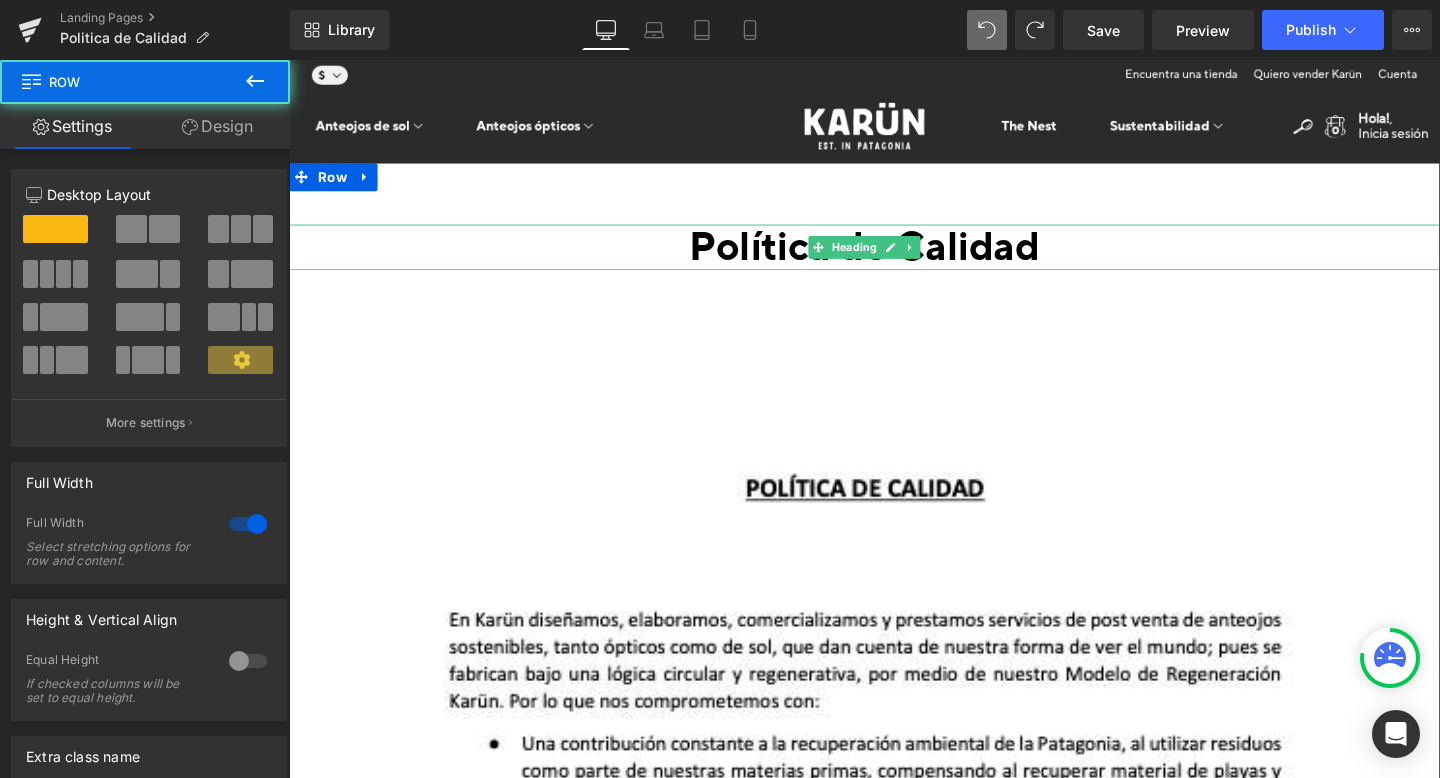 click on "Política de Calidad" at bounding box center [894, 257] 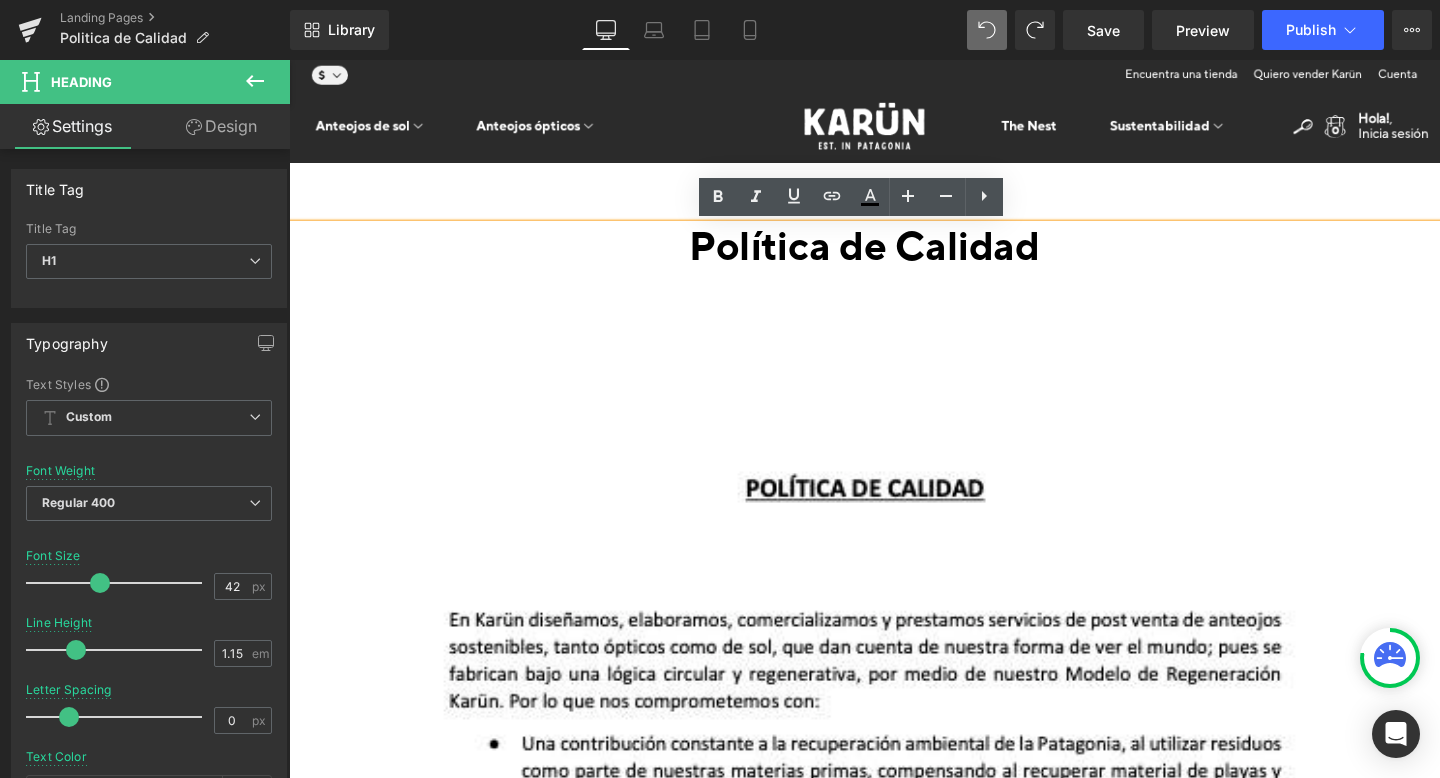 click on "Política de Calidad Heading
Image         En Karün diseñamos, elaboramos, comercializamos y prestamos servicios de post venta de  anteojos sostenibles , tanto ópticos como de sol, que dan cuenta de nuestra forma de ver el mundo; pues se fabrican bajo una lógica circular y regenerativa, por medio de nuestro  Modelo de Regeneración Karün . Por lo que nos comprometemos con: •  Una contribución constante a la r ecuperación ambiental de la Patagonia , al utilizar residuos como parte de nuestras materias primas, compensando al recuperar material de playas y bahías mucho más de lo que necesitamos. •  Contribuir  socioeconómica y ambientalmente a las comunidades  que habitan en localidades de la [GEOGRAPHIC_DATA]. •   Satisfacer permanentemente los requisitos de nuestros clientes,  tanto corporativos como usuarios finales; así como también los requisitos normativos y legales aplicables a nuestras operaciones. •     sistema de gestión de la calidad .   Inversionistas" at bounding box center [894, 1414] 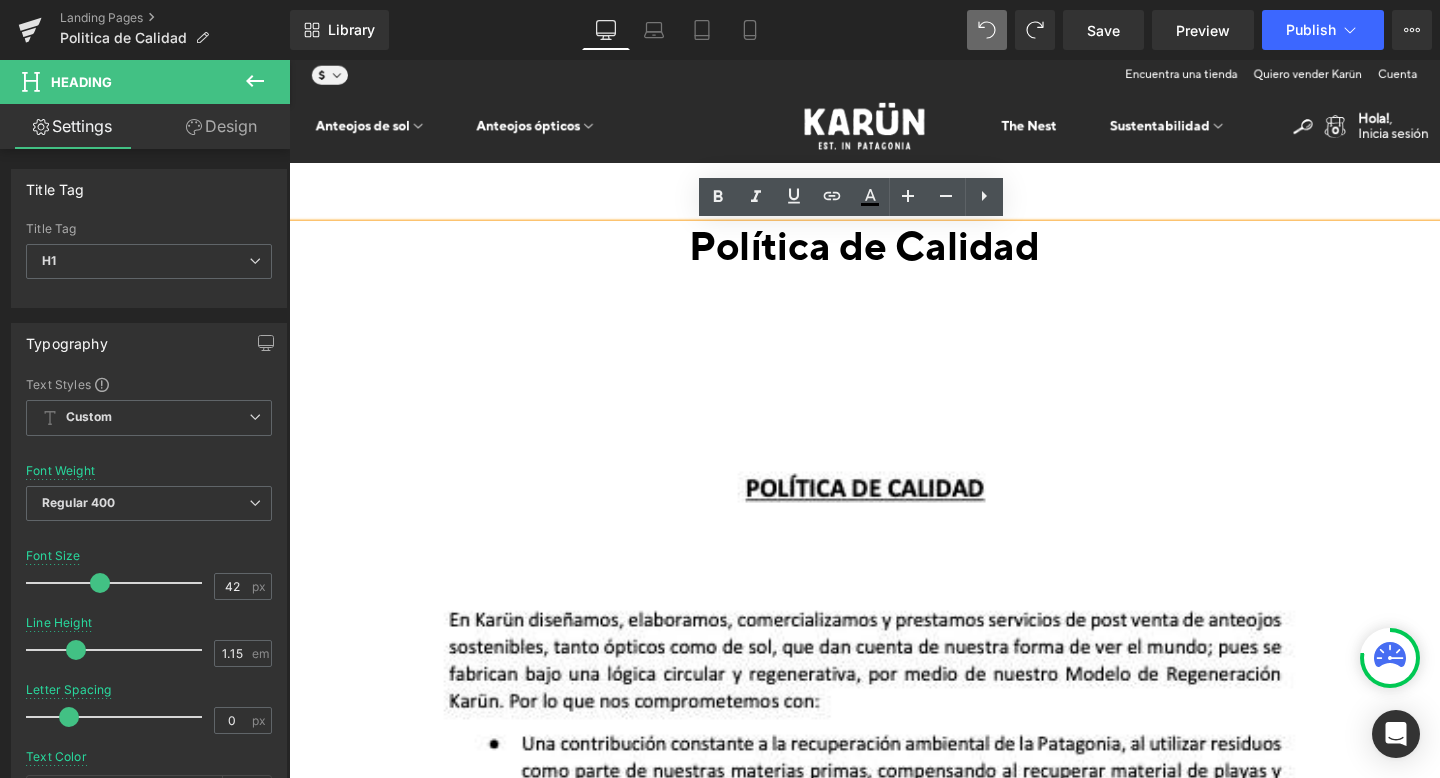 click on "Política de Calidad Heading
Image         En Karün diseñamos, elaboramos, comercializamos y prestamos servicios de post venta de  anteojos sostenibles , tanto ópticos como de sol, que dan cuenta de nuestra forma de ver el mundo; pues se fabrican bajo una lógica circular y regenerativa, por medio de nuestro  Modelo de Regeneración Karün . Por lo que nos comprometemos con: •  Una contribución constante a la r ecuperación ambiental de la Patagonia , al utilizar residuos como parte de nuestras materias primas, compensando al recuperar material de playas y bahías mucho más de lo que necesitamos. •  Contribuir  socioeconómica y ambientalmente a las comunidades  que habitan en localidades de la [GEOGRAPHIC_DATA]. •   Satisfacer permanentemente los requisitos de nuestros clientes,  tanto corporativos como usuarios finales; así como también los requisitos normativos y legales aplicables a nuestras operaciones. •     sistema de gestión de la calidad .   Inversionistas" at bounding box center (894, 1414) 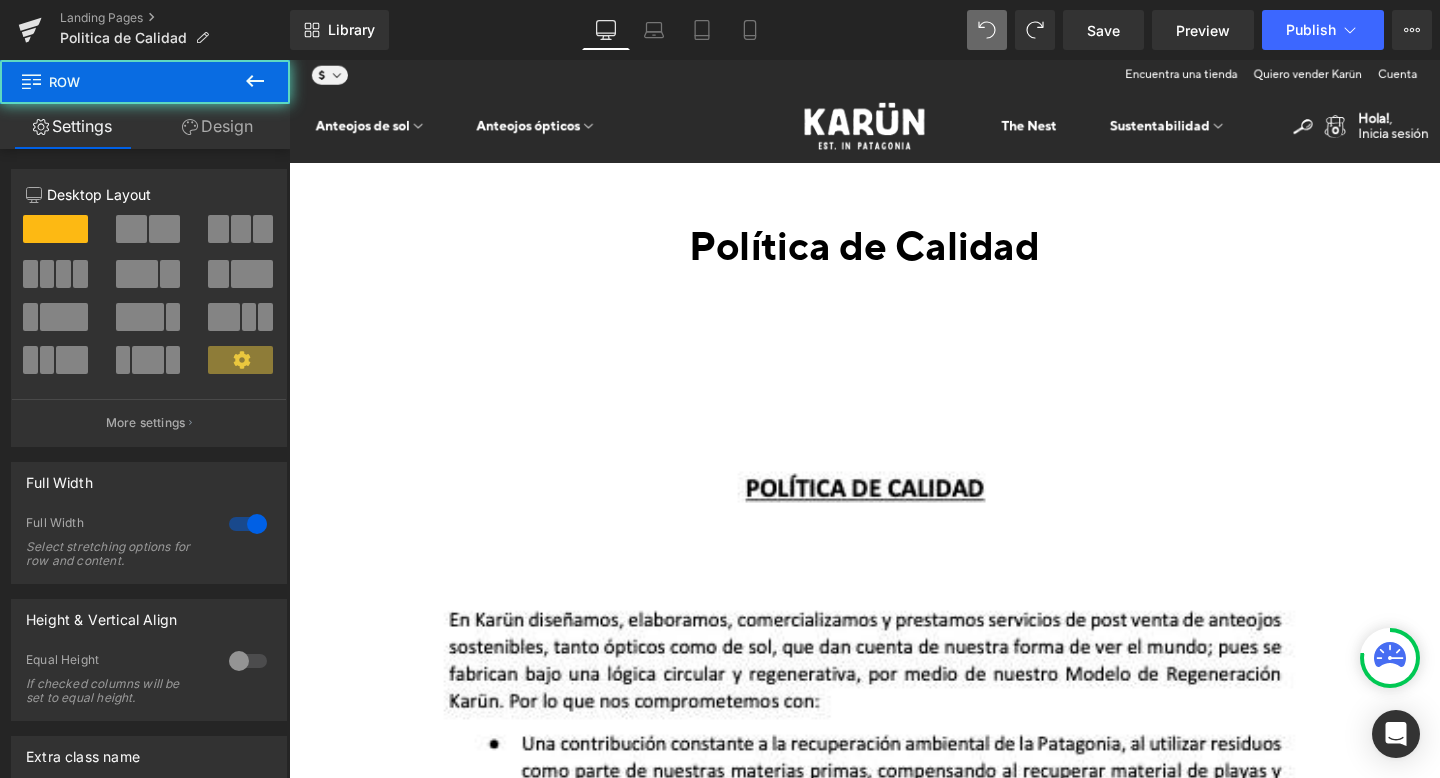 click on "Política de Calidad Heading
Image         En Karün diseñamos, elaboramos, comercializamos y prestamos servicios de post venta de  anteojos sostenibles , tanto ópticos como de sol, que dan cuenta de nuestra forma de ver el mundo; pues se fabrican bajo una lógica circular y regenerativa, por medio de nuestro  Modelo de Regeneración Karün . Por lo que nos comprometemos con: •  Una contribución constante a la r ecuperación ambiental de la Patagonia , al utilizar residuos como parte de nuestras materias primas, compensando al recuperar material de playas y bahías mucho más de lo que necesitamos. •  Contribuir  socioeconómica y ambientalmente a las comunidades  que habitan en localidades de la [GEOGRAPHIC_DATA]. •   Satisfacer permanentemente los requisitos de nuestros clientes,  tanto corporativos como usuarios finales; así como también los requisitos normativos y legales aplicables a nuestras operaciones. •     sistema de gestión de la calidad .   Inversionistas" at bounding box center (894, 1414) 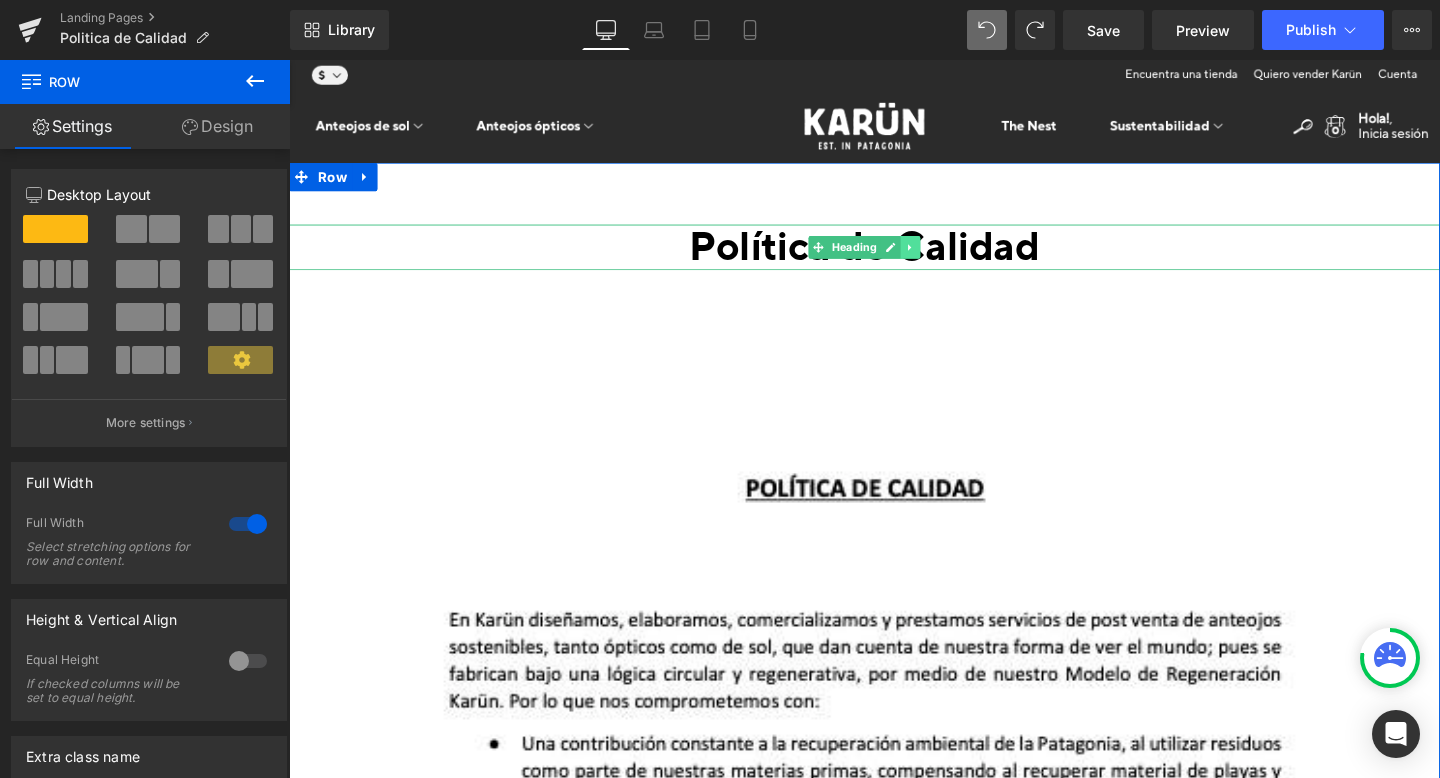 click at bounding box center (942, 257) 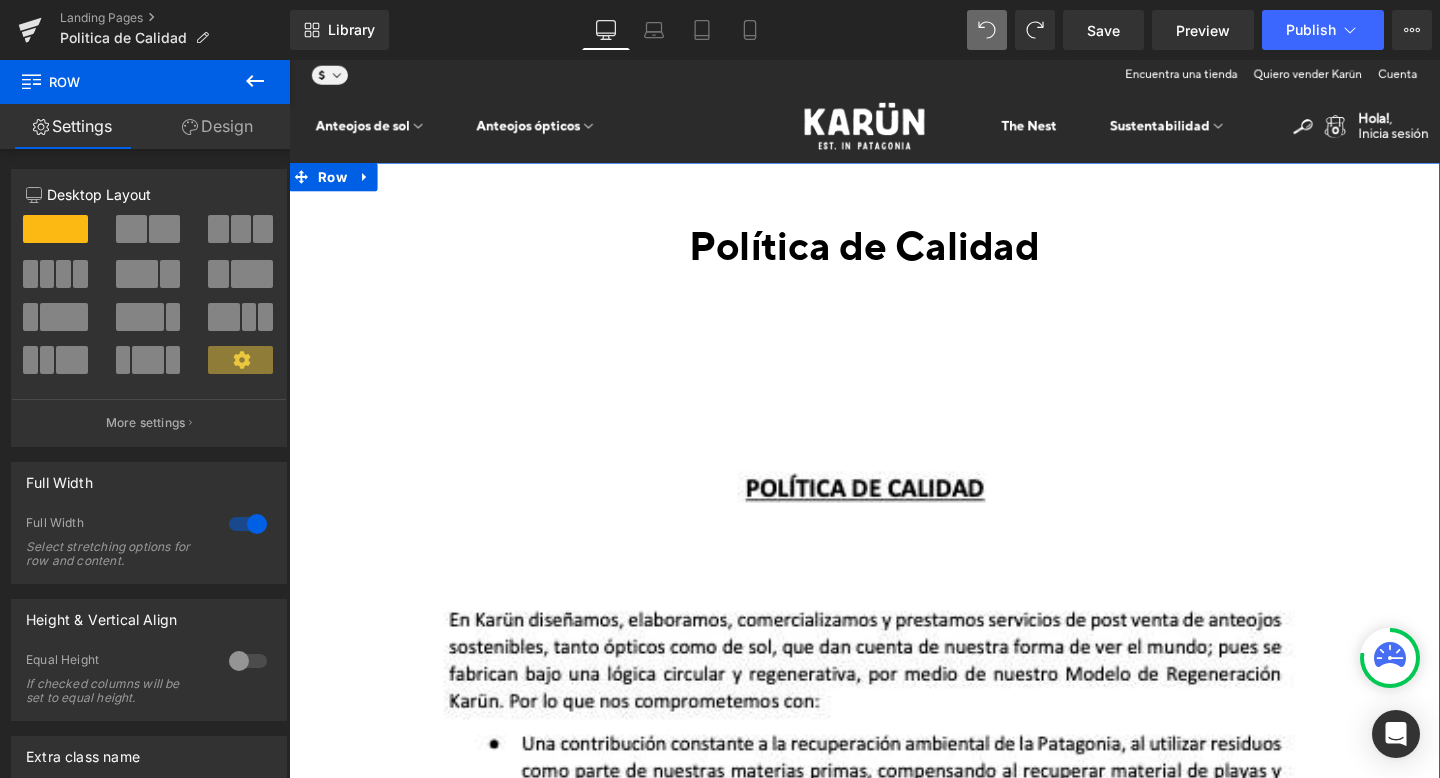 click on "Política de Calidad Heading
Image         En Karün diseñamos, elaboramos, comercializamos y prestamos servicios de post venta de  anteojos sostenibles , tanto ópticos como de sol, que dan cuenta de nuestra forma de ver el mundo; pues se fabrican bajo una lógica circular y regenerativa, por medio de nuestro  Modelo de Regeneración Karün . Por lo que nos comprometemos con: •  Una contribución constante a la r ecuperación ambiental de la Patagonia , al utilizar residuos como parte de nuestras materias primas, compensando al recuperar material de playas y bahías mucho más de lo que necesitamos. •  Contribuir  socioeconómica y ambientalmente a las comunidades  que habitan en localidades de la [GEOGRAPHIC_DATA]. •   Satisfacer permanentemente los requisitos de nuestros clientes,  tanto corporativos como usuarios finales; así como también los requisitos normativos y legales aplicables a nuestras operaciones. •     sistema de gestión de la calidad .   Inversionistas" at bounding box center [894, 1414] 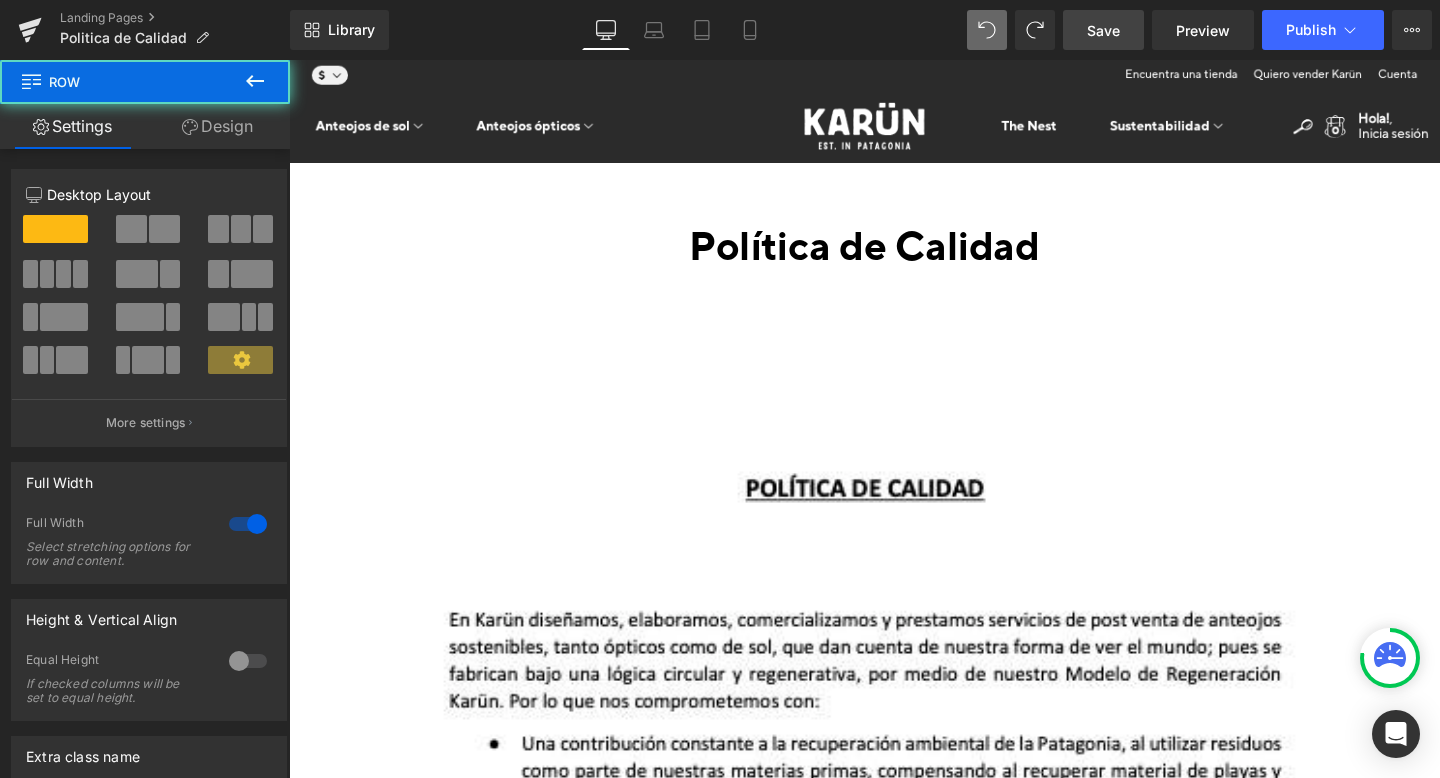 click on "Save" at bounding box center (1103, 30) 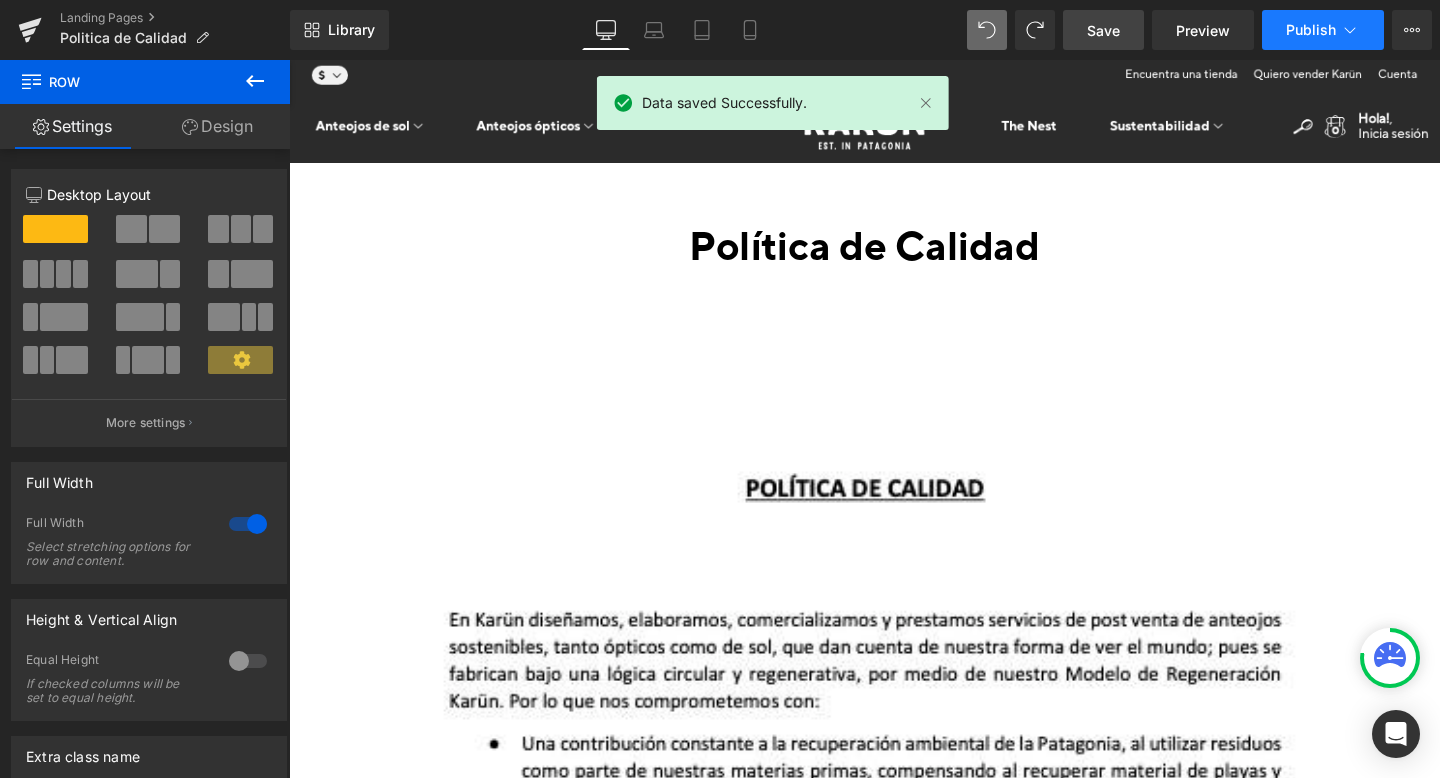 click on "Publish" at bounding box center (1323, 30) 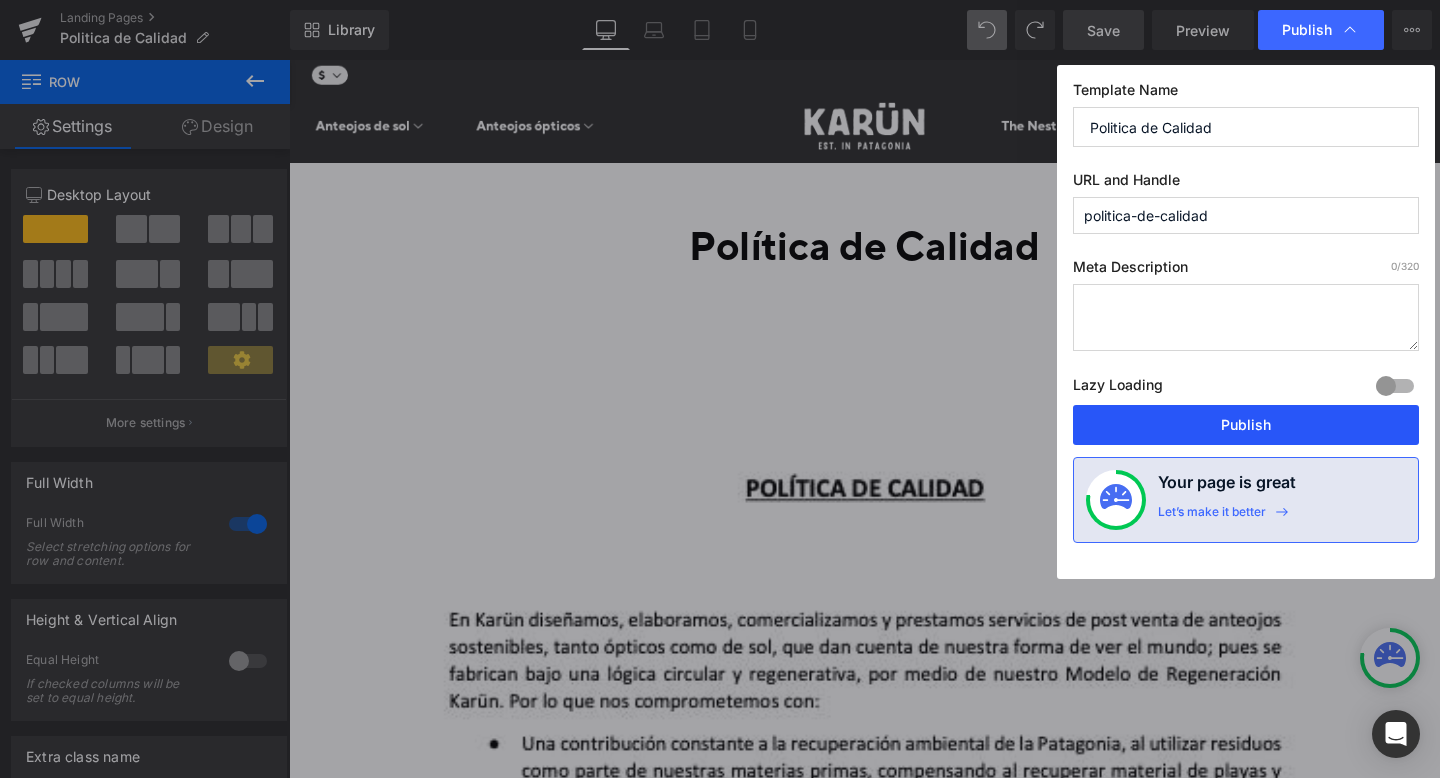 click on "Publish" at bounding box center (1246, 425) 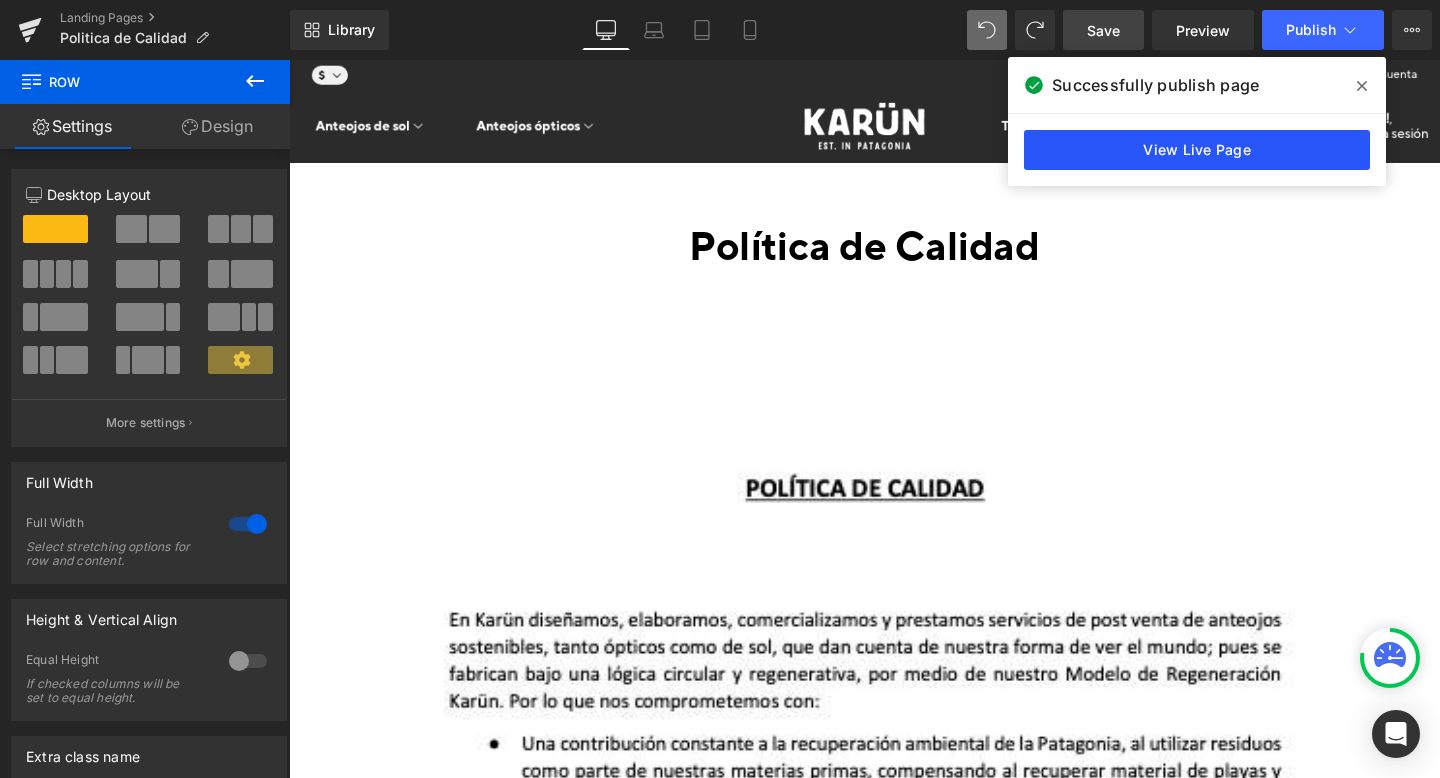 click on "View Live Page" at bounding box center (1197, 150) 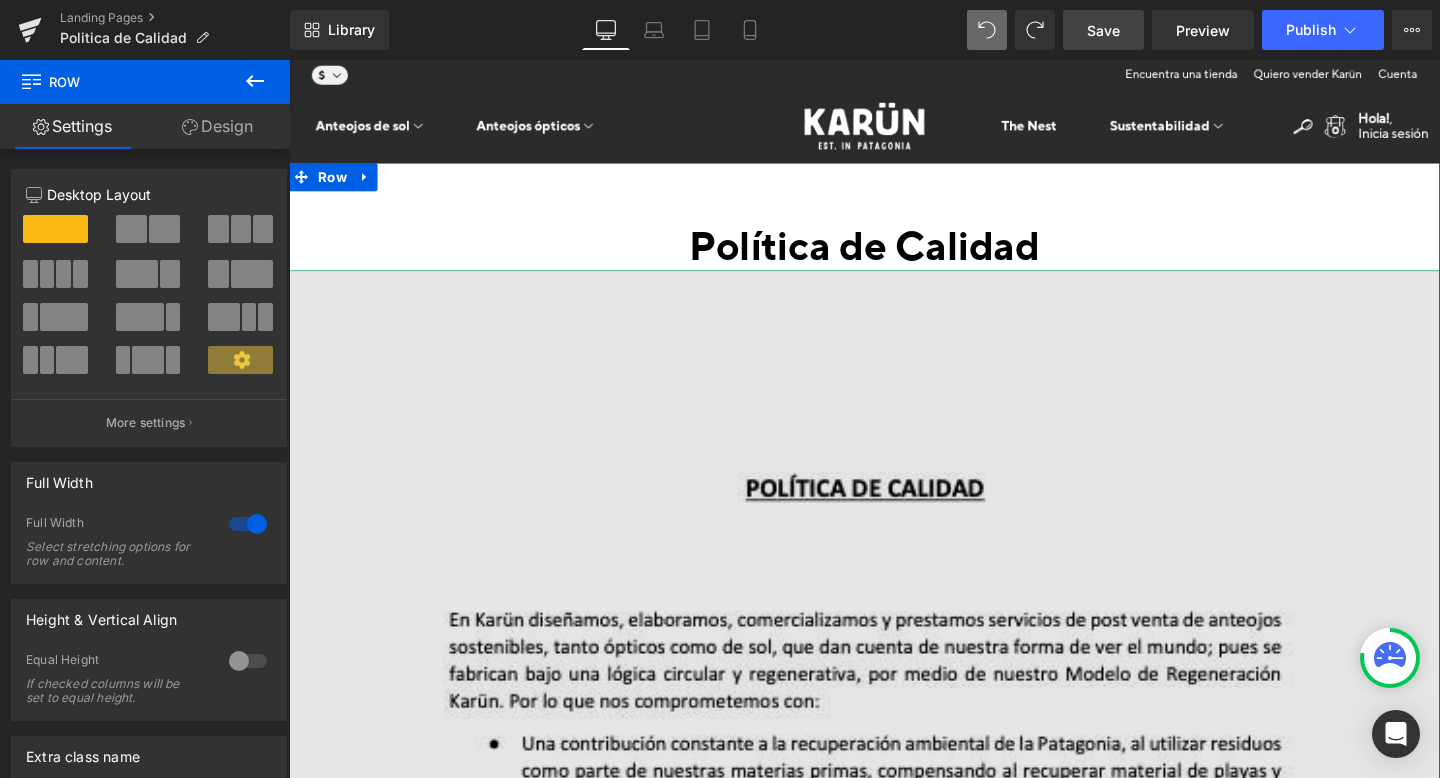 click at bounding box center [894, 1136] 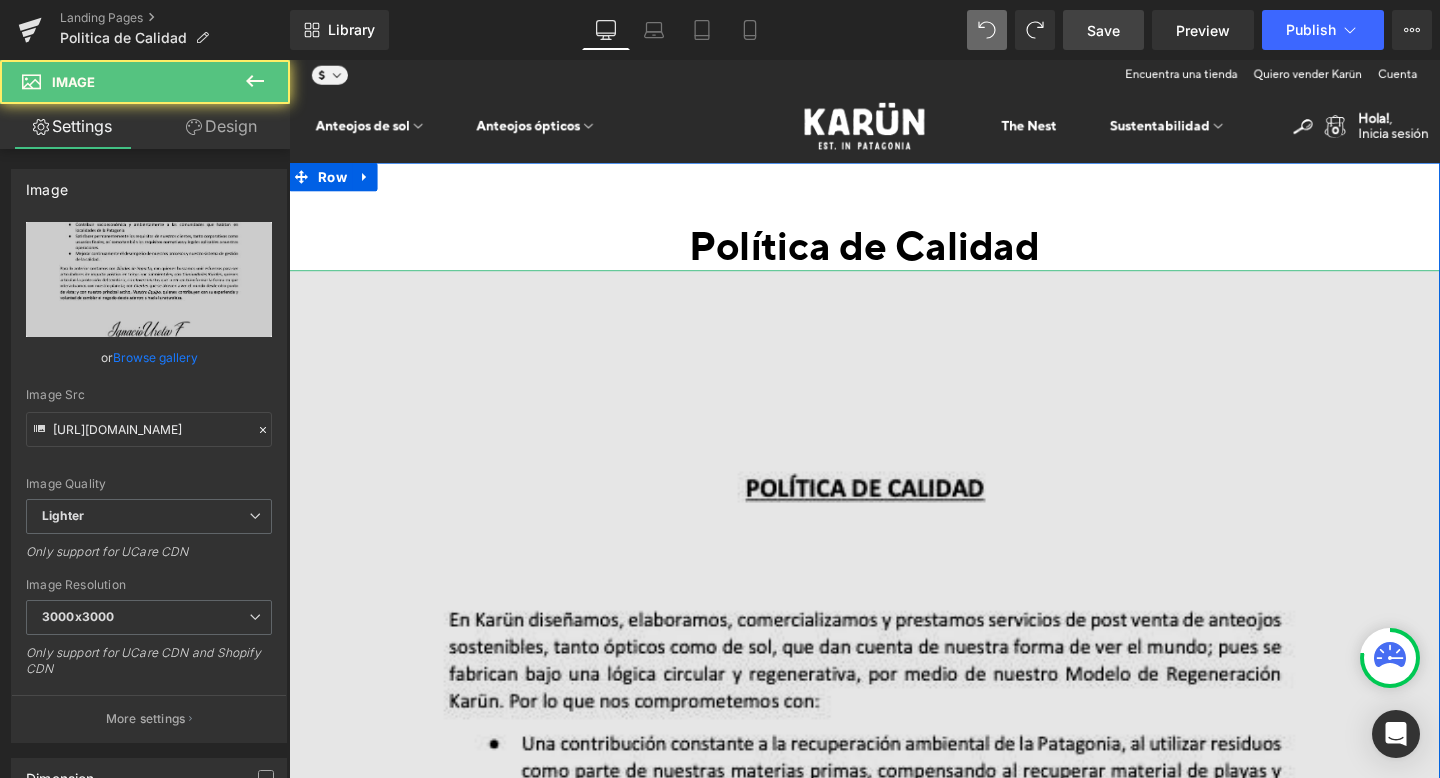 click at bounding box center [894, 1136] 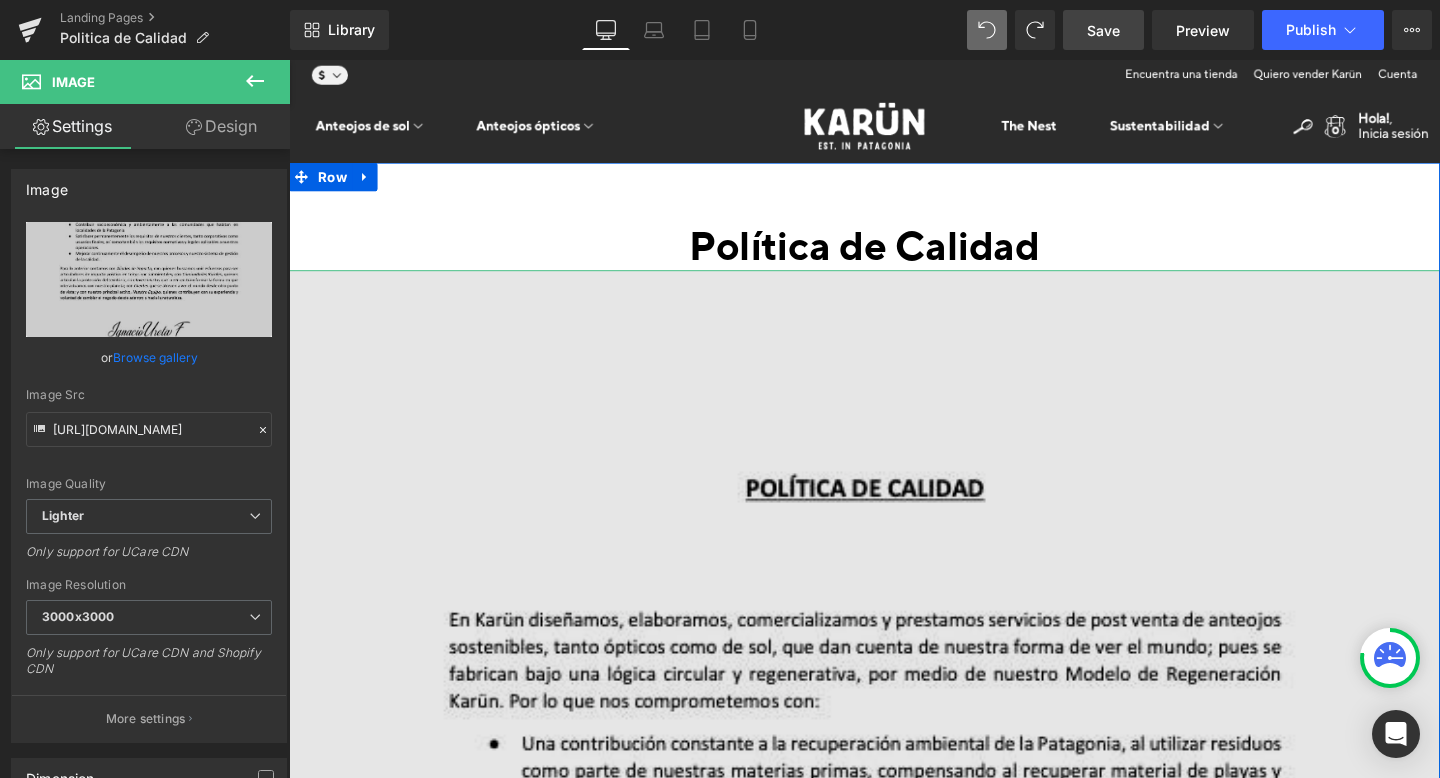 click at bounding box center (894, 1136) 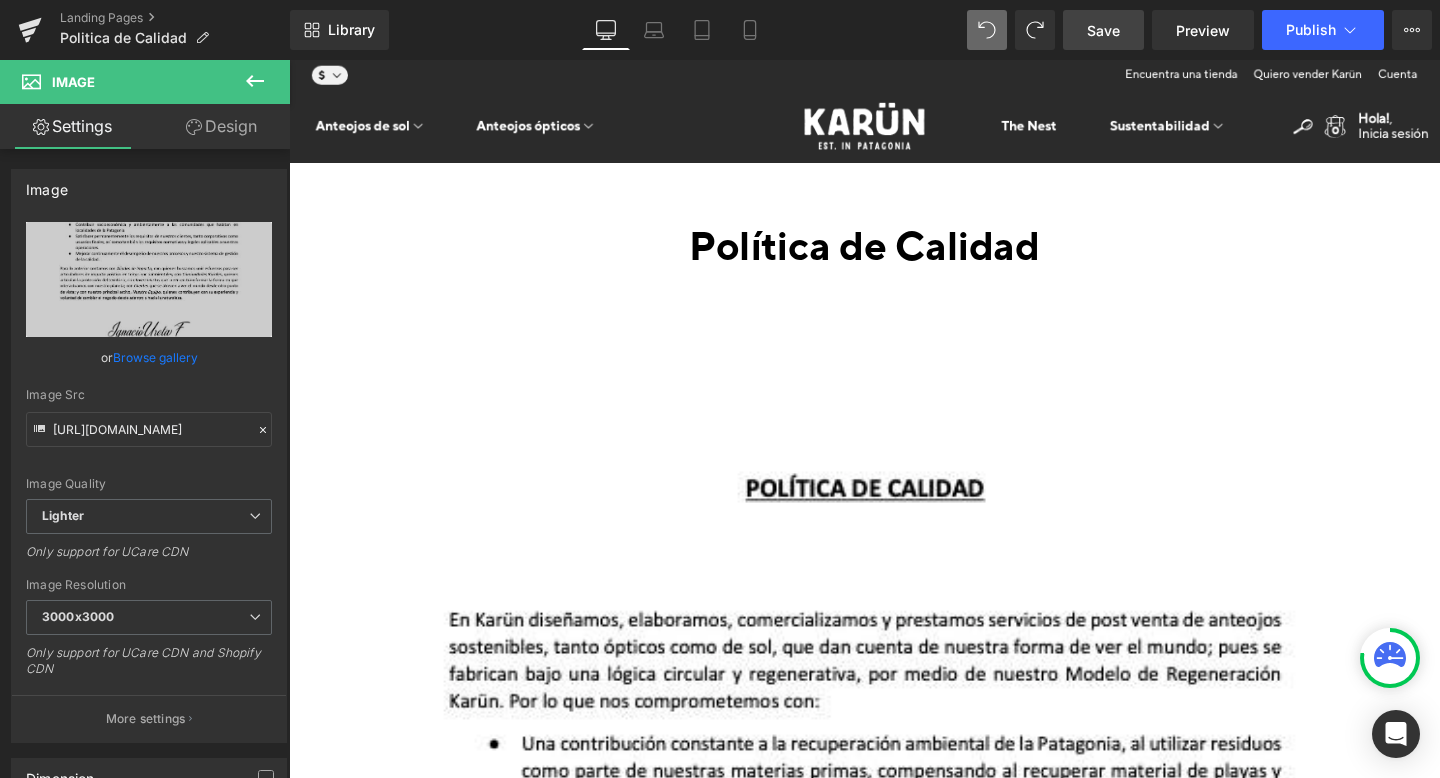 click on "Política de Calidad Heading
Image         En Karün diseñamos, elaboramos, comercializamos y prestamos servicios de post venta de  anteojos sostenibles , tanto ópticos como de sol, que dan cuenta de nuestra forma de ver el mundo; pues se fabrican bajo una lógica circular y regenerativa, por medio de nuestro  Modelo de Regeneración Karün . Por lo que nos comprometemos con: •  Una contribución constante a la r ecuperación ambiental de la Patagonia , al utilizar residuos como parte de nuestras materias primas, compensando al recuperar material de playas y bahías mucho más de lo que necesitamos. •  Contribuir  socioeconómica y ambientalmente a las comunidades  que habitan en localidades de la [GEOGRAPHIC_DATA]. •   Satisfacer permanentemente los requisitos de nuestros clientes,  tanto corporativos como usuarios finales; así como también los requisitos normativos y legales aplicables a nuestras operaciones. •     sistema de gestión de la calidad .   Inversionistas" at bounding box center [894, 1399] 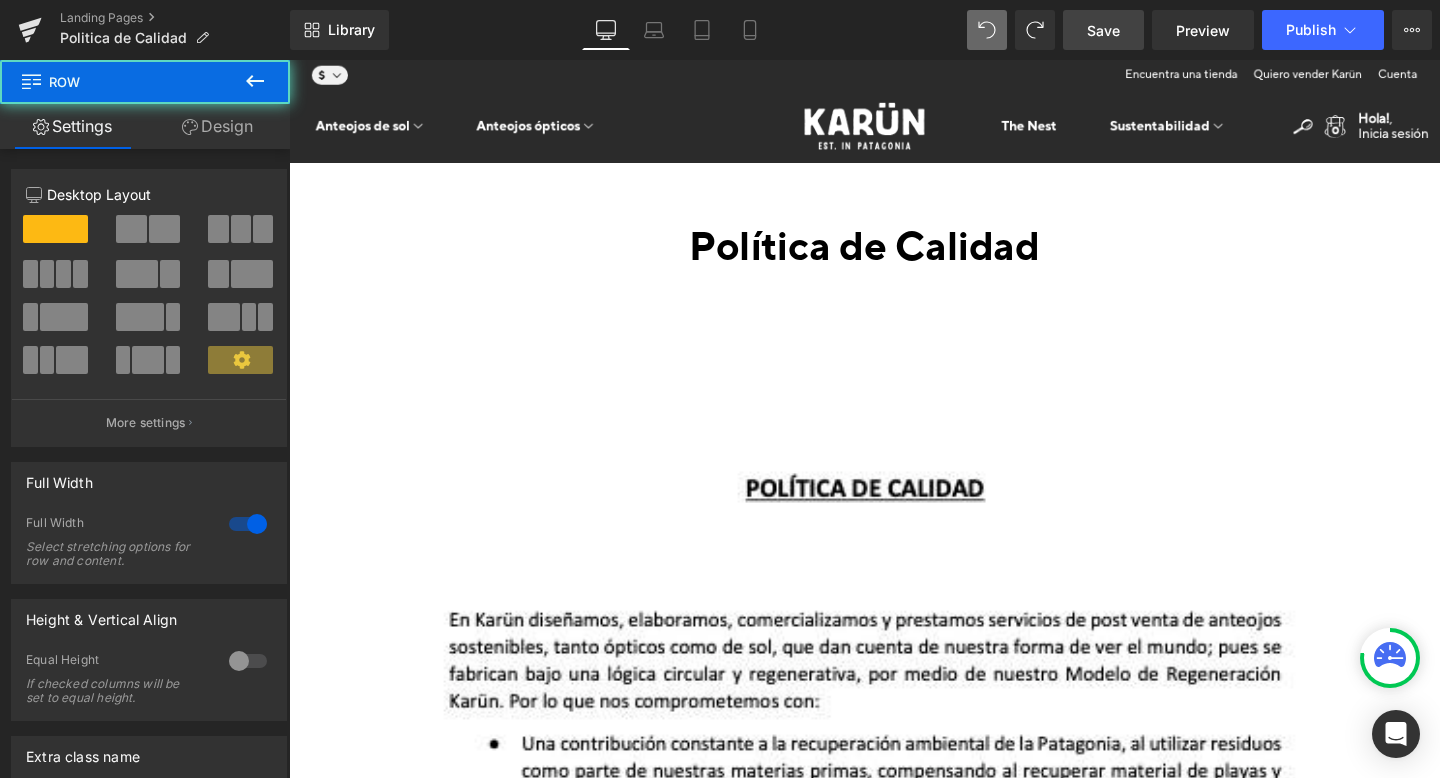 click on "Política de Calidad Heading
Image         En Karün diseñamos, elaboramos, comercializamos y prestamos servicios de post venta de  anteojos sostenibles , tanto ópticos como de sol, que dan cuenta de nuestra forma de ver el mundo; pues se fabrican bajo una lógica circular y regenerativa, por medio de nuestro  Modelo de Regeneración Karün . Por lo que nos comprometemos con: •  Una contribución constante a la r ecuperación ambiental de la Patagonia , al utilizar residuos como parte de nuestras materias primas, compensando al recuperar material de playas y bahías mucho más de lo que necesitamos. •  Contribuir  socioeconómica y ambientalmente a las comunidades  que habitan en localidades de la [GEOGRAPHIC_DATA]. •   Satisfacer permanentemente los requisitos de nuestros clientes,  tanto corporativos como usuarios finales; así como también los requisitos normativos y legales aplicables a nuestras operaciones. •     sistema de gestión de la calidad .   Inversionistas" at bounding box center (894, 1399) 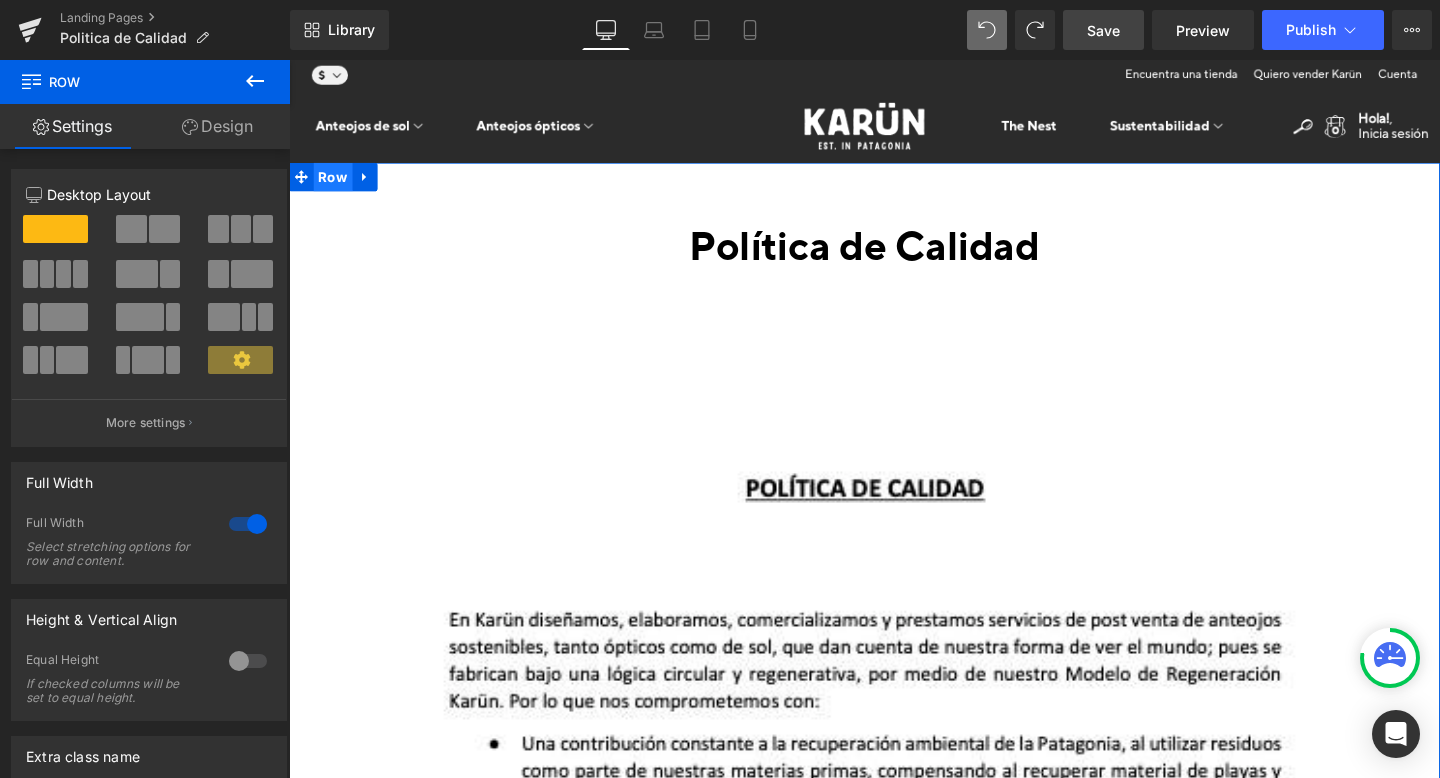 click on "Row" at bounding box center [335, 183] 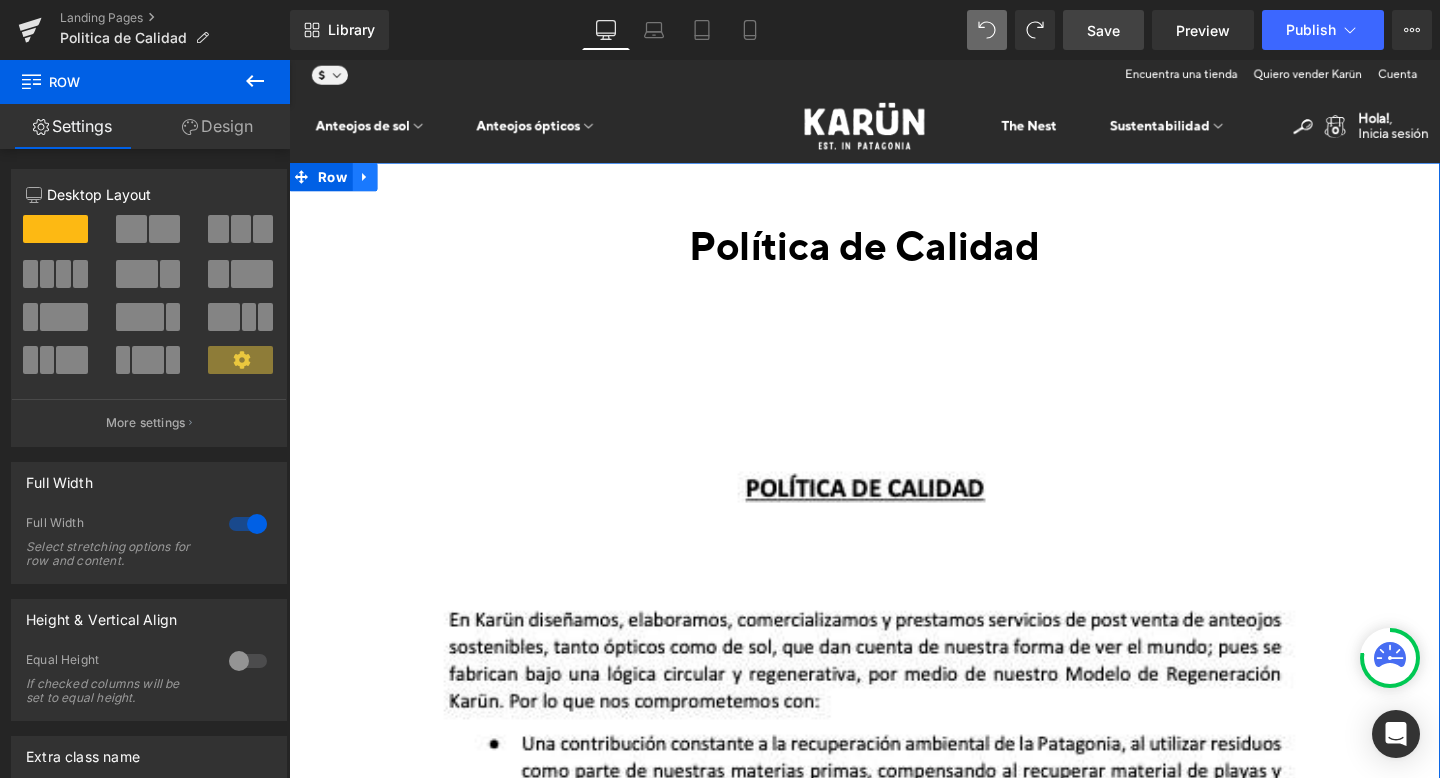 click 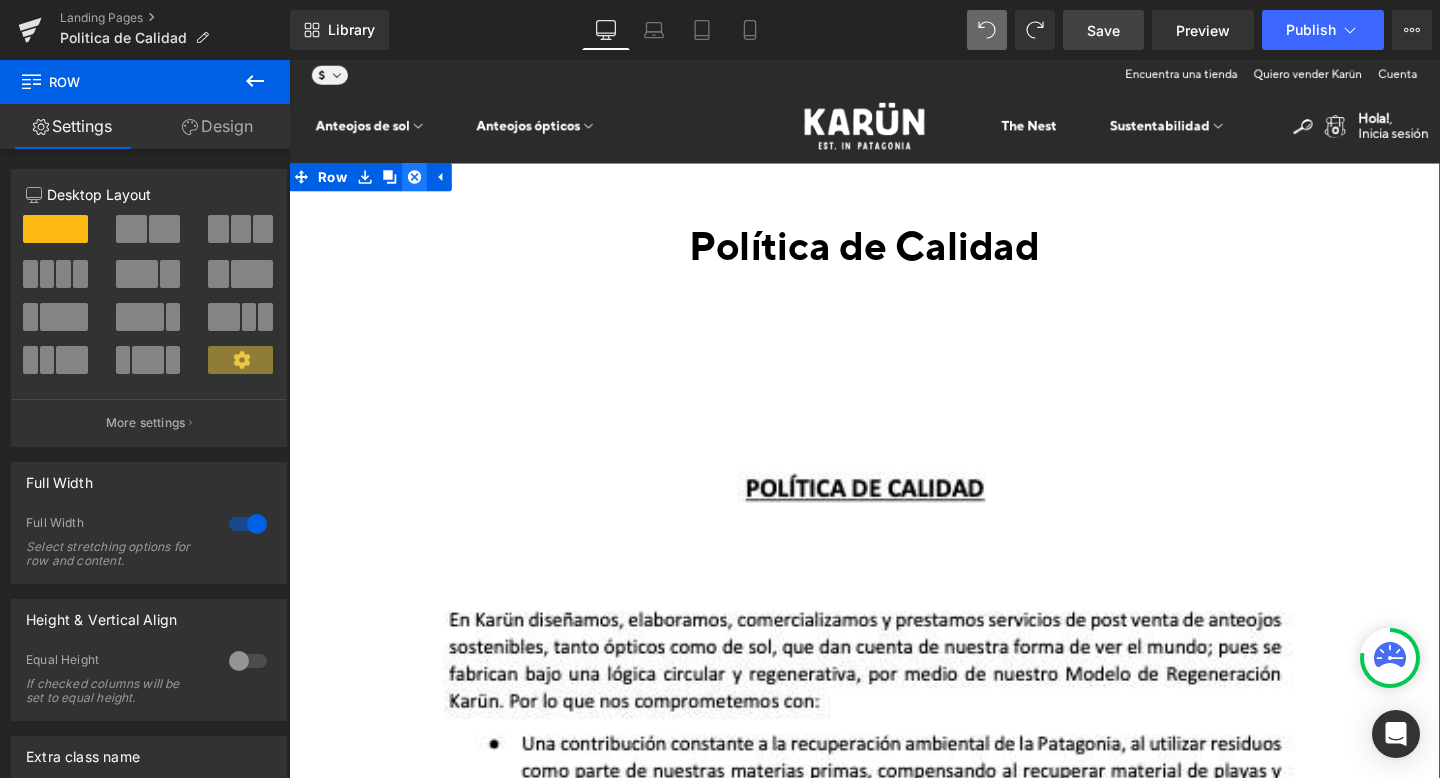 click 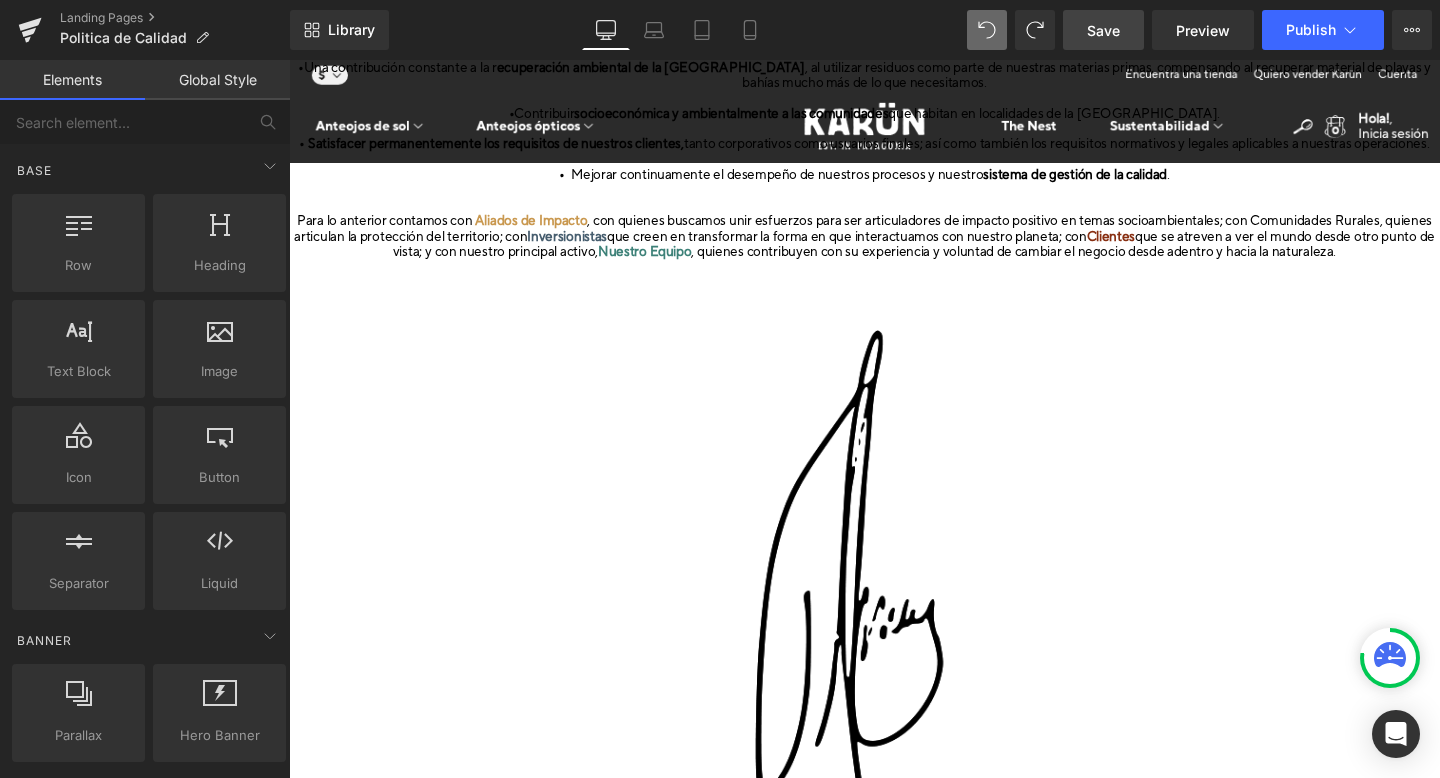 scroll, scrollTop: 0, scrollLeft: 0, axis: both 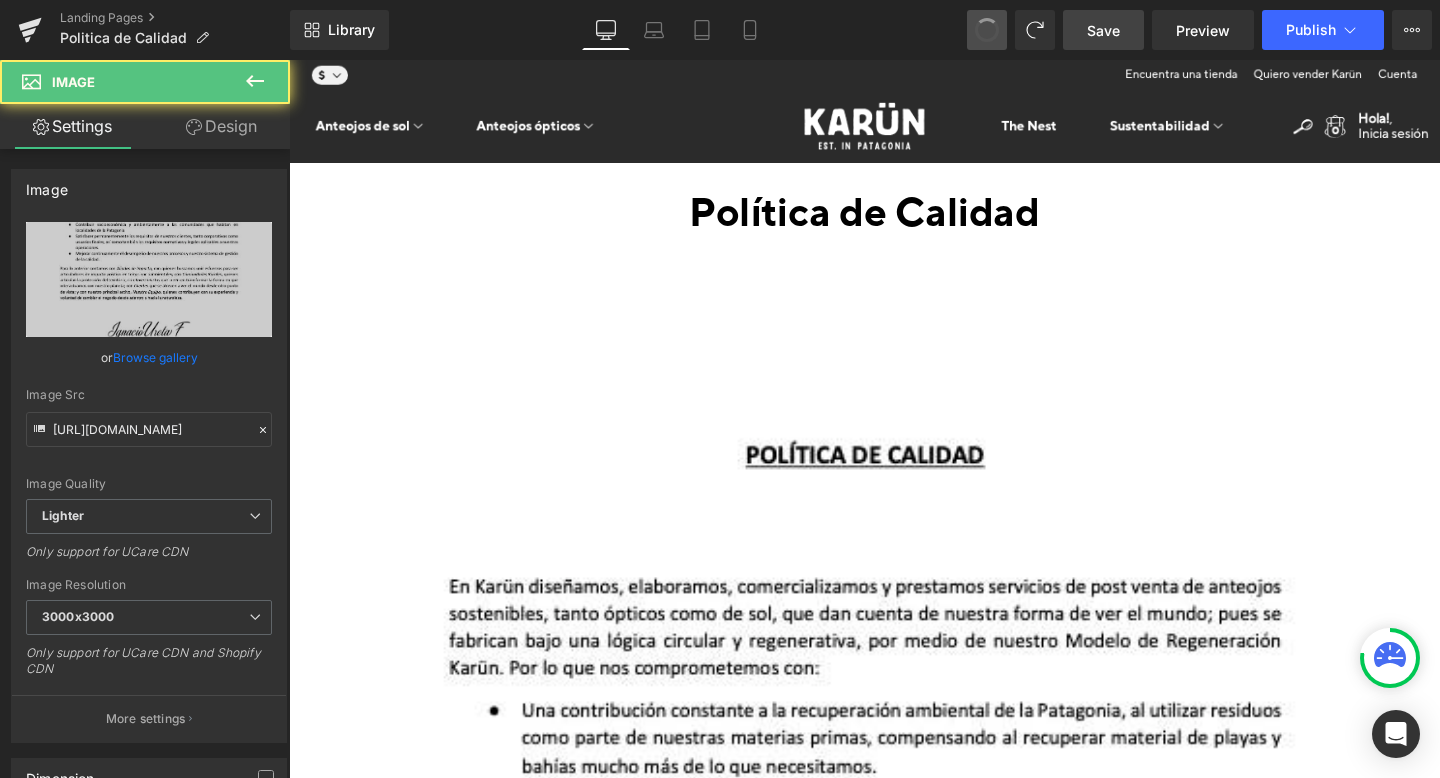 type on "//[DOMAIN_NAME][URL]" 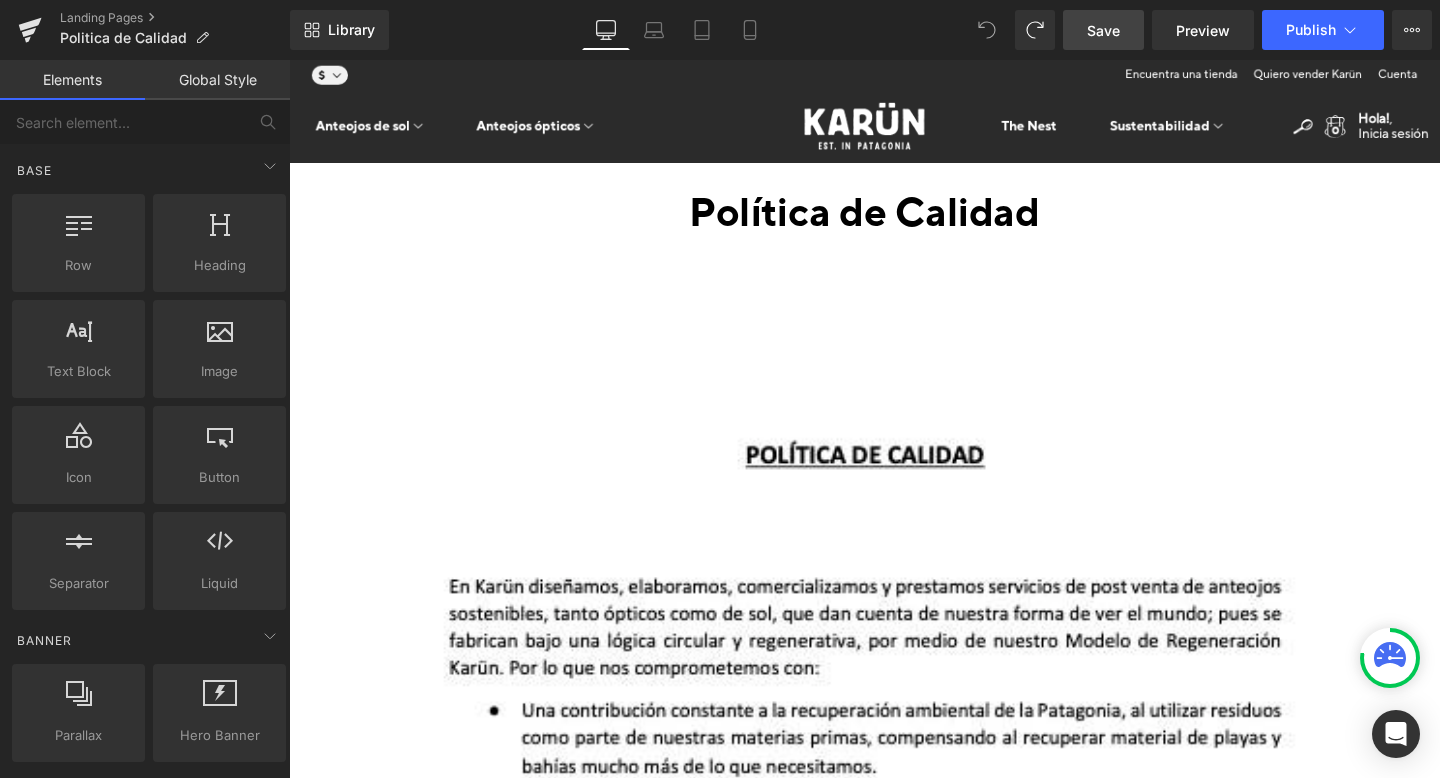 click at bounding box center (289, 60) 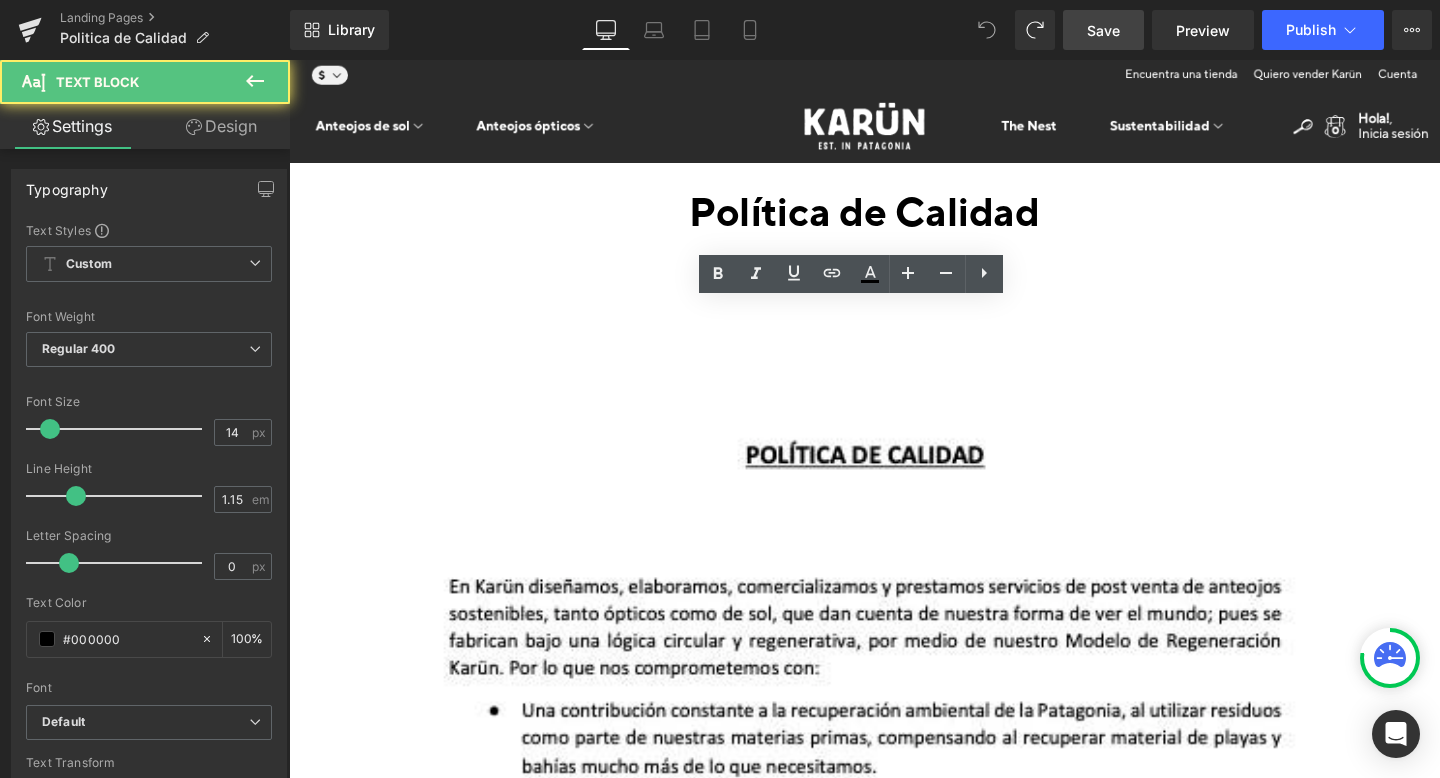 click at bounding box center (289, 60) 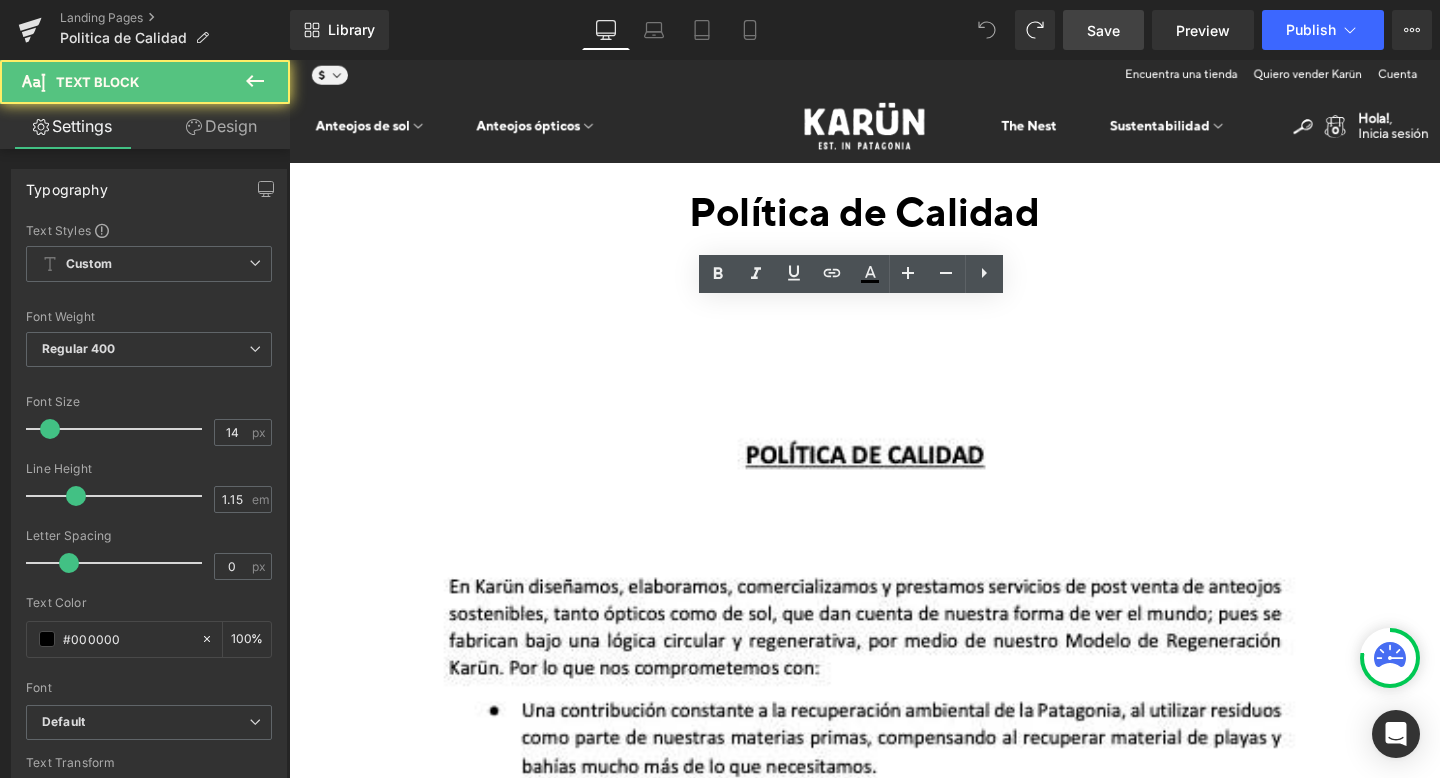 click at bounding box center [289, 60] 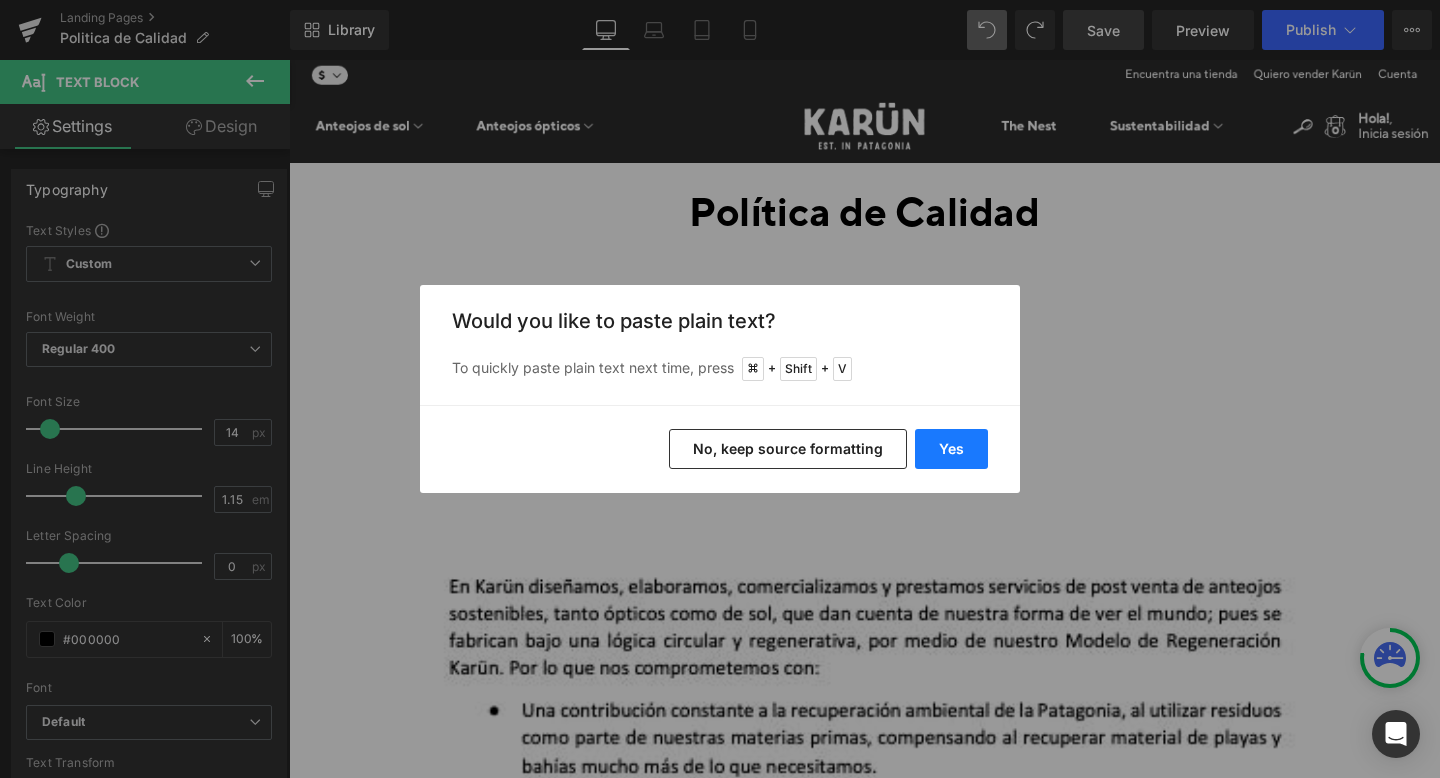 click on "Yes" at bounding box center (951, 449) 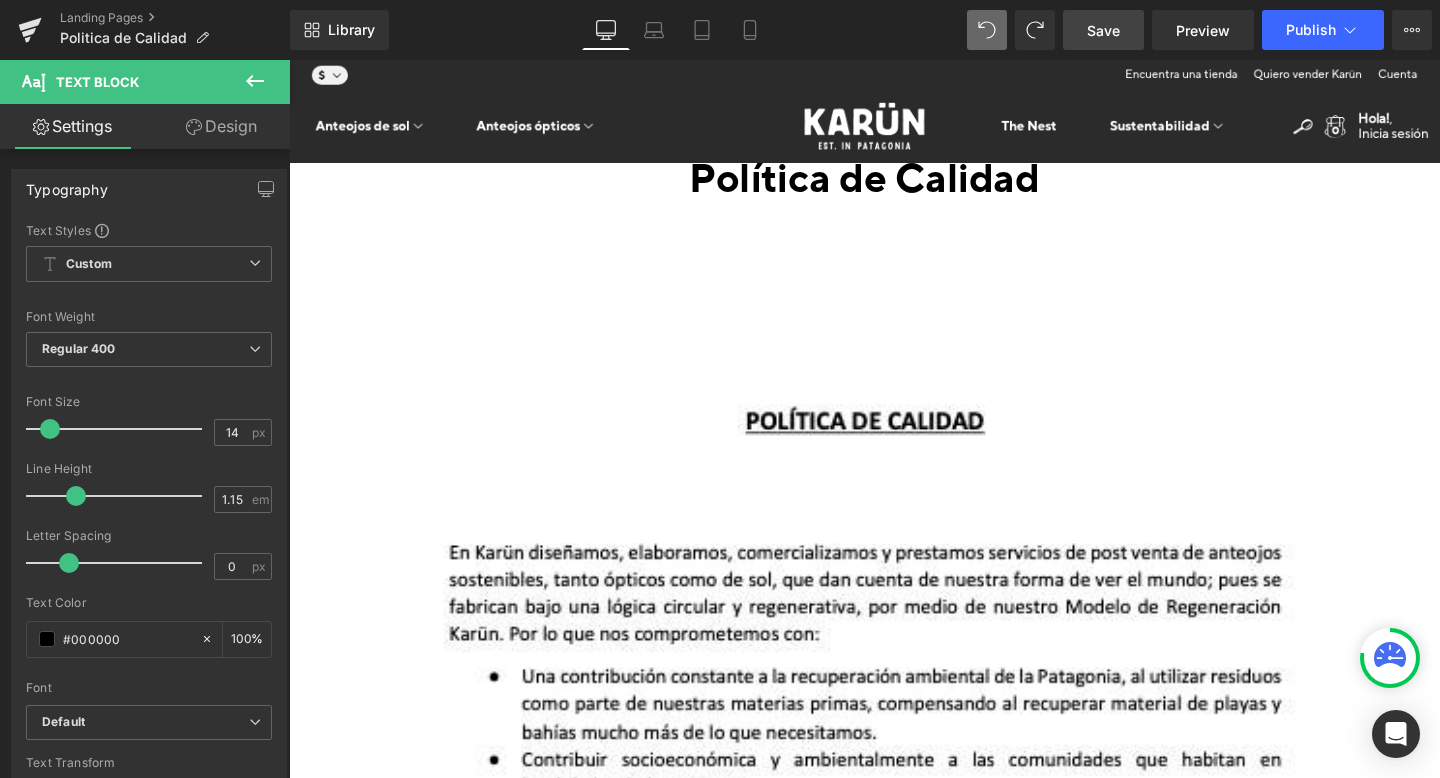 scroll, scrollTop: 0, scrollLeft: 0, axis: both 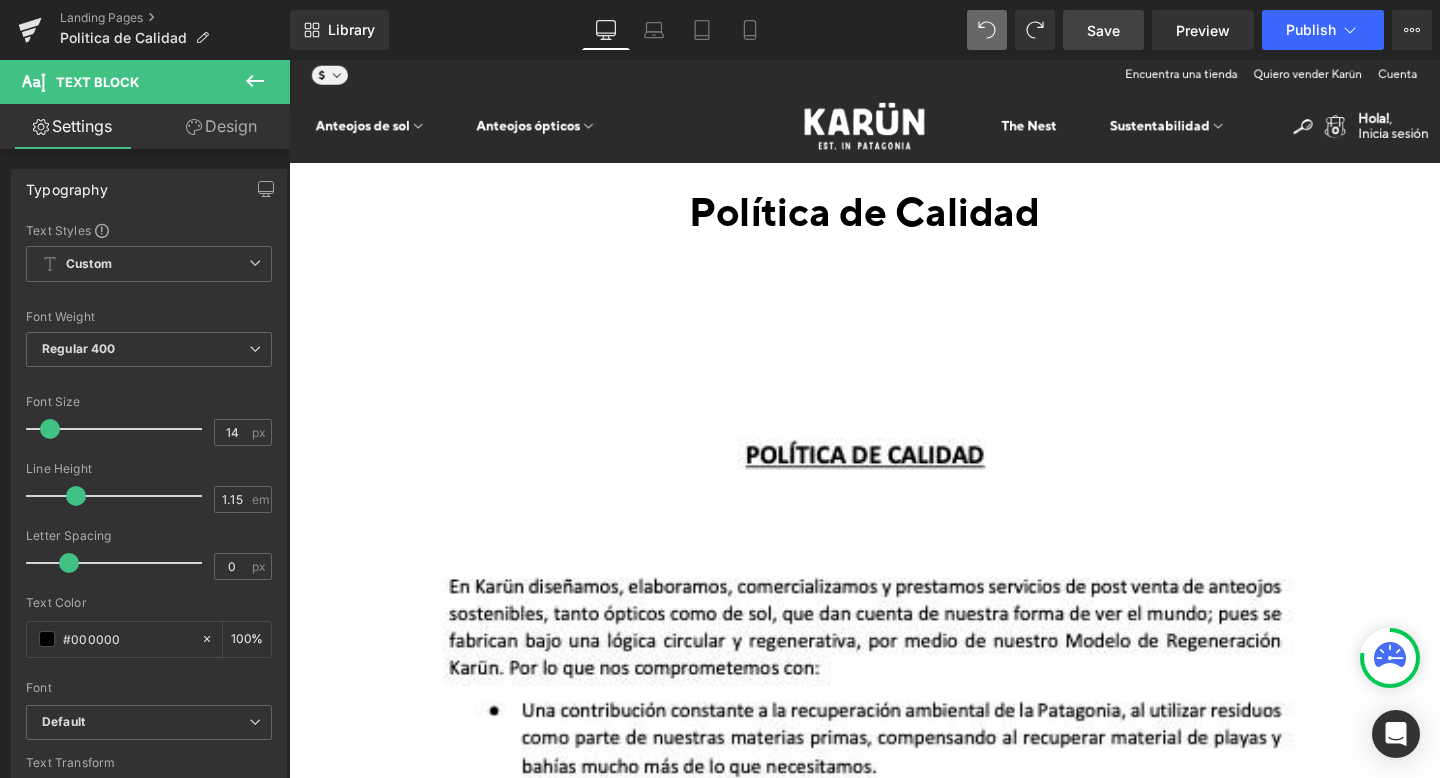 drag, startPoint x: 529, startPoint y: 498, endPoint x: 442, endPoint y: 302, distance: 214.44113 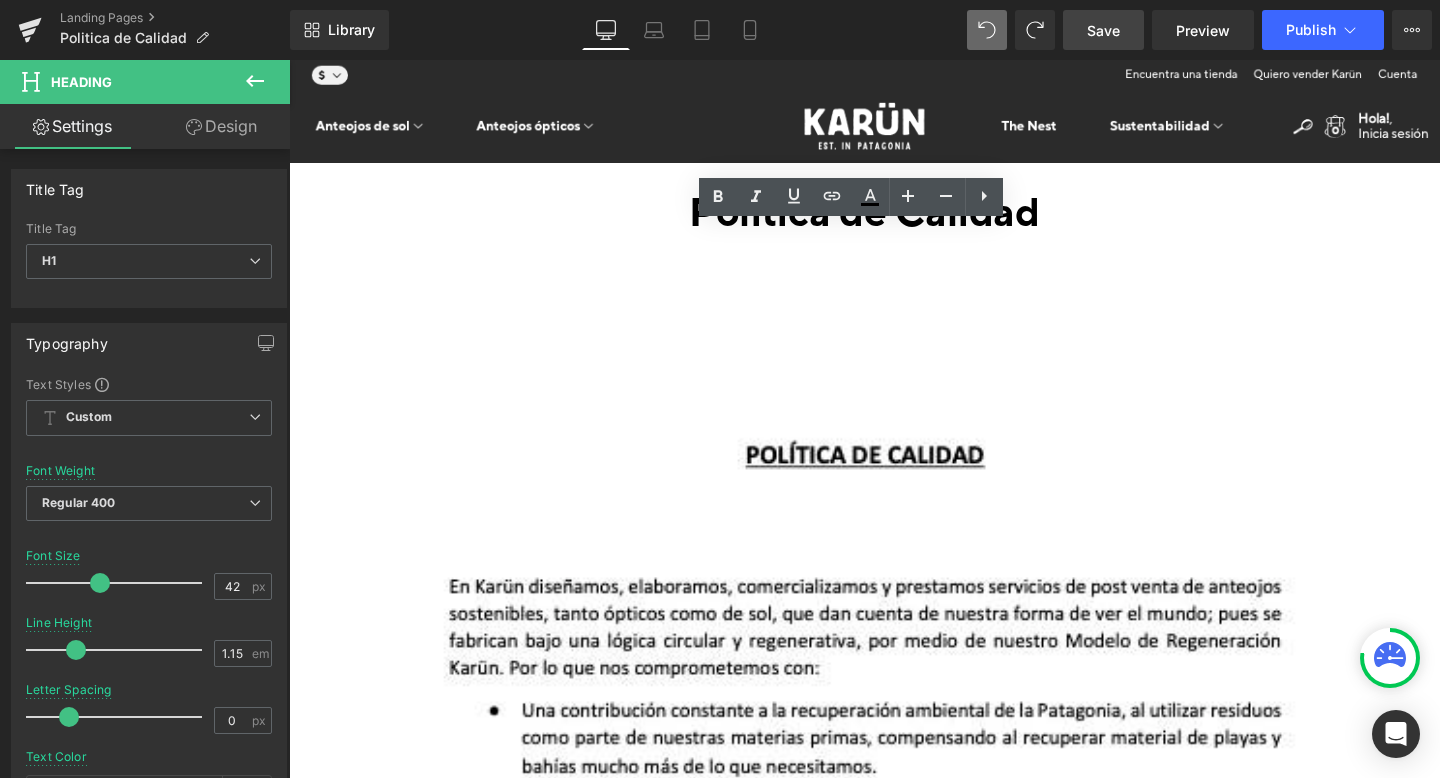 click at bounding box center [289, 60] 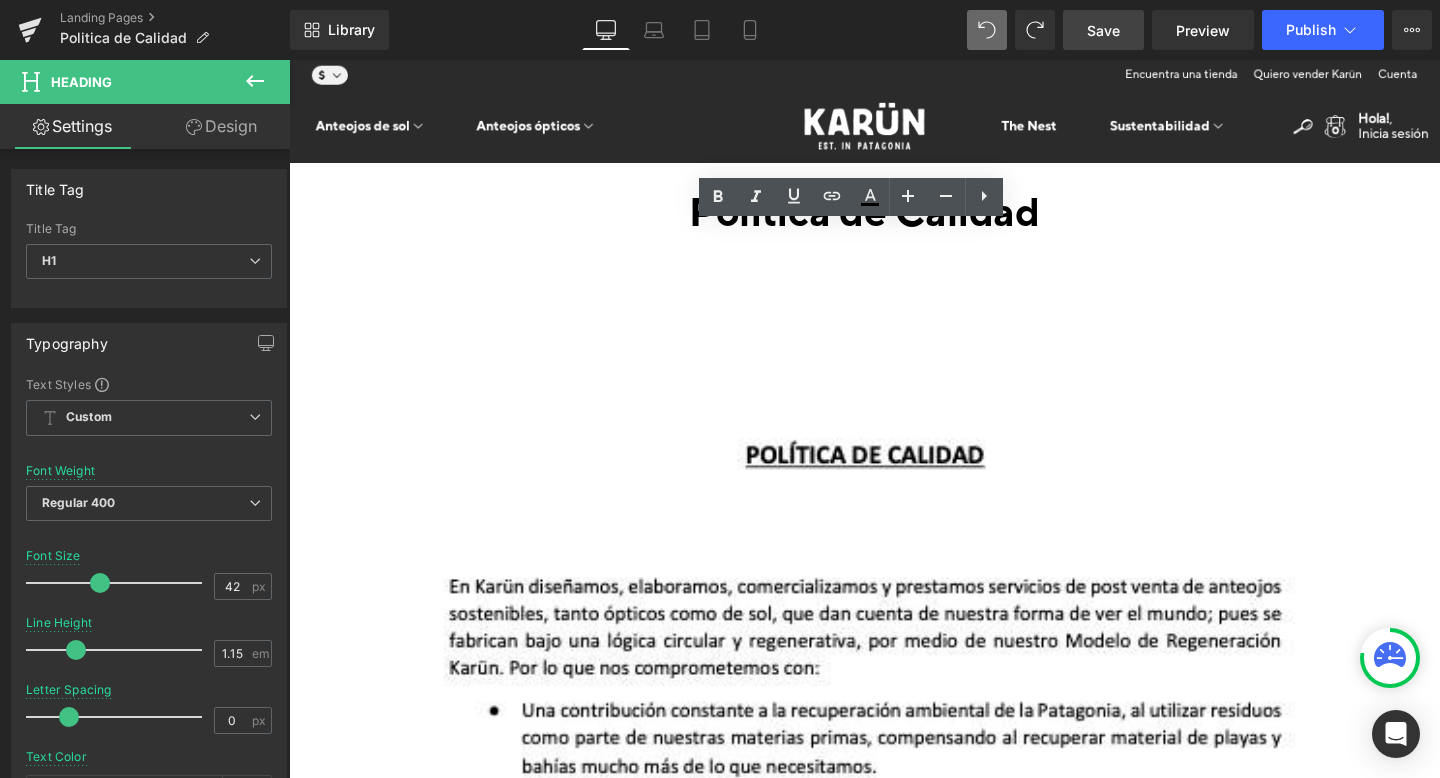 click at bounding box center [289, 60] 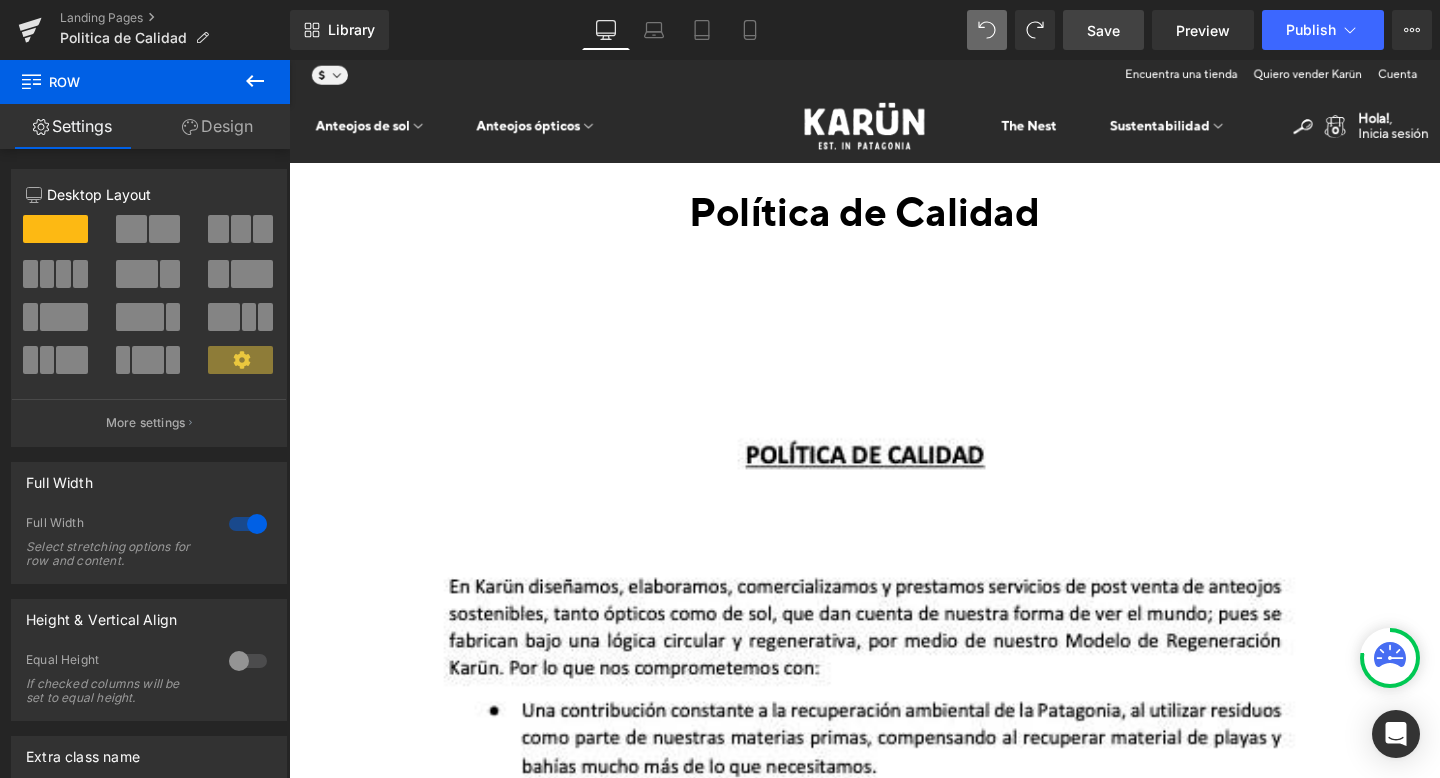 click at bounding box center [894, 2660] 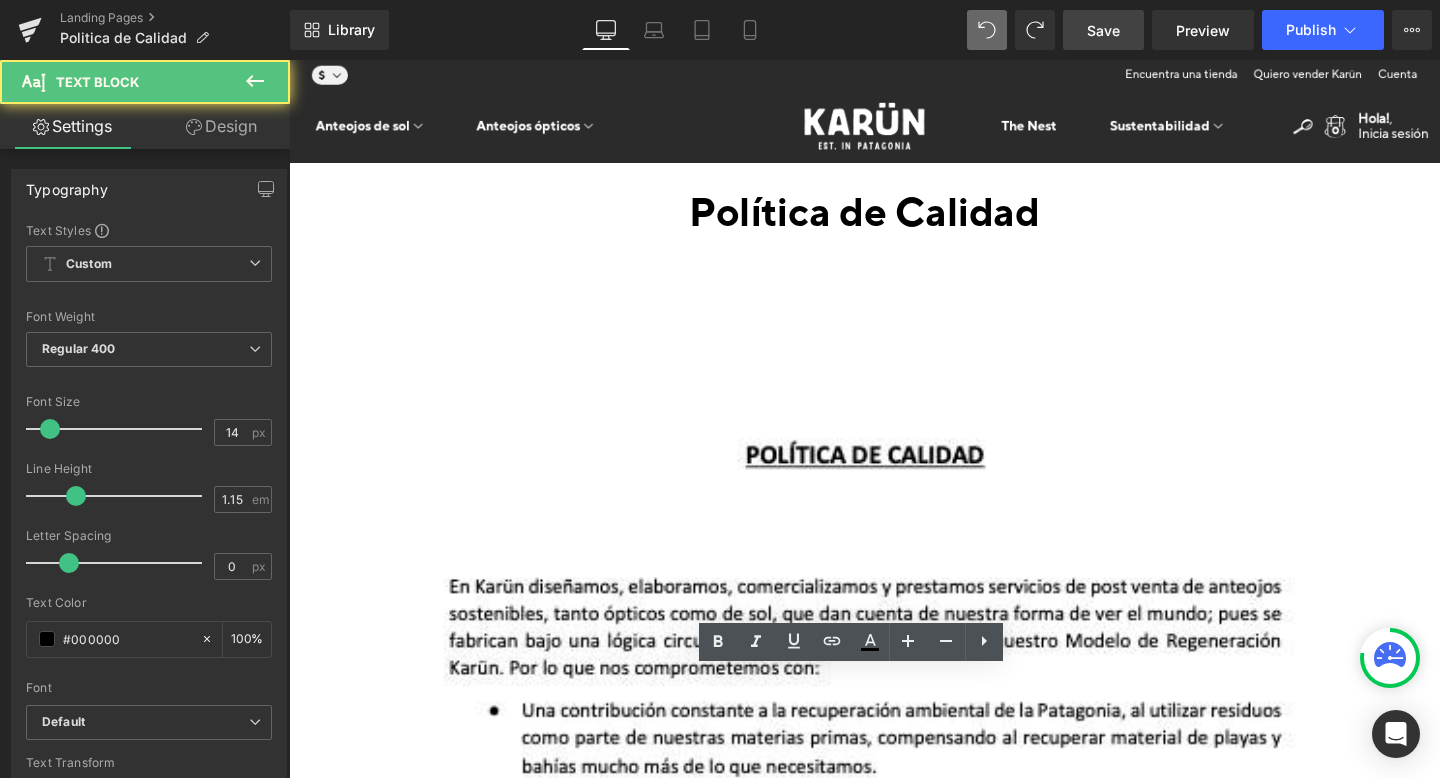 click at bounding box center [289, 60] 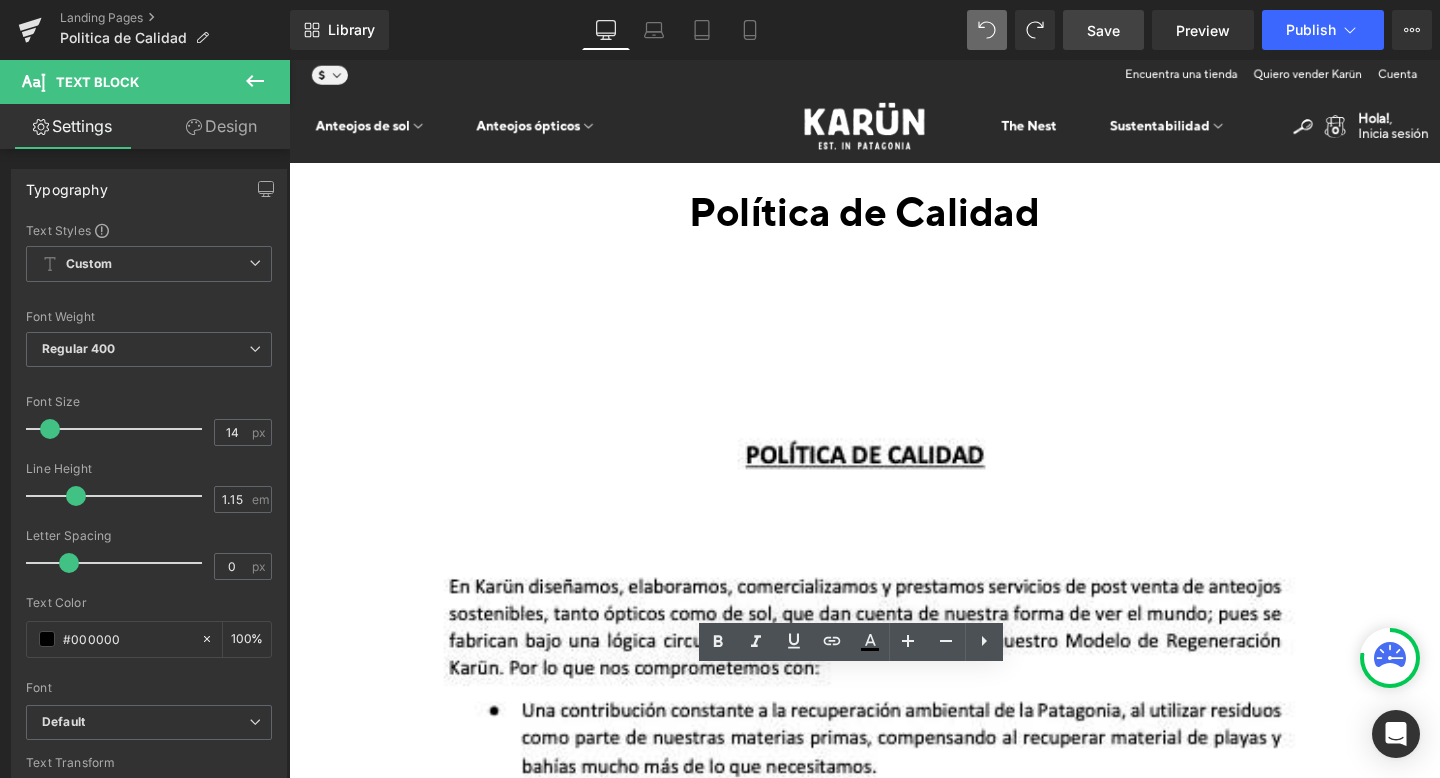 drag, startPoint x: 903, startPoint y: 724, endPoint x: 833, endPoint y: 724, distance: 70 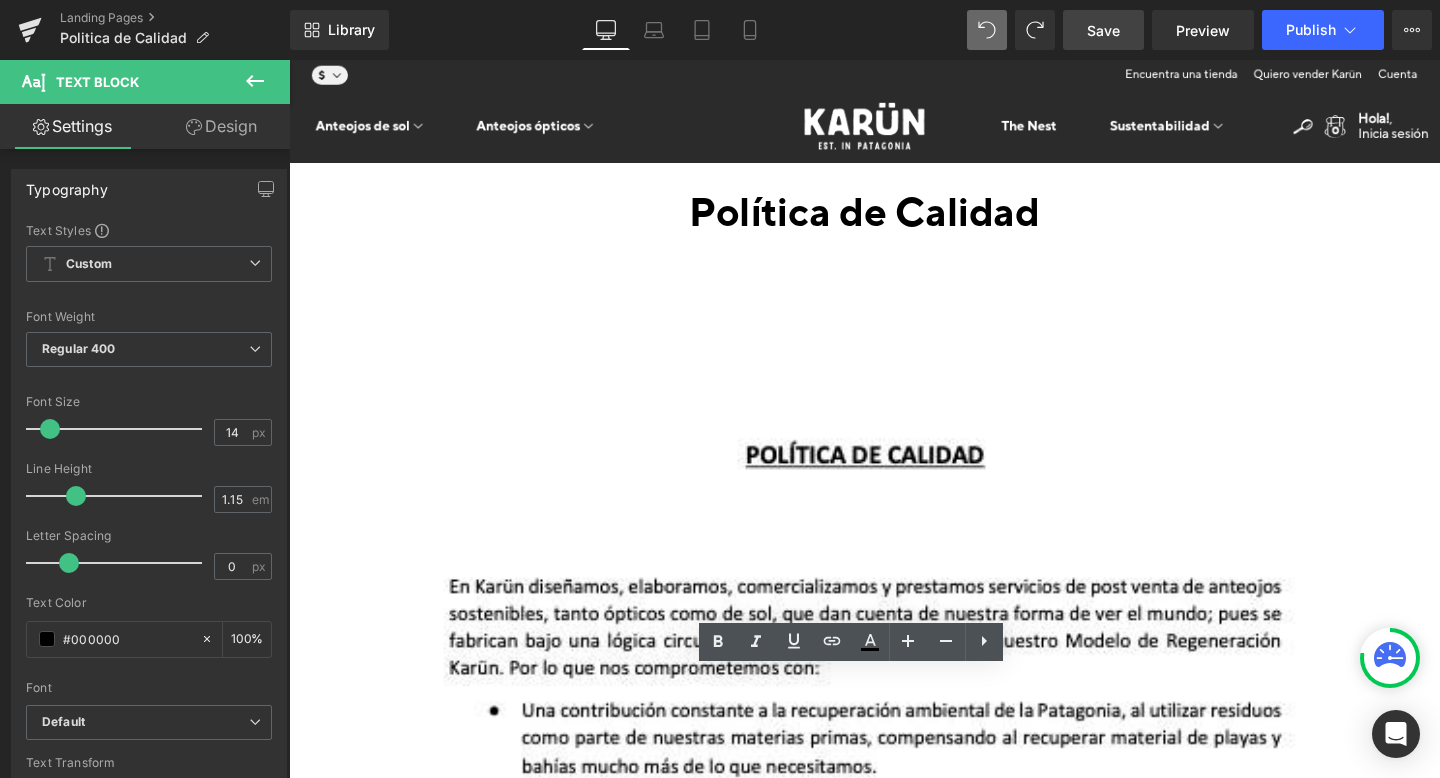click at bounding box center (289, 60) 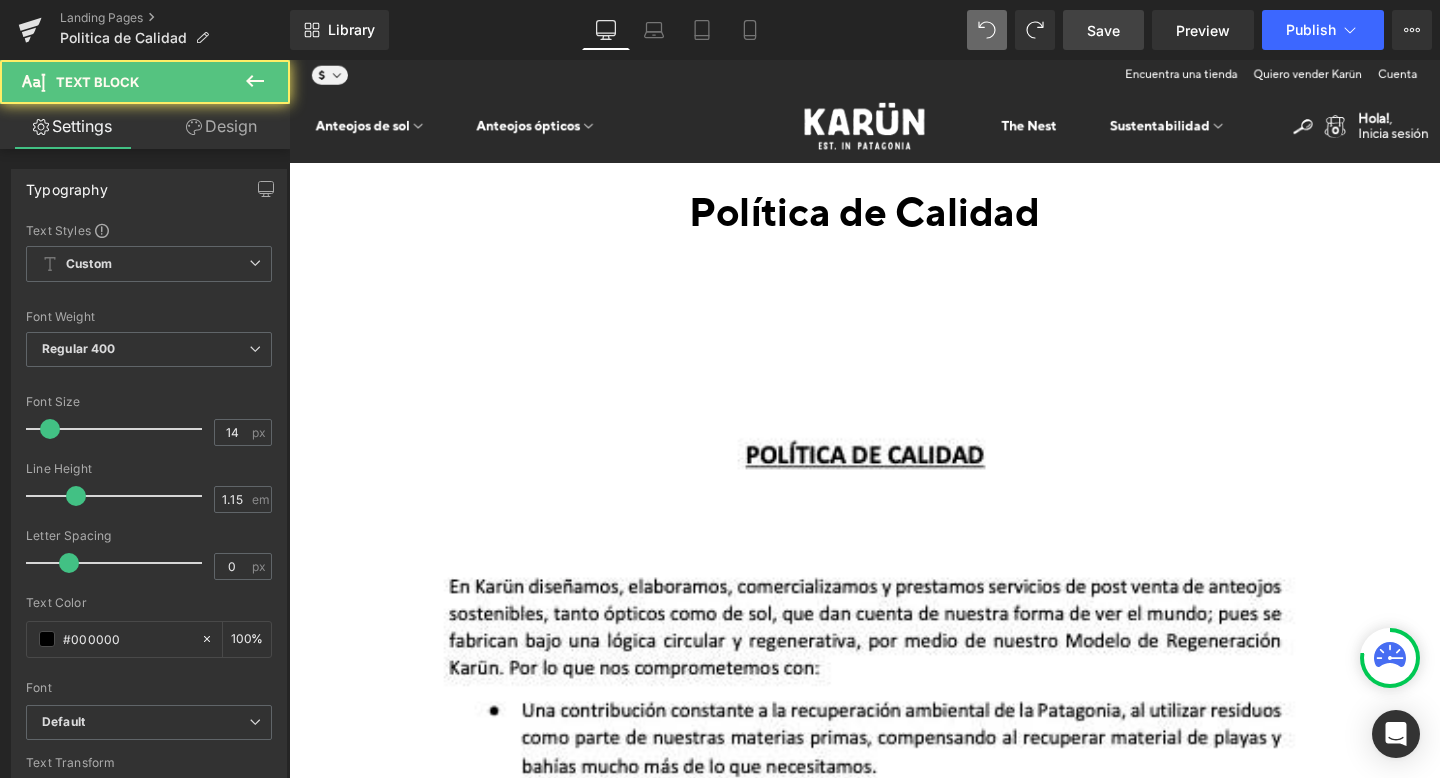 drag, startPoint x: 948, startPoint y: 709, endPoint x: 808, endPoint y: 710, distance: 140.00357 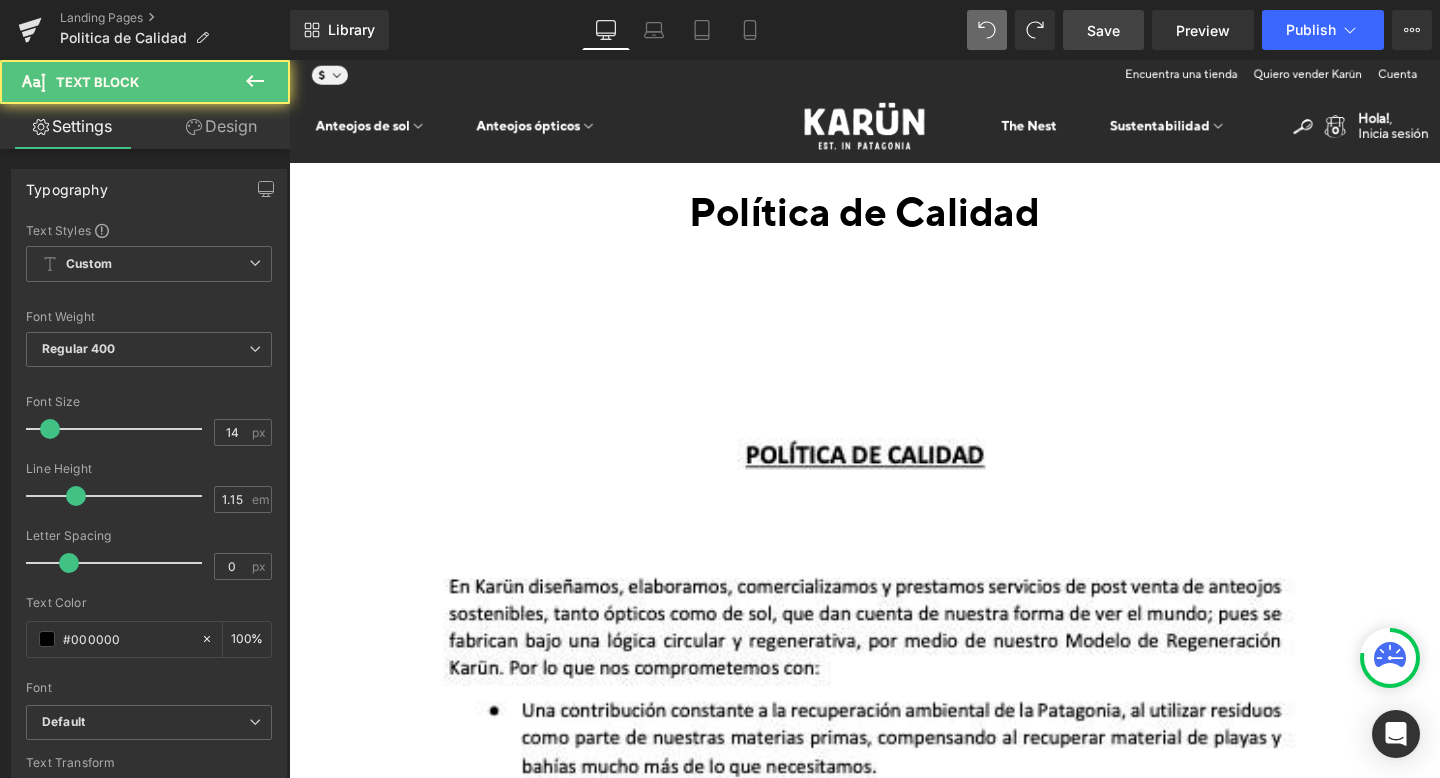click at bounding box center [289, 60] 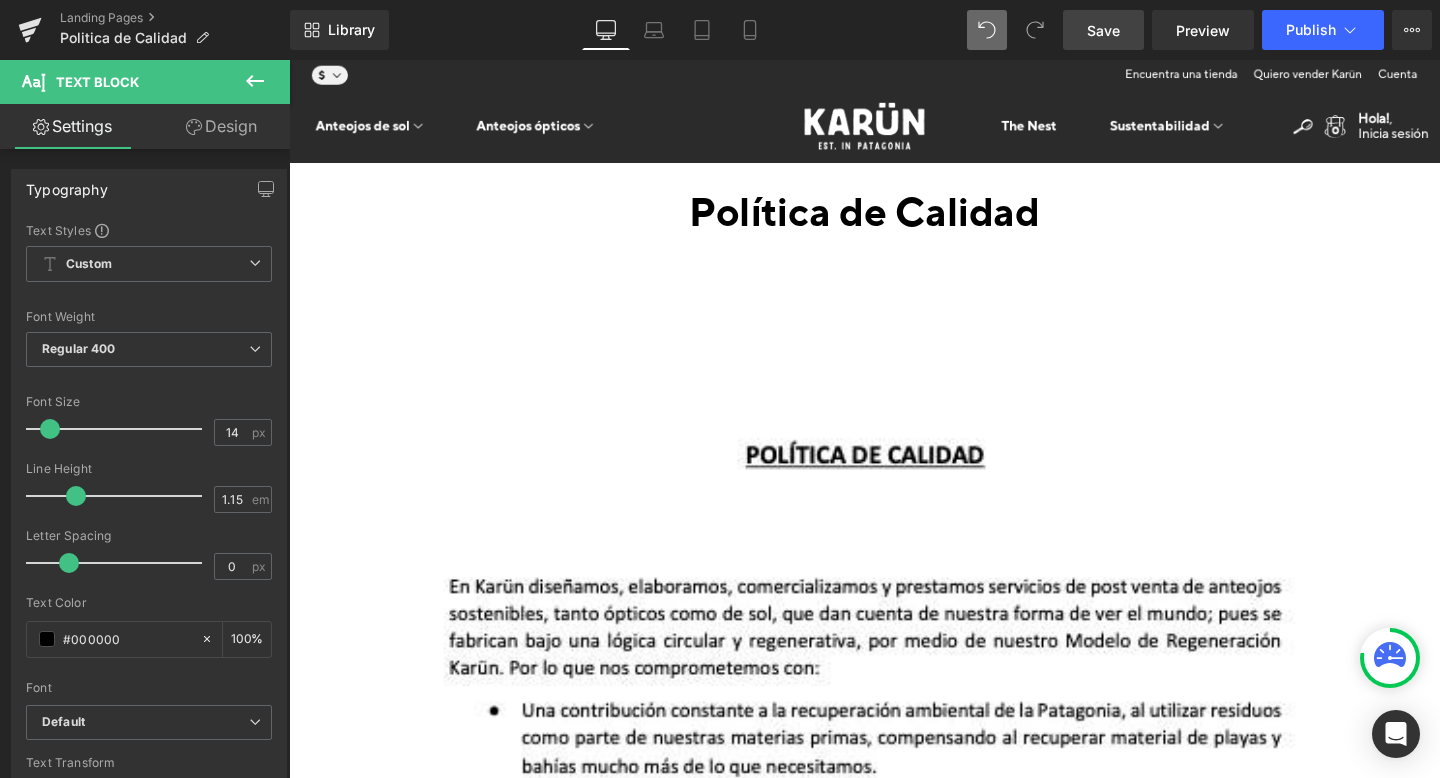 click at bounding box center (289, 60) 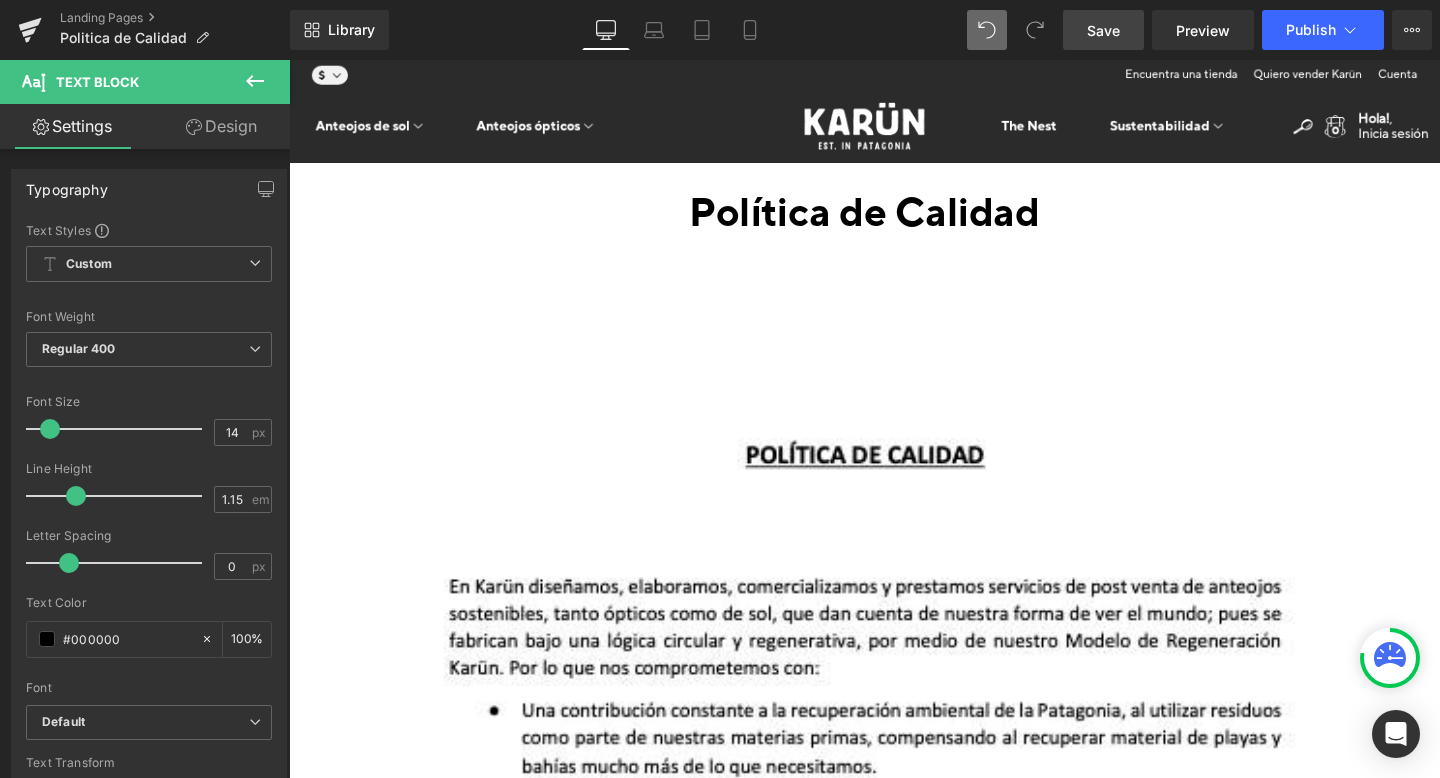 click at bounding box center [289, 60] 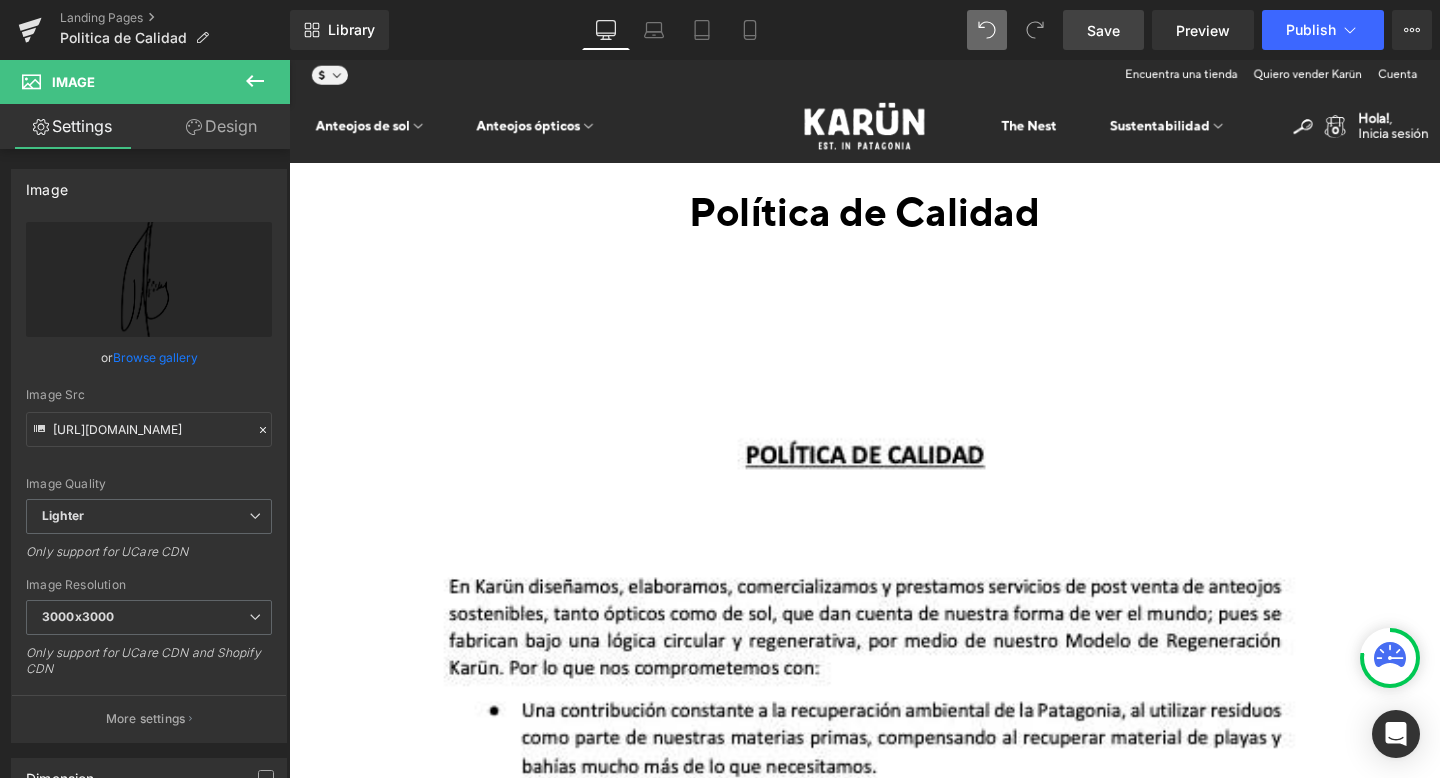 click 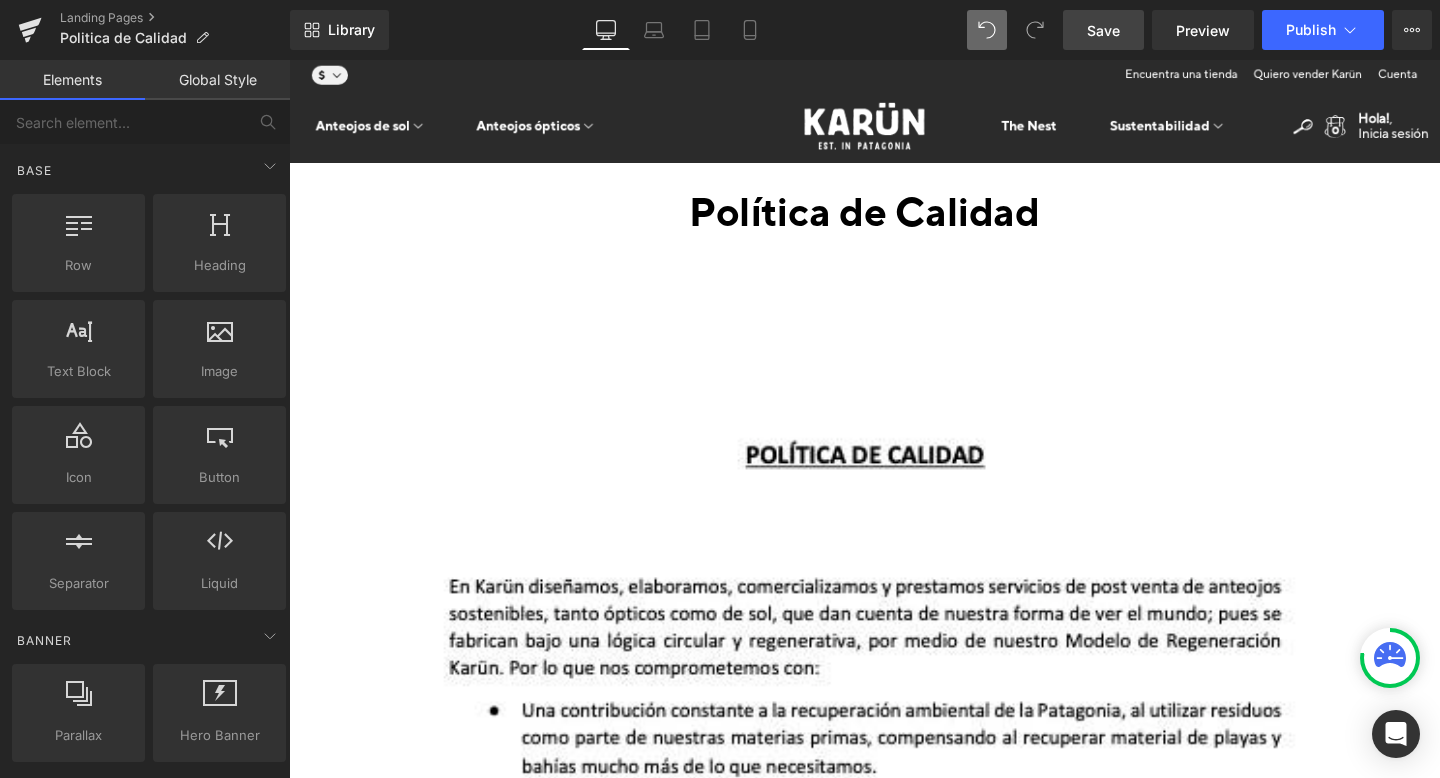 click 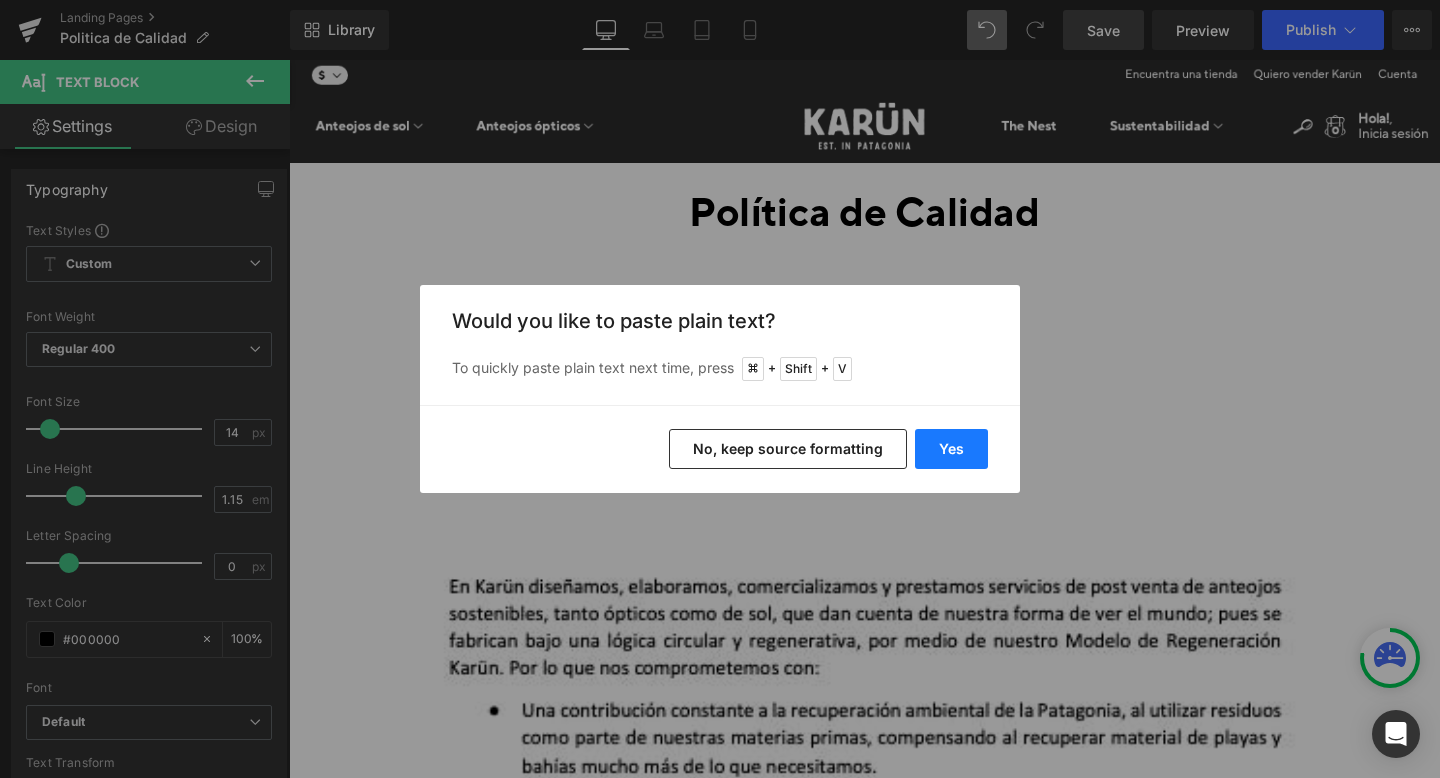 click on "Yes" at bounding box center (951, 449) 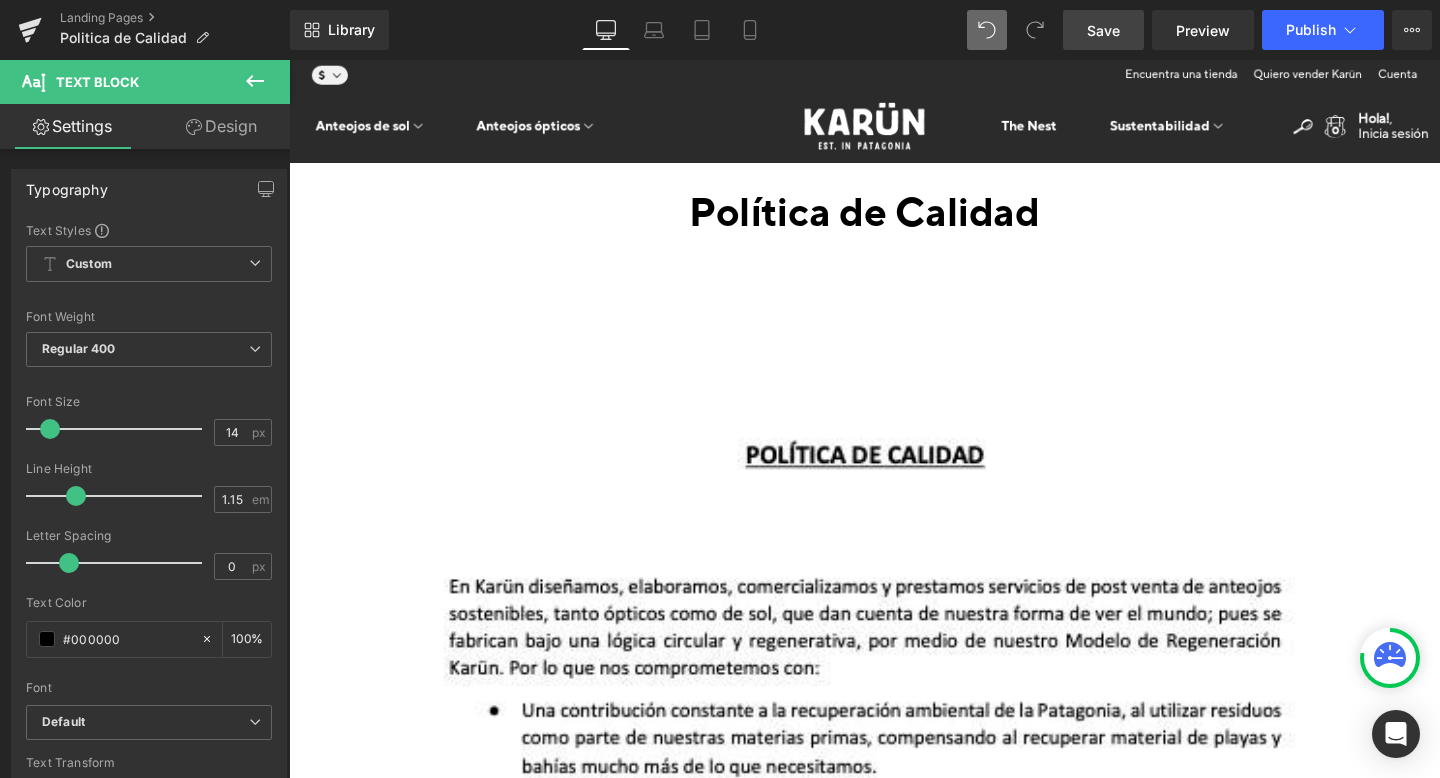 click 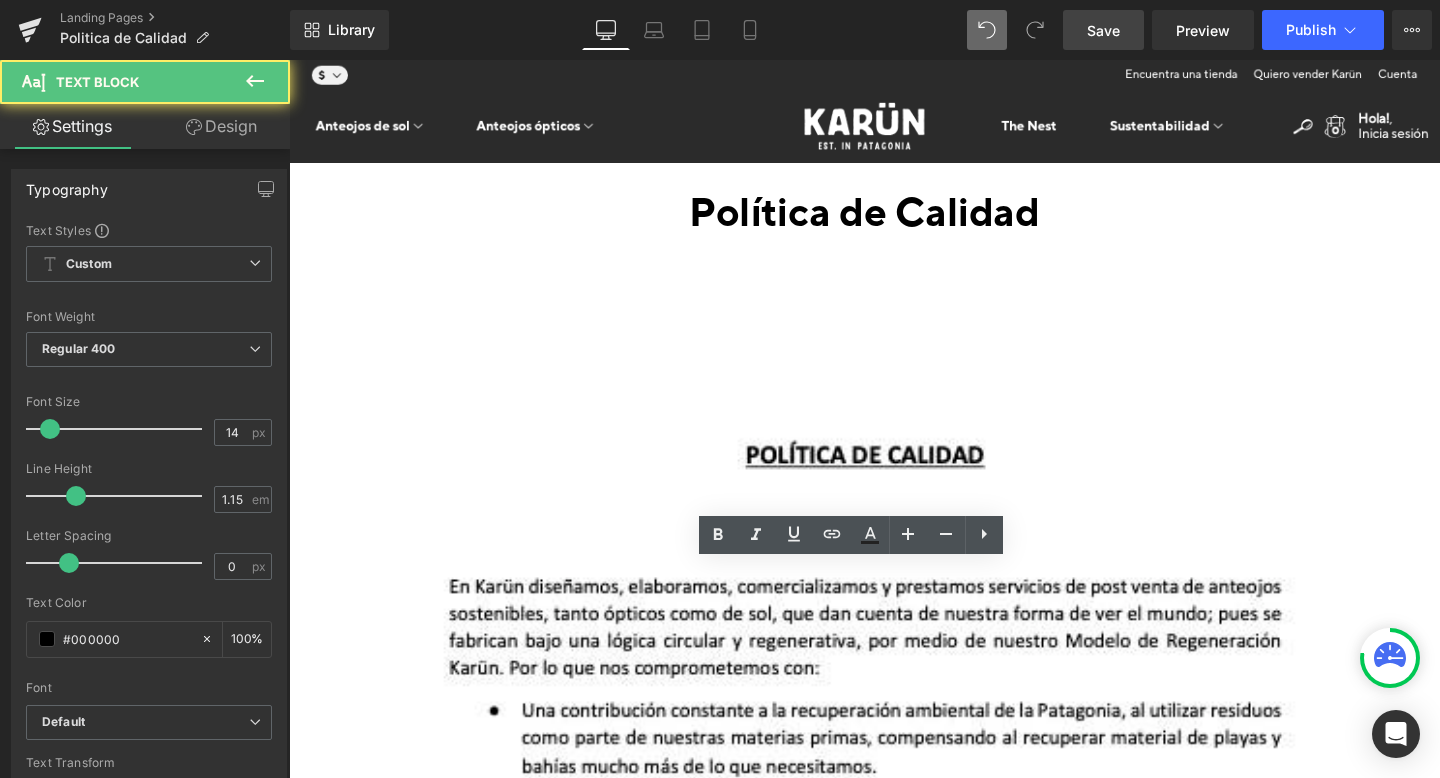 click on "Diseño, gestión de la elaboración, comercialización y servicio de postventa de anteojos ópticos y de sol Diseño, gestión de la elaboración, comercialización y servicio de postventa de anteojos ópticos y de sol" at bounding box center (289, 60) 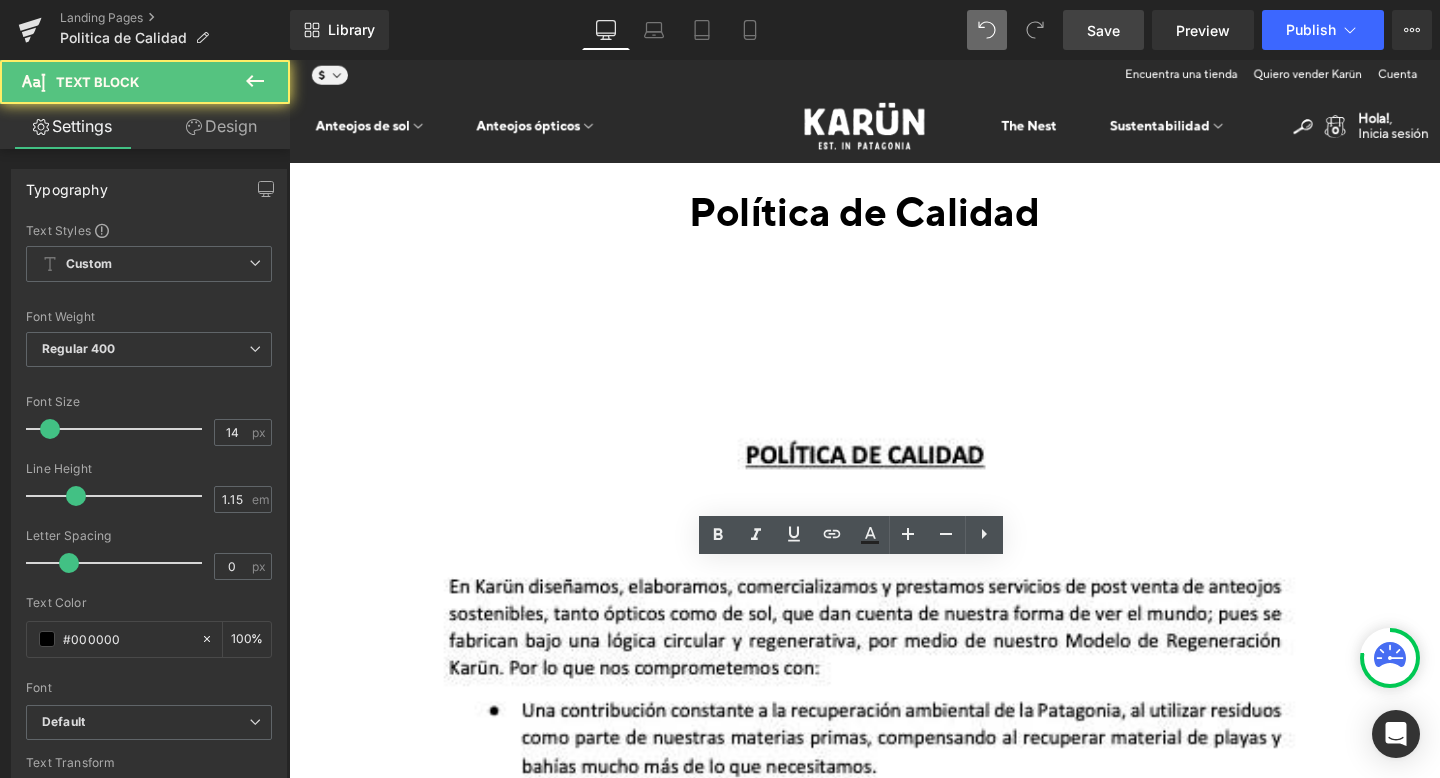 click on "Diseño, gestión de la elaboración, comercialización y servicio de postventa de anteojos ópticos y de sol Diseño, gestión de la elaboración, comercialización y servicio de postventa de anteojos ópticos y de sol" at bounding box center (289, 60) 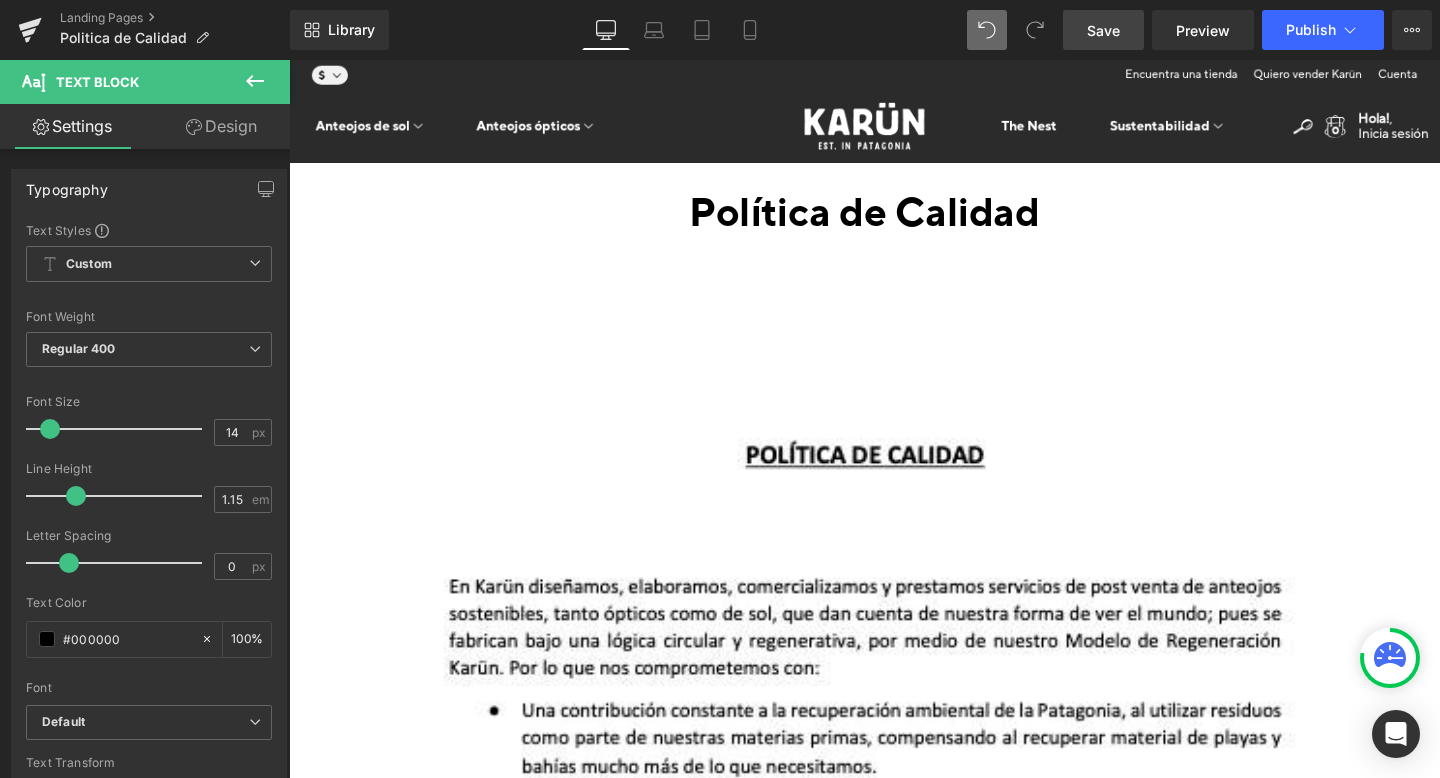 click 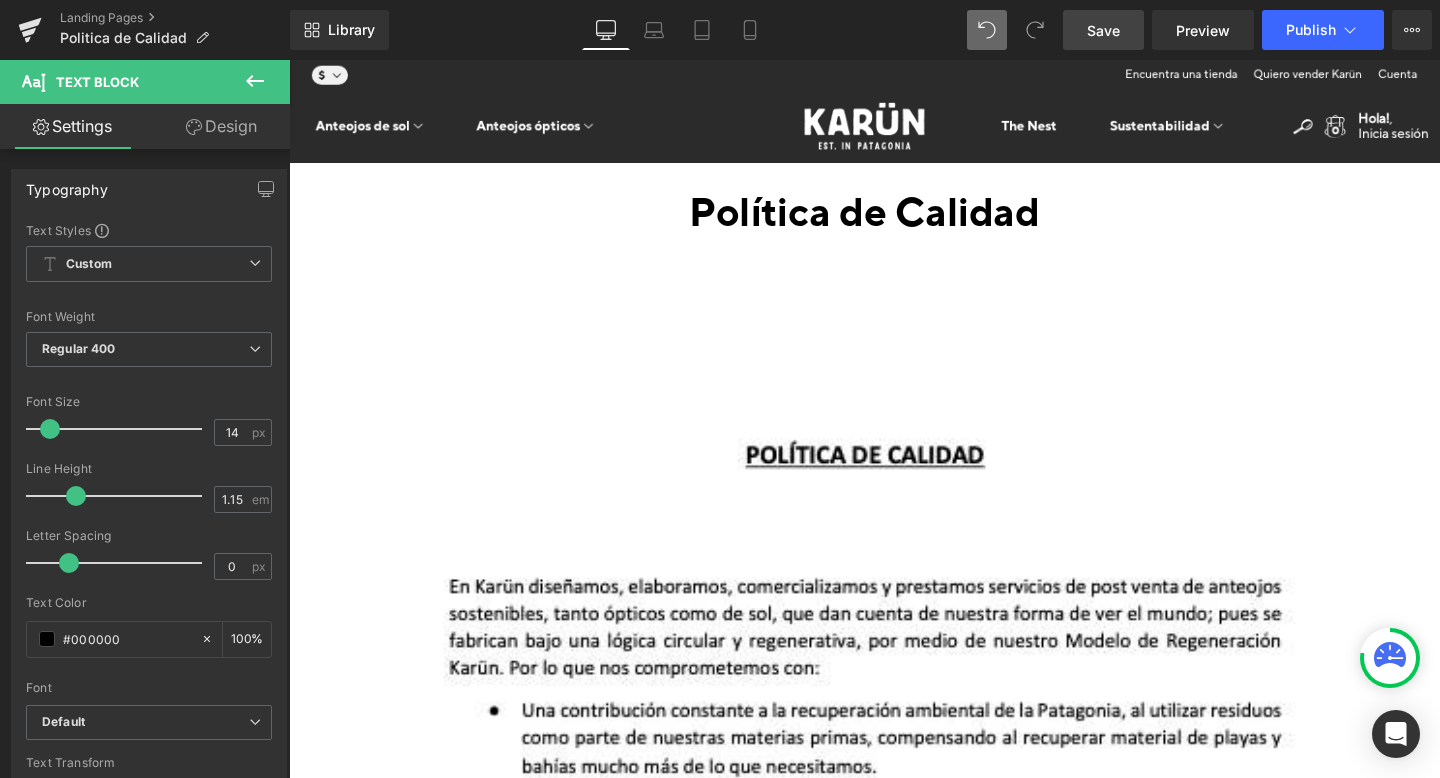 click 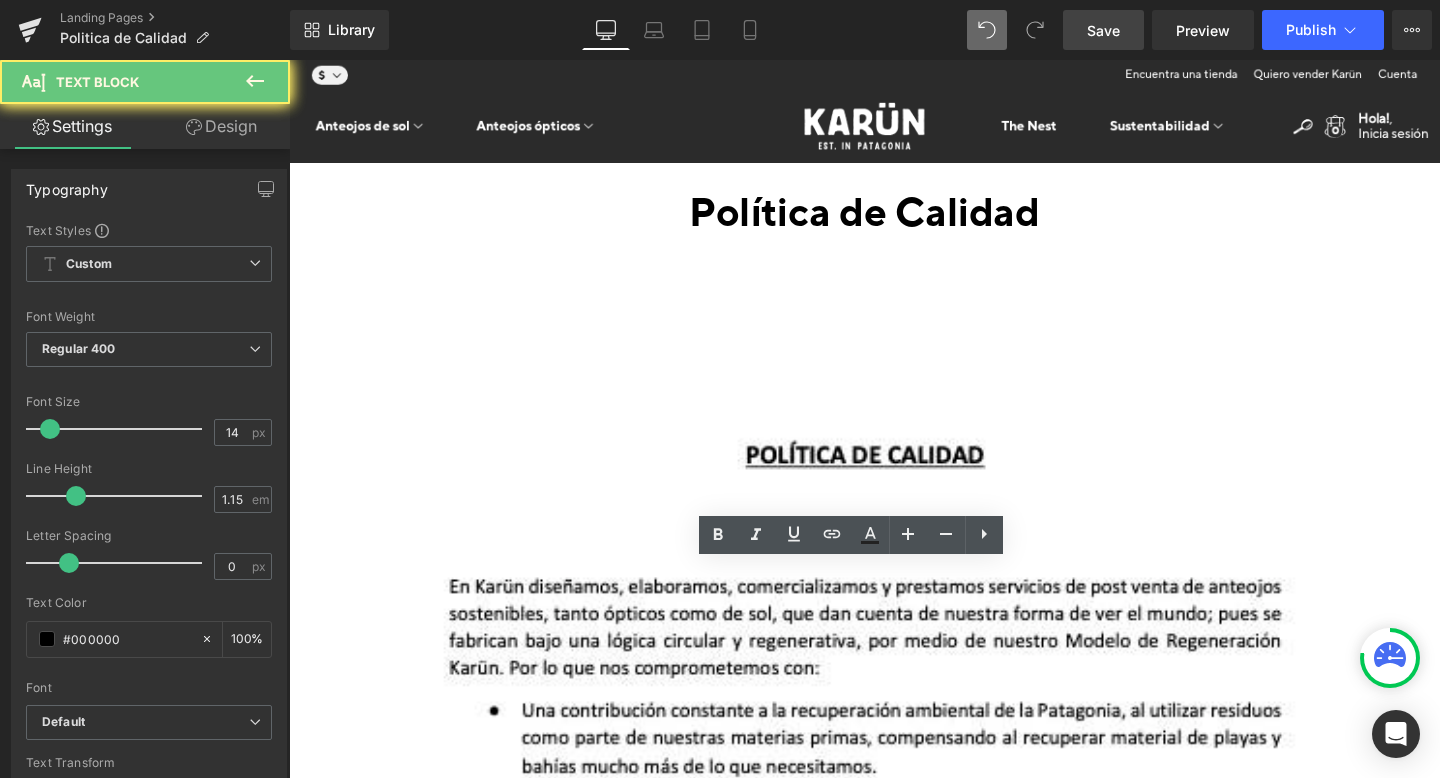 click 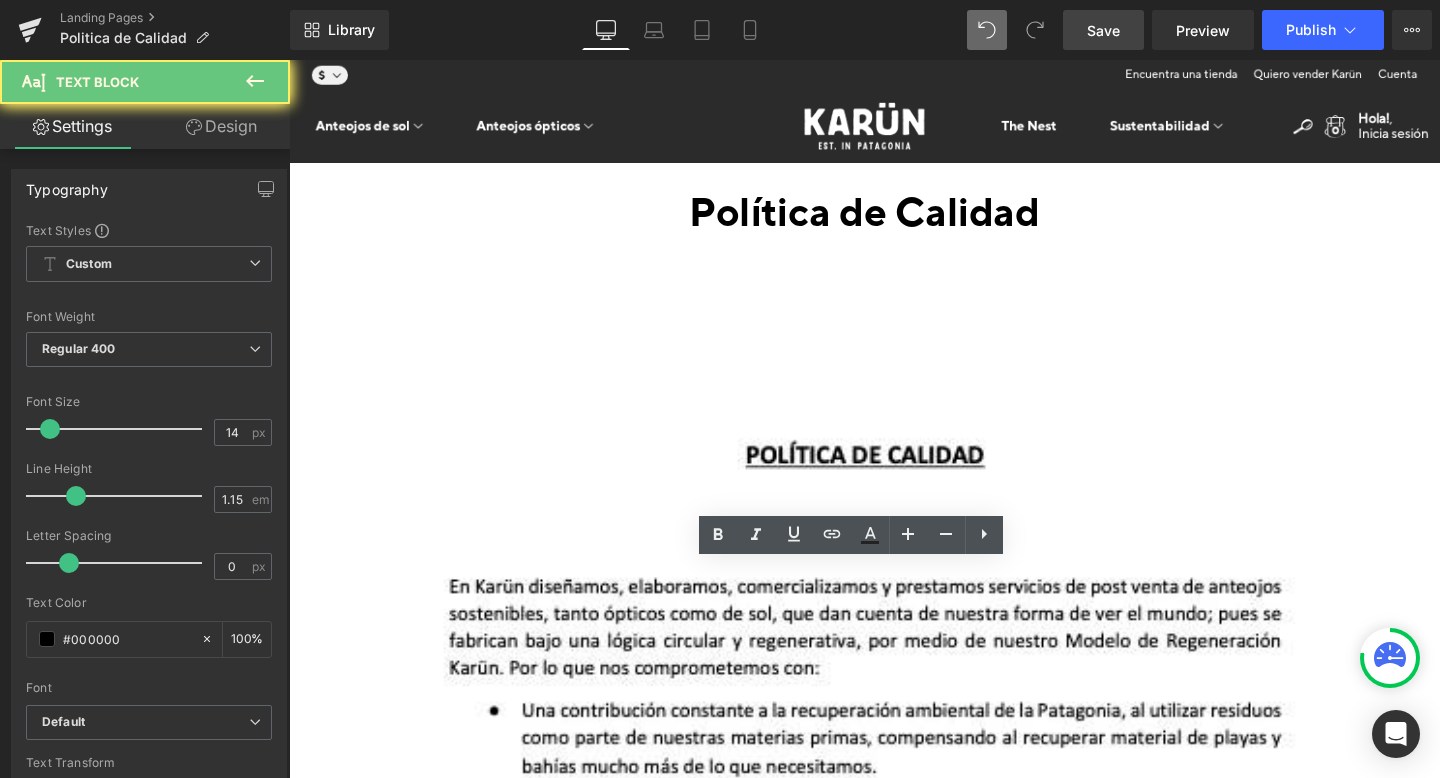 click 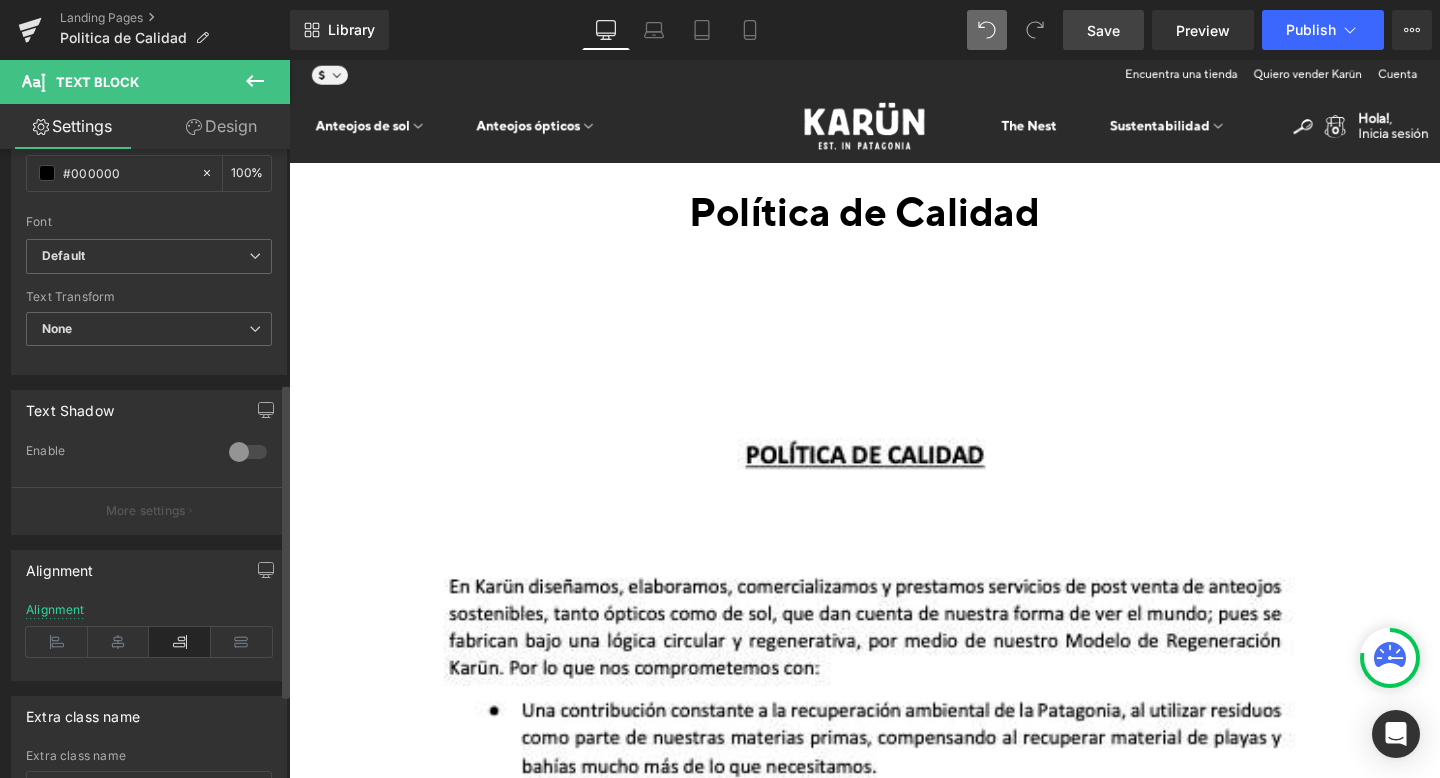 scroll, scrollTop: 467, scrollLeft: 0, axis: vertical 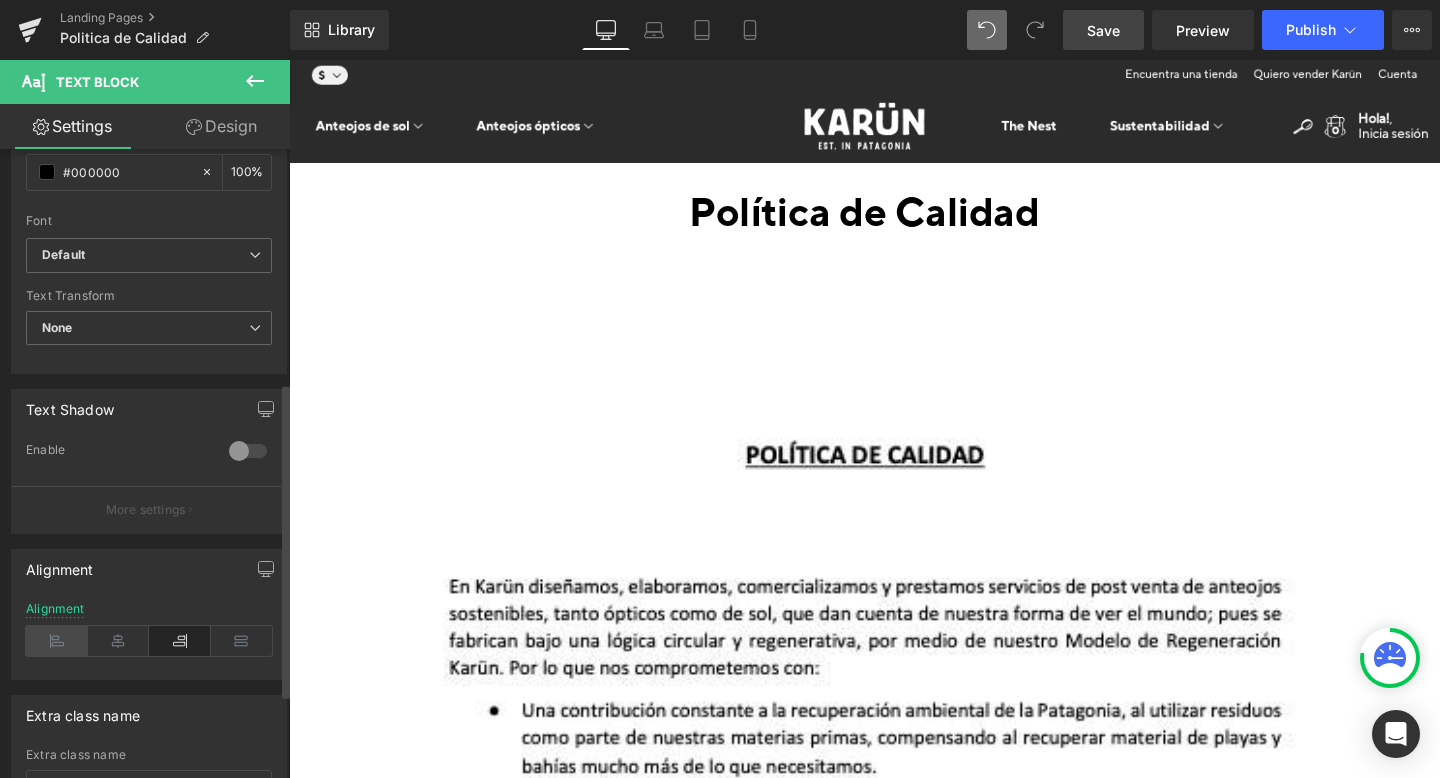 click at bounding box center [57, 641] 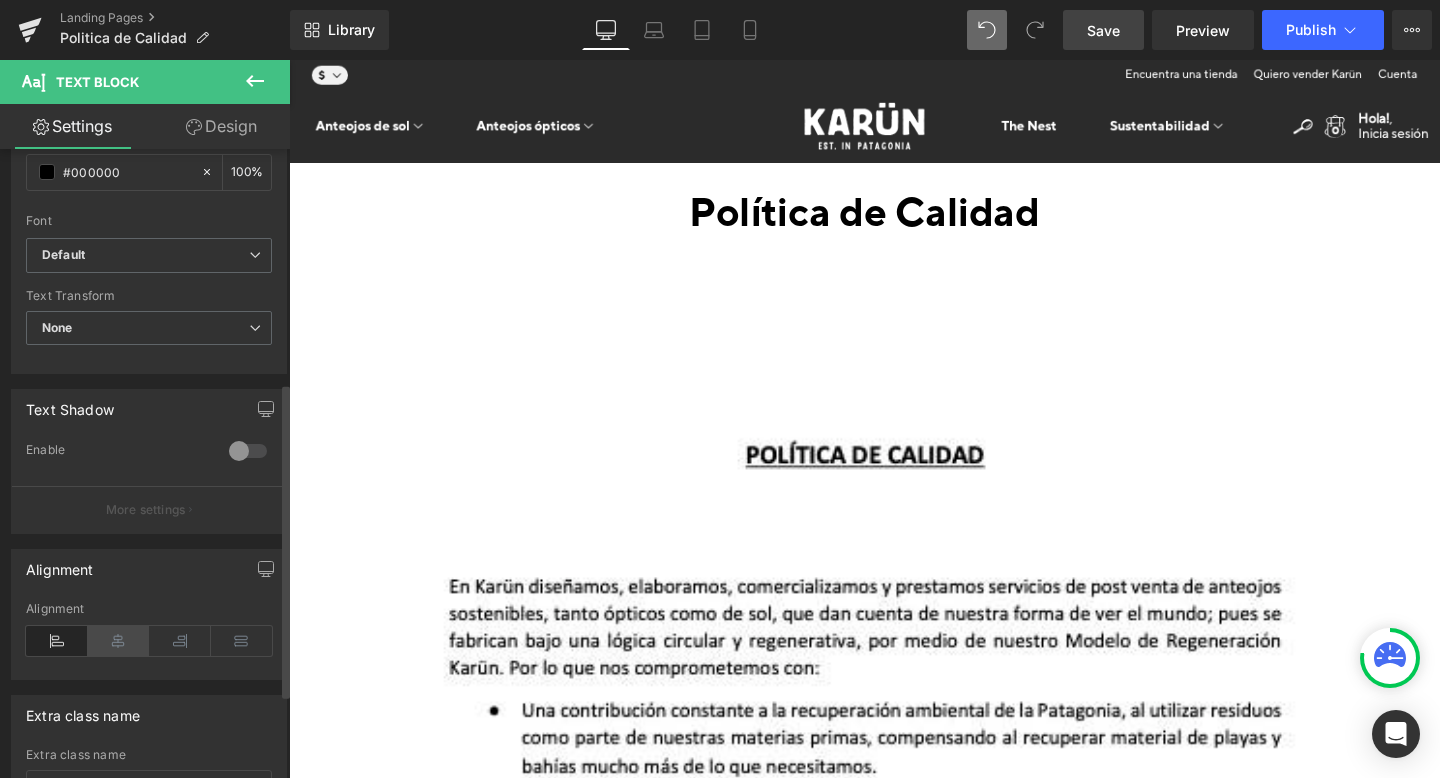 click at bounding box center (119, 641) 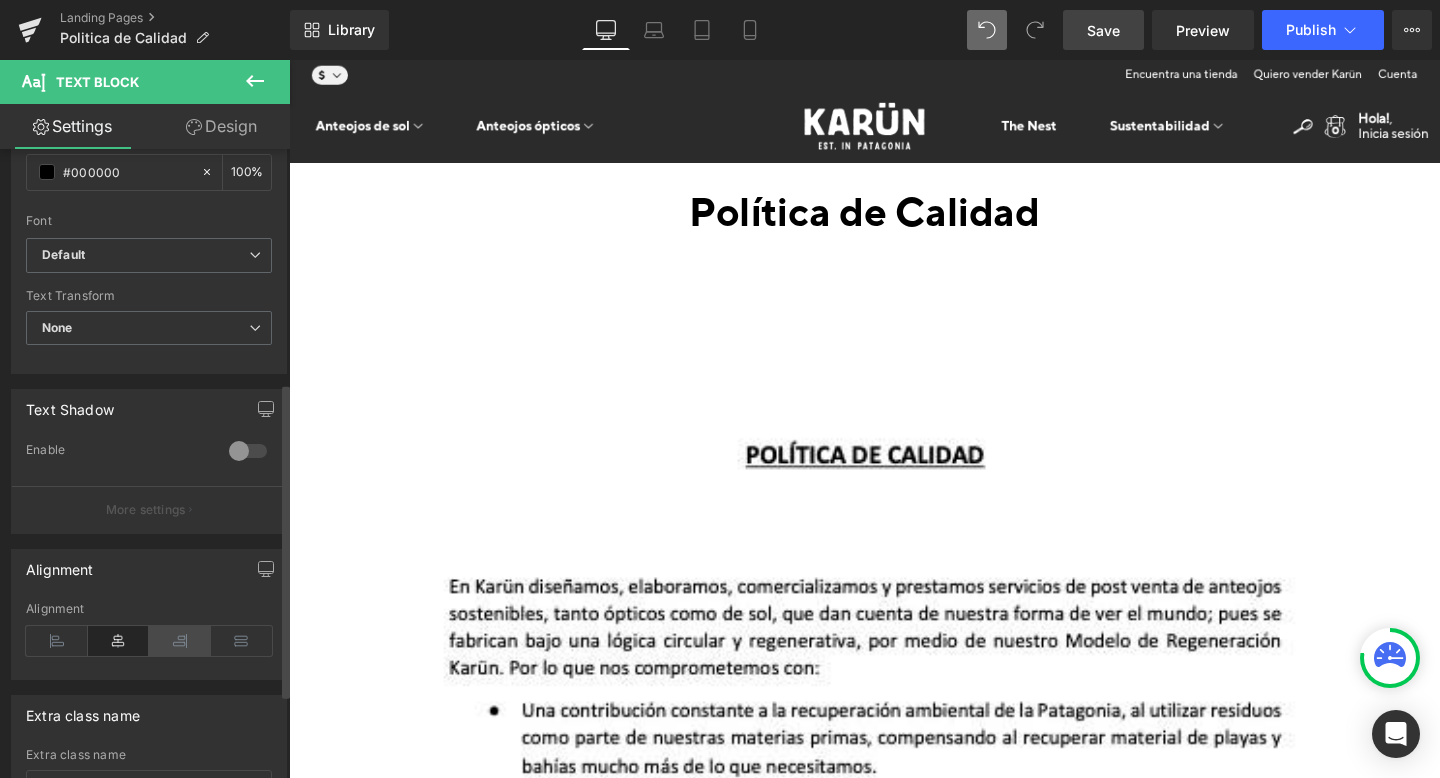 click at bounding box center (180, 641) 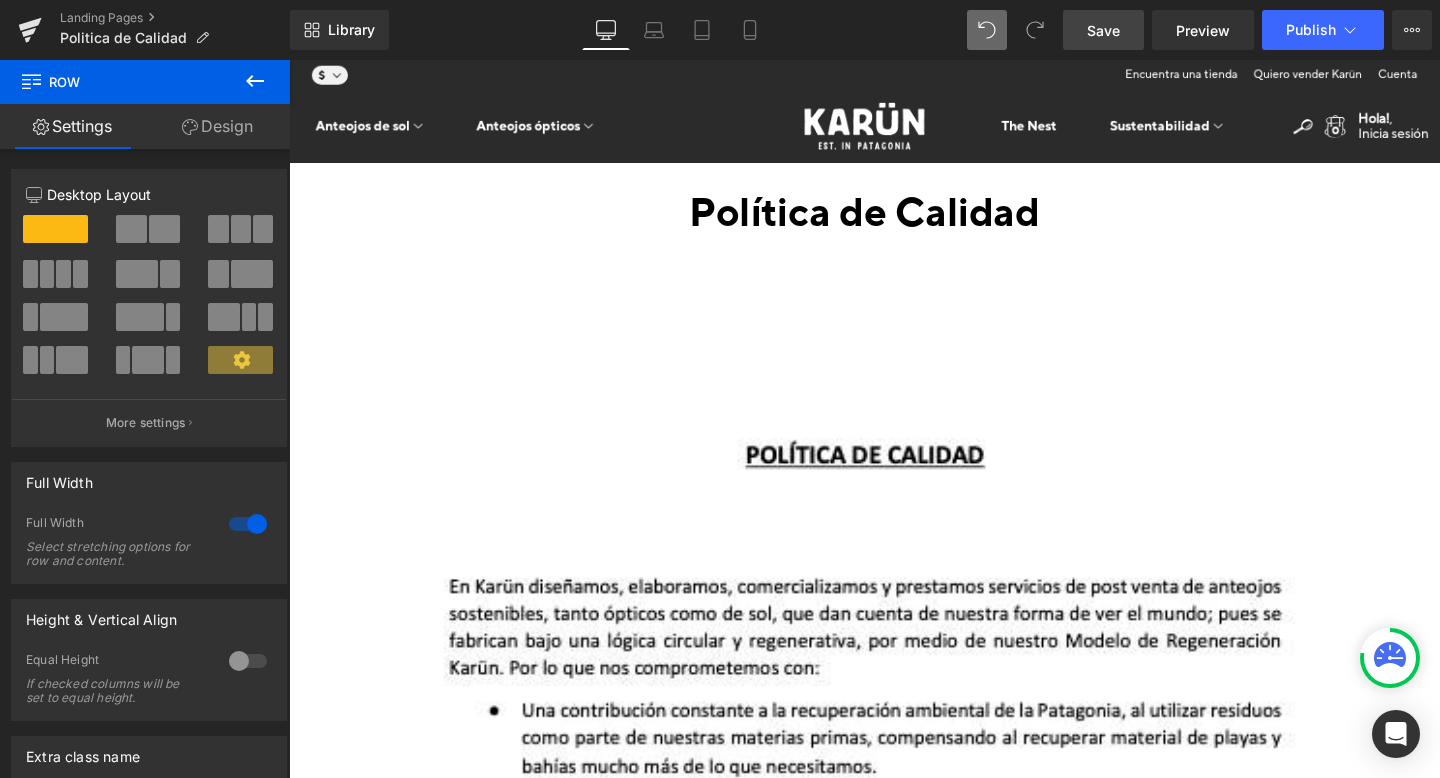 click 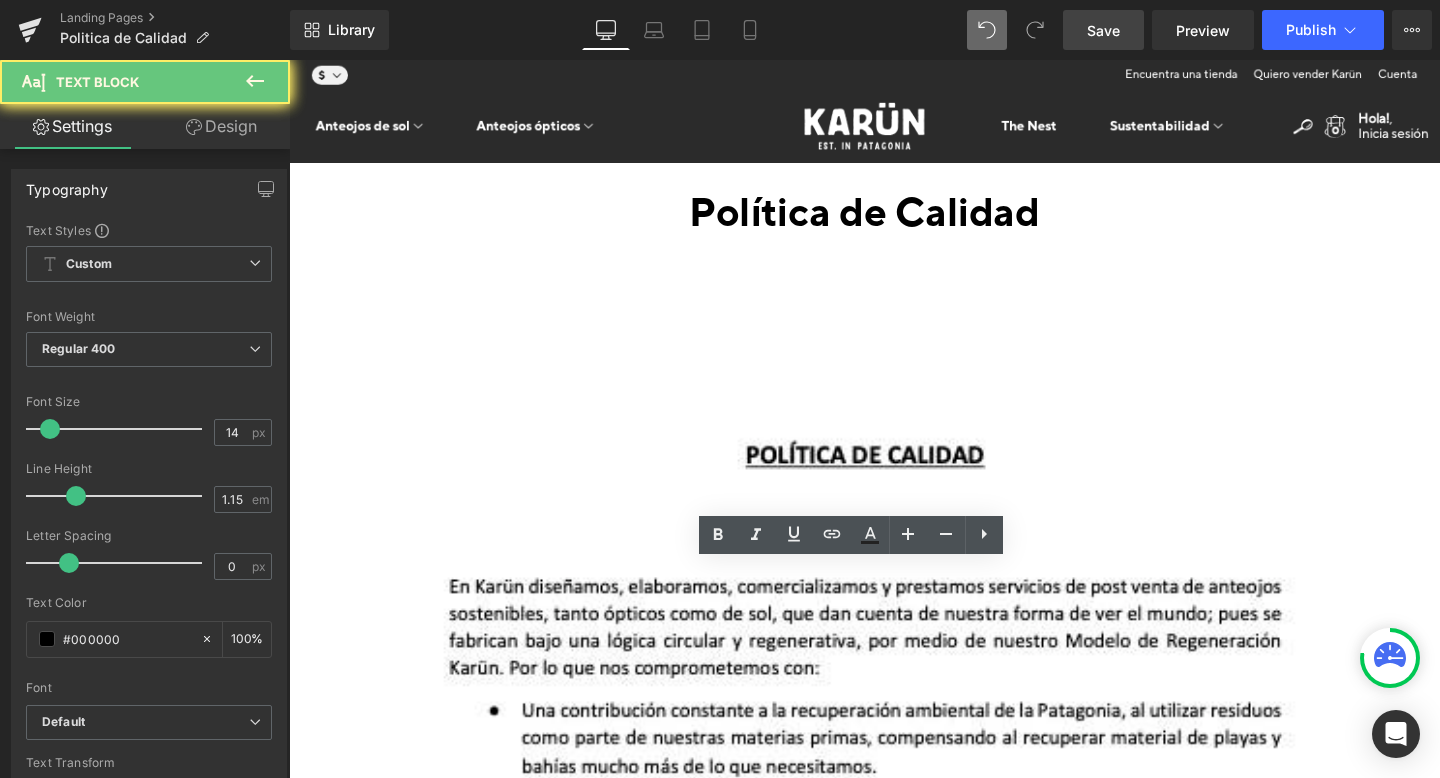 click 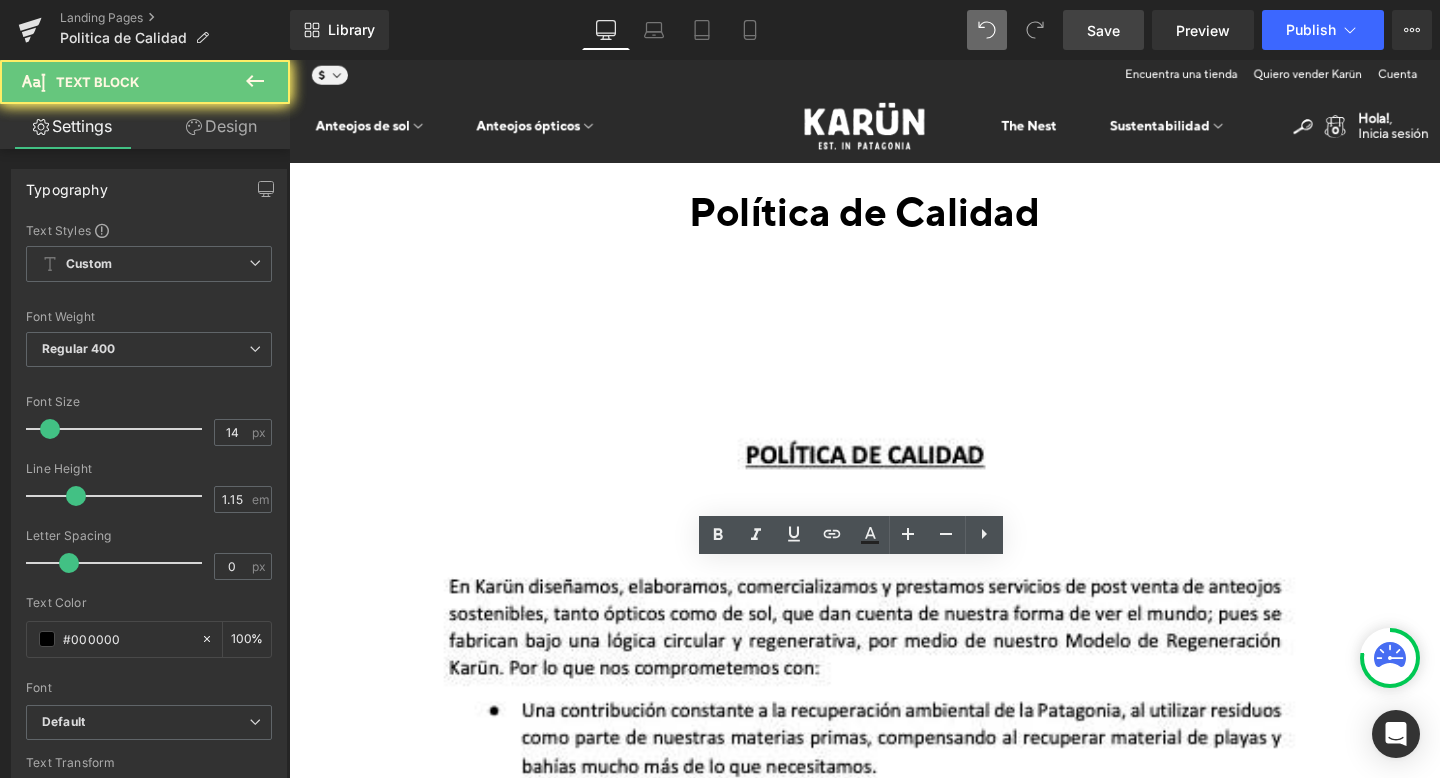 click 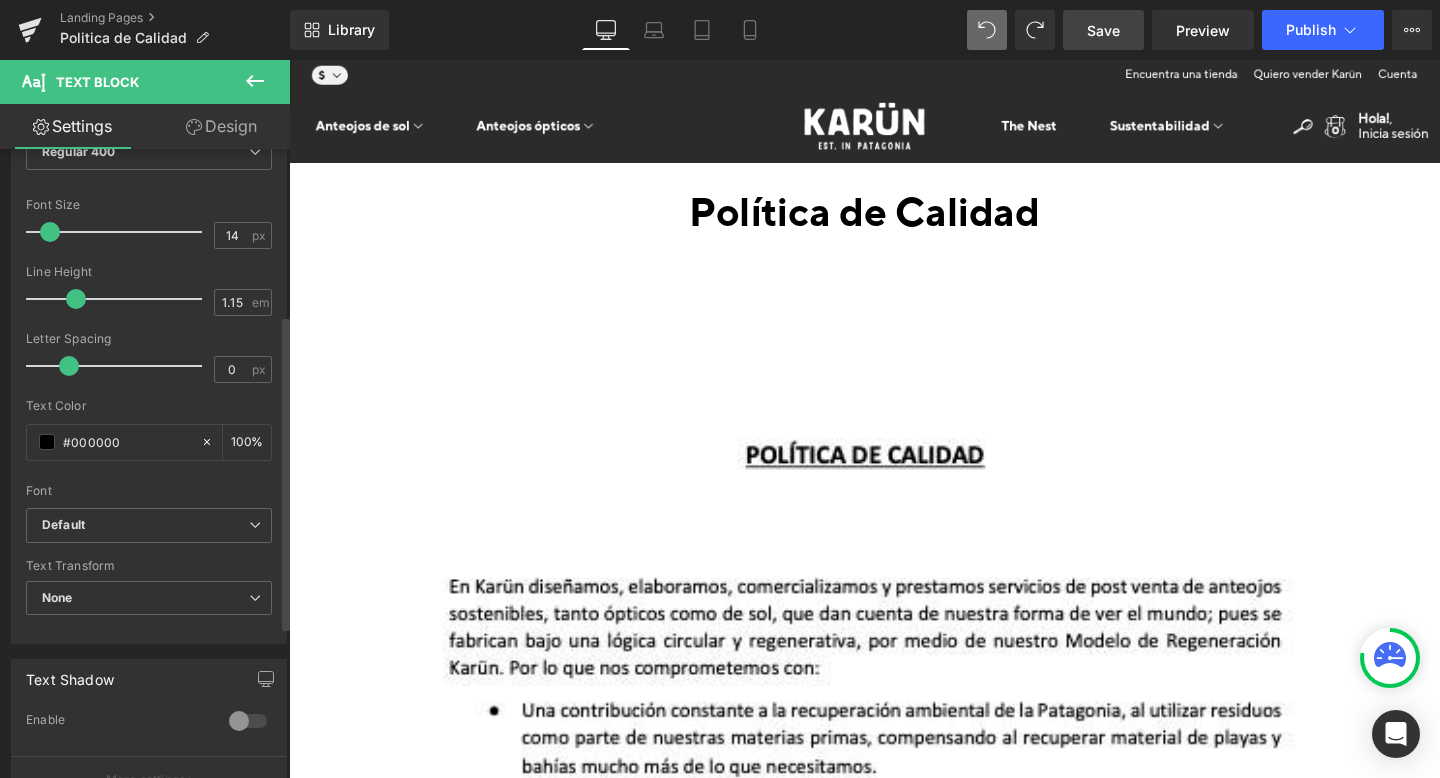 scroll, scrollTop: 465, scrollLeft: 0, axis: vertical 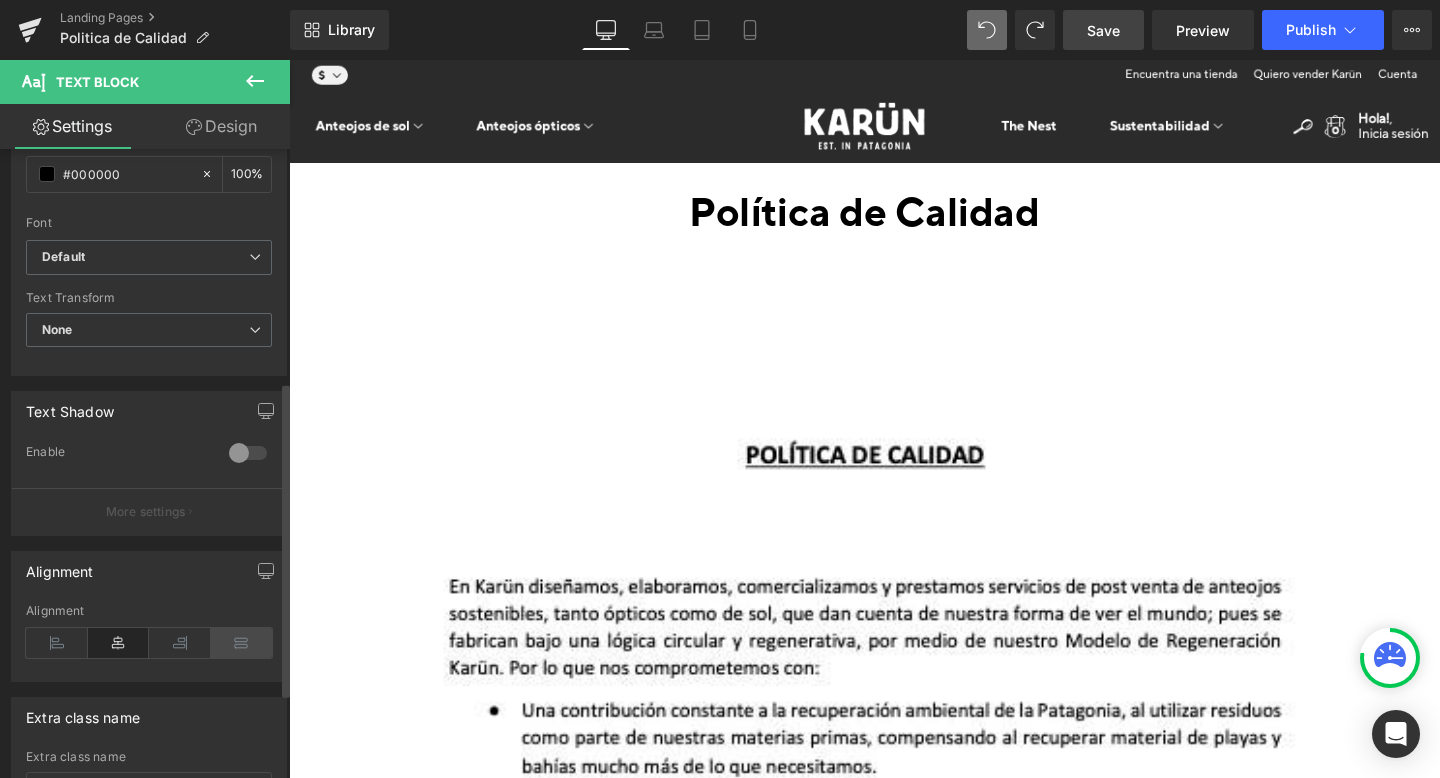 click at bounding box center [242, 643] 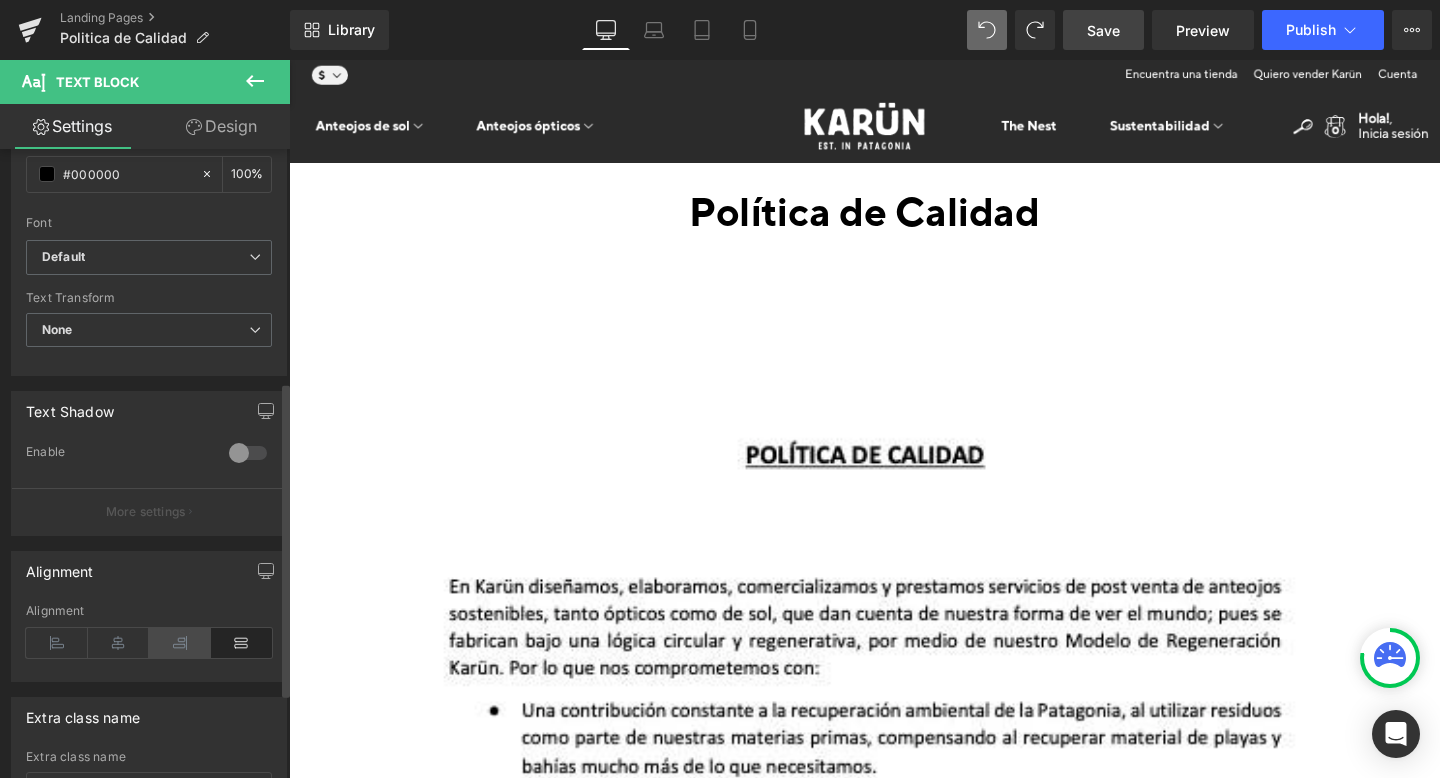 click at bounding box center [180, 643] 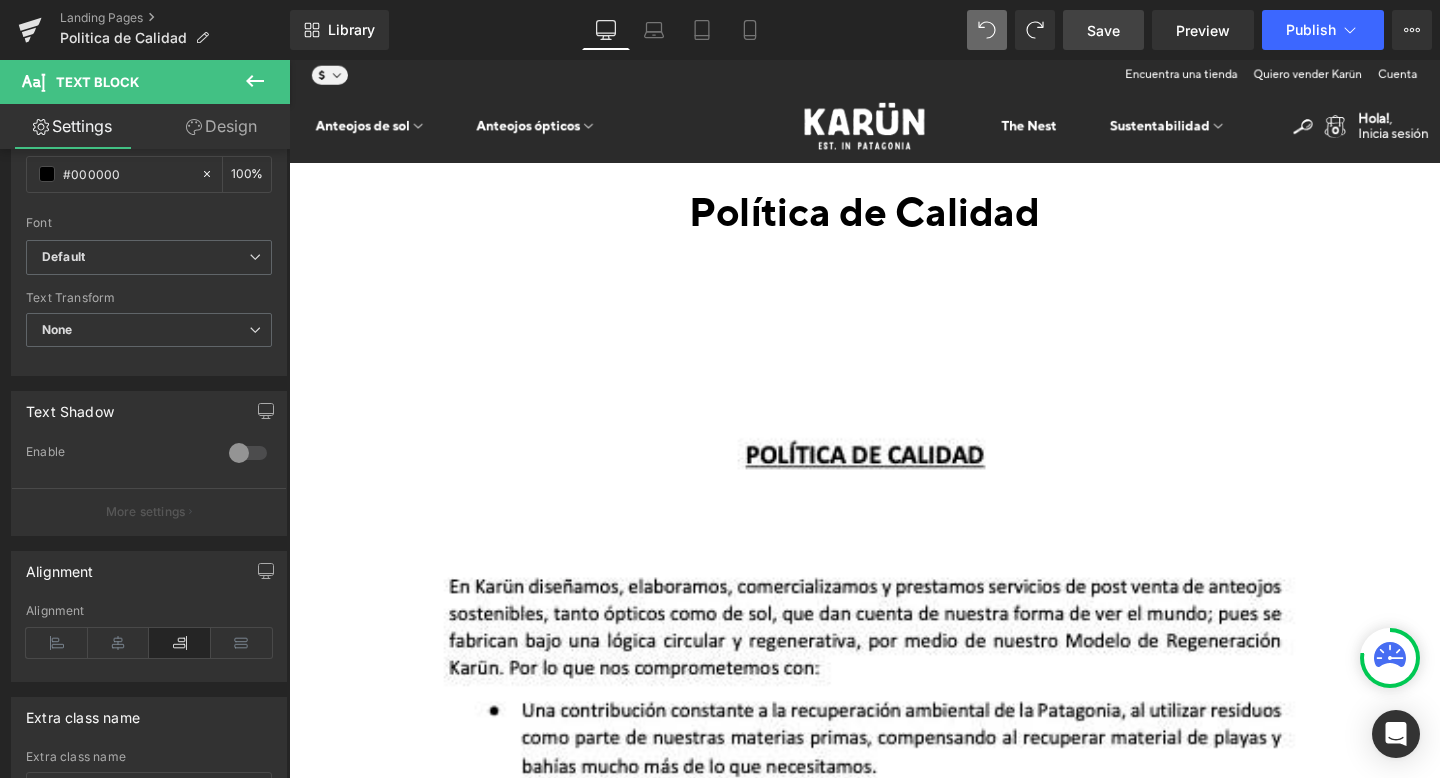 click 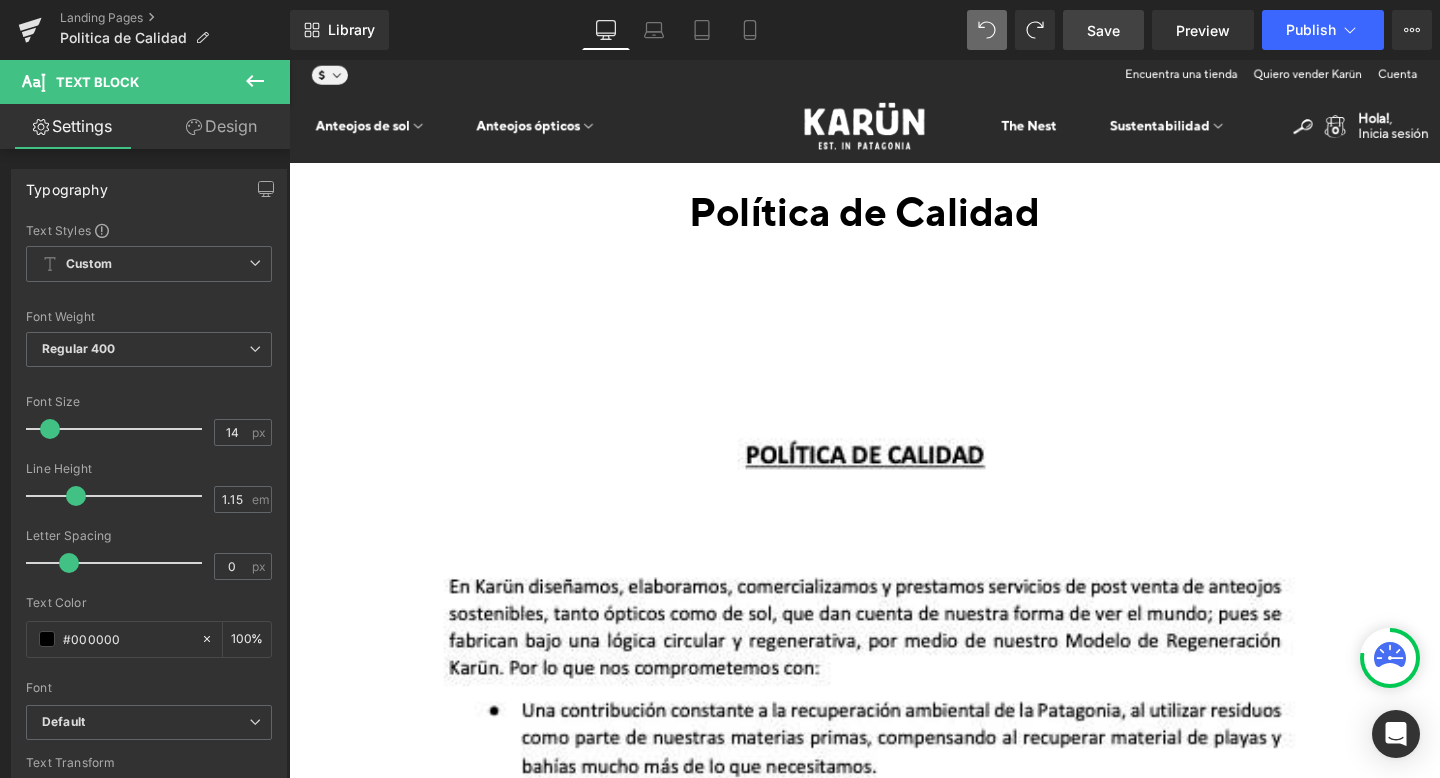 click on "Image         En Karün diseñamos, elaboramos, comercializamos y prestamos servicios de post venta de  anteojos sostenibles , tanto ópticos como de sol, que dan cuenta de nuestra forma de ver el mundo; pues se fabrican bajo una lógica circular y regenerativa, por medio de nuestro  Modelo de Regeneración Karün . Por lo que nos comprometemos con: •  Una contribución constante a la r ecuperación ambiental de la Patagonia , al utilizar residuos como parte de nuestras materias primas, compensando al recuperar material de playas y bahías mucho más de lo que necesitamos. •  Contribuir  socioeconómica y ambientalmente a las comunidades  que habitan en localidades de la [GEOGRAPHIC_DATA]. •   Satisfacer permanentemente los requisitos de nuestros clientes,  tanto corporativos como usuarios finales; así como también los requisitos normativos y legales aplicables a nuestras operaciones. •     Mejorar continuamente el desempeño de nuestros procesos y nuestro  . Para lo anterior contamos con" at bounding box center (894, 1462) 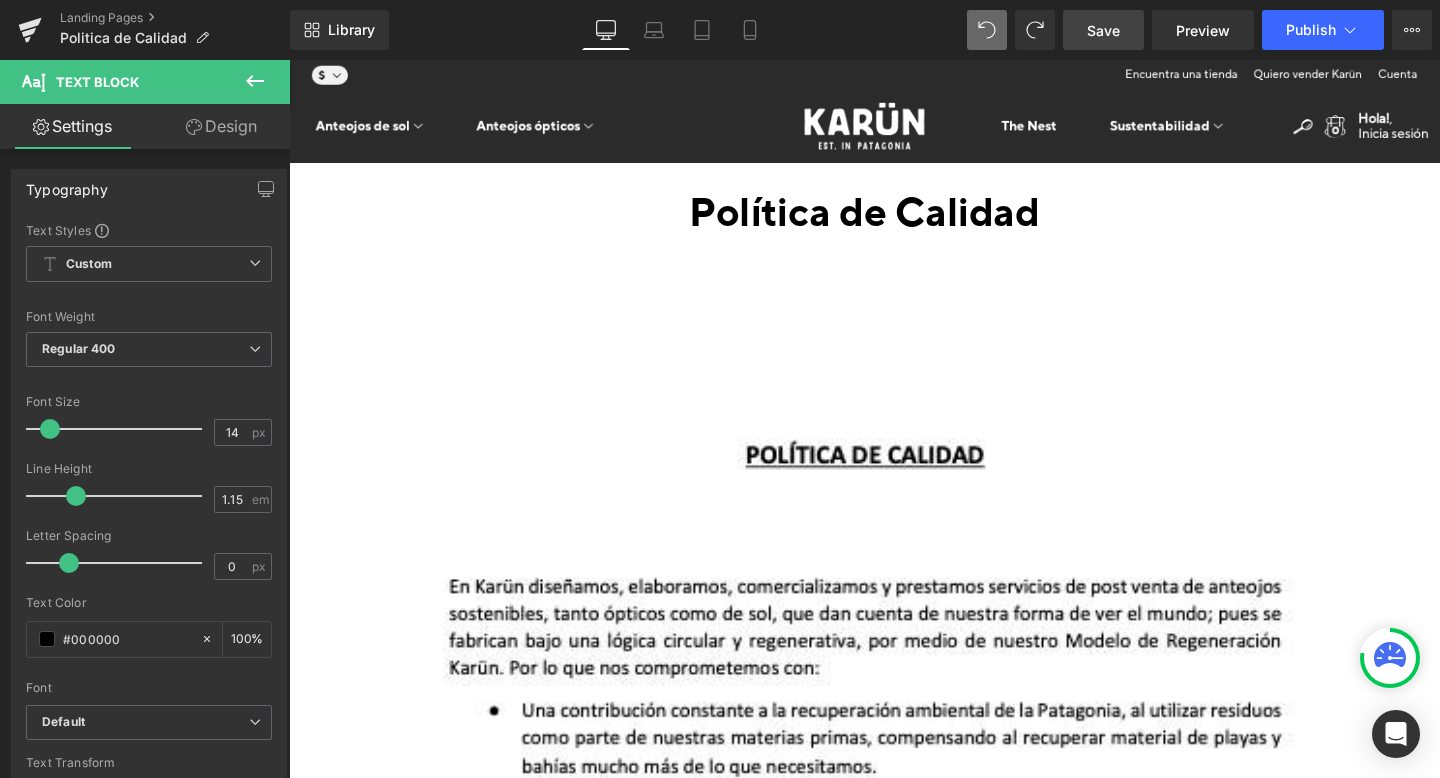click on "Image         En Karün diseñamos, elaboramos, comercializamos y prestamos servicios de post venta de  anteojos sostenibles , tanto ópticos como de sol, que dan cuenta de nuestra forma de ver el mundo; pues se fabrican bajo una lógica circular y regenerativa, por medio de nuestro  Modelo de Regeneración Karün . Por lo que nos comprometemos con: •  Una contribución constante a la r ecuperación ambiental de la Patagonia , al utilizar residuos como parte de nuestras materias primas, compensando al recuperar material de playas y bahías mucho más de lo que necesitamos. •  Contribuir  socioeconómica y ambientalmente a las comunidades  que habitan en localidades de la [GEOGRAPHIC_DATA]. •   Satisfacer permanentemente los requisitos de nuestros clientes,  tanto corporativos como usuarios finales; así como también los requisitos normativos y legales aplicables a nuestras operaciones. •     Mejorar continuamente el desempeño de nuestros procesos y nuestro  . Para lo anterior contamos con" at bounding box center (894, 1462) 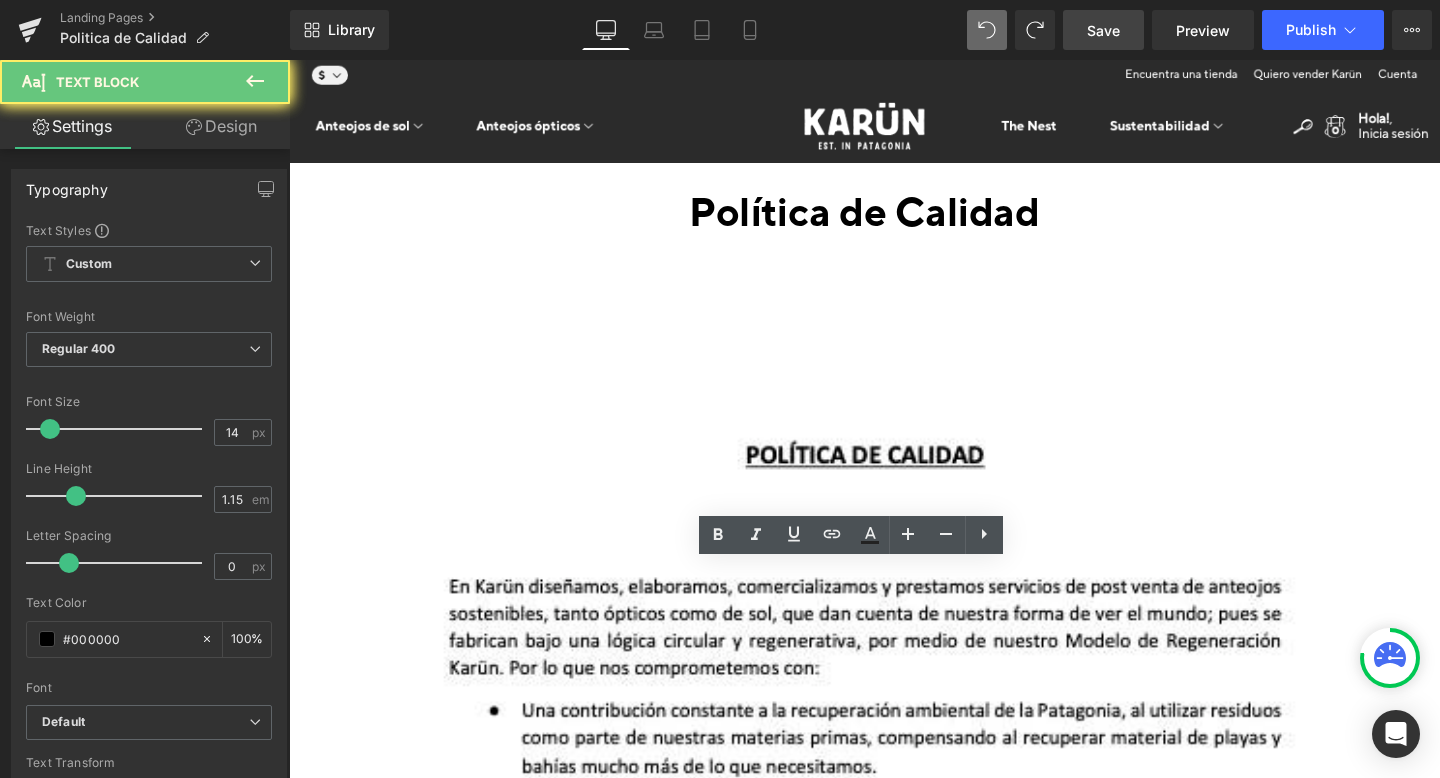 click on "Image         En Karün diseñamos, elaboramos, comercializamos y prestamos servicios de post venta de  anteojos sostenibles , tanto ópticos como de sol, que dan cuenta de nuestra forma de ver el mundo; pues se fabrican bajo una lógica circular y regenerativa, por medio de nuestro  Modelo de Regeneración Karün . Por lo que nos comprometemos con: •  Una contribución constante a la r ecuperación ambiental de la Patagonia , al utilizar residuos como parte de nuestras materias primas, compensando al recuperar material de playas y bahías mucho más de lo que necesitamos. •  Contribuir  socioeconómica y ambientalmente a las comunidades  que habitan en localidades de la [GEOGRAPHIC_DATA]. •   Satisfacer permanentemente los requisitos de nuestros clientes,  tanto corporativos como usuarios finales; así como también los requisitos normativos y legales aplicables a nuestras operaciones. •     Mejorar continuamente el desempeño de nuestros procesos y nuestro  . Para lo anterior contamos con" at bounding box center [894, 1462] 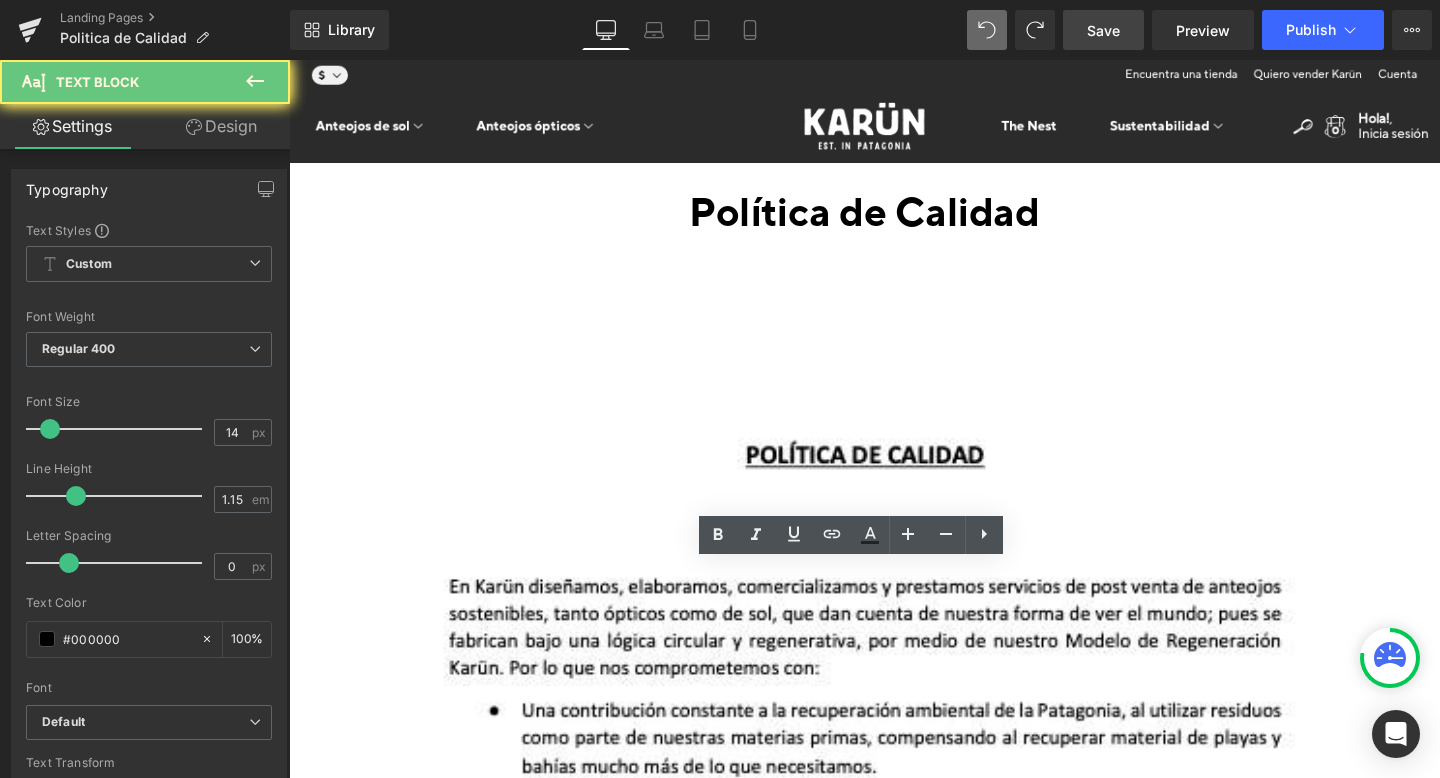 click on "Image         En Karün diseñamos, elaboramos, comercializamos y prestamos servicios de post venta de  anteojos sostenibles , tanto ópticos como de sol, que dan cuenta de nuestra forma de ver el mundo; pues se fabrican bajo una lógica circular y regenerativa, por medio de nuestro  Modelo de Regeneración Karün . Por lo que nos comprometemos con: •  Una contribución constante a la r ecuperación ambiental de la Patagonia , al utilizar residuos como parte de nuestras materias primas, compensando al recuperar material de playas y bahías mucho más de lo que necesitamos. •  Contribuir  socioeconómica y ambientalmente a las comunidades  que habitan en localidades de la [GEOGRAPHIC_DATA]. •   Satisfacer permanentemente los requisitos de nuestros clientes,  tanto corporativos como usuarios finales; así como también los requisitos normativos y legales aplicables a nuestras operaciones. •     Mejorar continuamente el desempeño de nuestros procesos y nuestro  . Para lo anterior contamos con" at bounding box center [894, 1462] 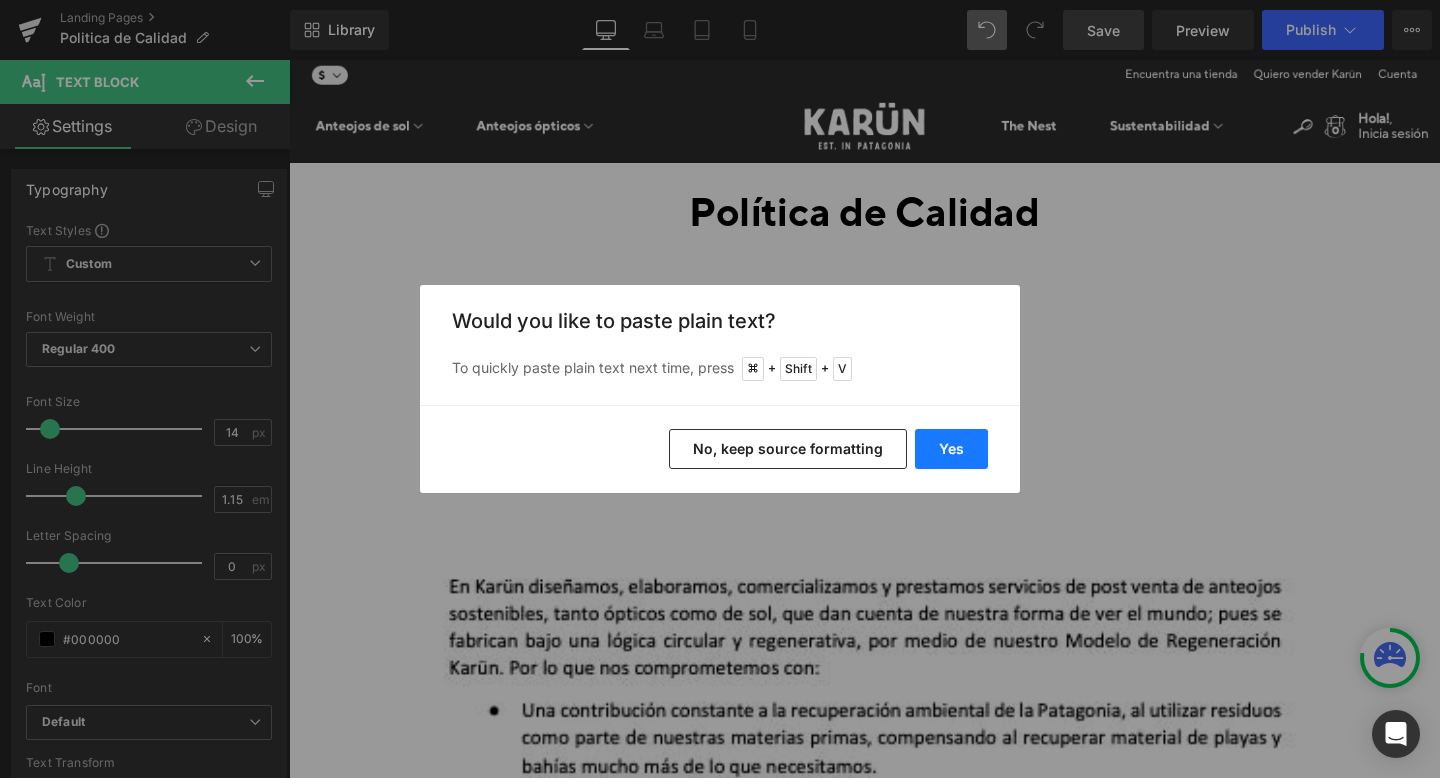 click on "Yes" at bounding box center [951, 449] 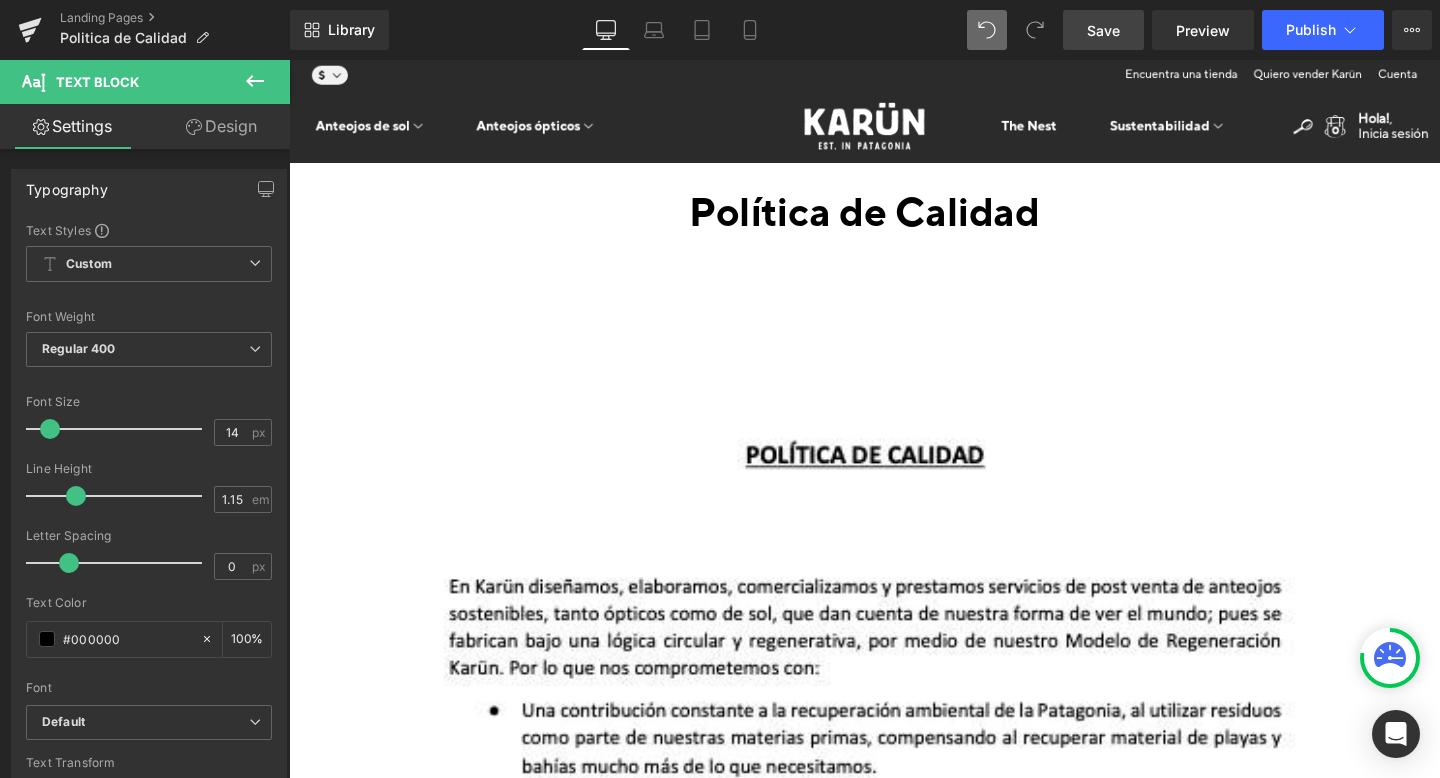 click on "ALCANCE:Diseño, gestión de la elaboración, comercialización y servicio de postventa de anteojos ópticos y de sol         Image         En Karün diseñamos, elaboramos, comercializamos y prestamos servicios de post venta de  anteojos sostenibles , tanto ópticos como de sol, que dan cuenta de nuestra forma de ver el mundo; pues se fabrican bajo una lógica circular y regenerativa, por medio de nuestro  Modelo de Regeneración Karün . Por lo que nos comprometemos con: •  Una contribución constante a la r ecuperación ambiental de la Patagonia , al utilizar residuos como parte de nuestras materias primas, compensando al recuperar material de playas y bahías mucho más de lo que necesitamos. •  Contribuir  socioeconómica y ambientalmente a las comunidades  que habitan en localidades de la [GEOGRAPHIC_DATA]. •   Satisfacer permanentemente los requisitos de nuestros clientes, •     Mejorar continuamente el desempeño de nuestros procesos y nuestro  sistema de gestión de la calidad .   Clientes" at bounding box center (894, 1462) 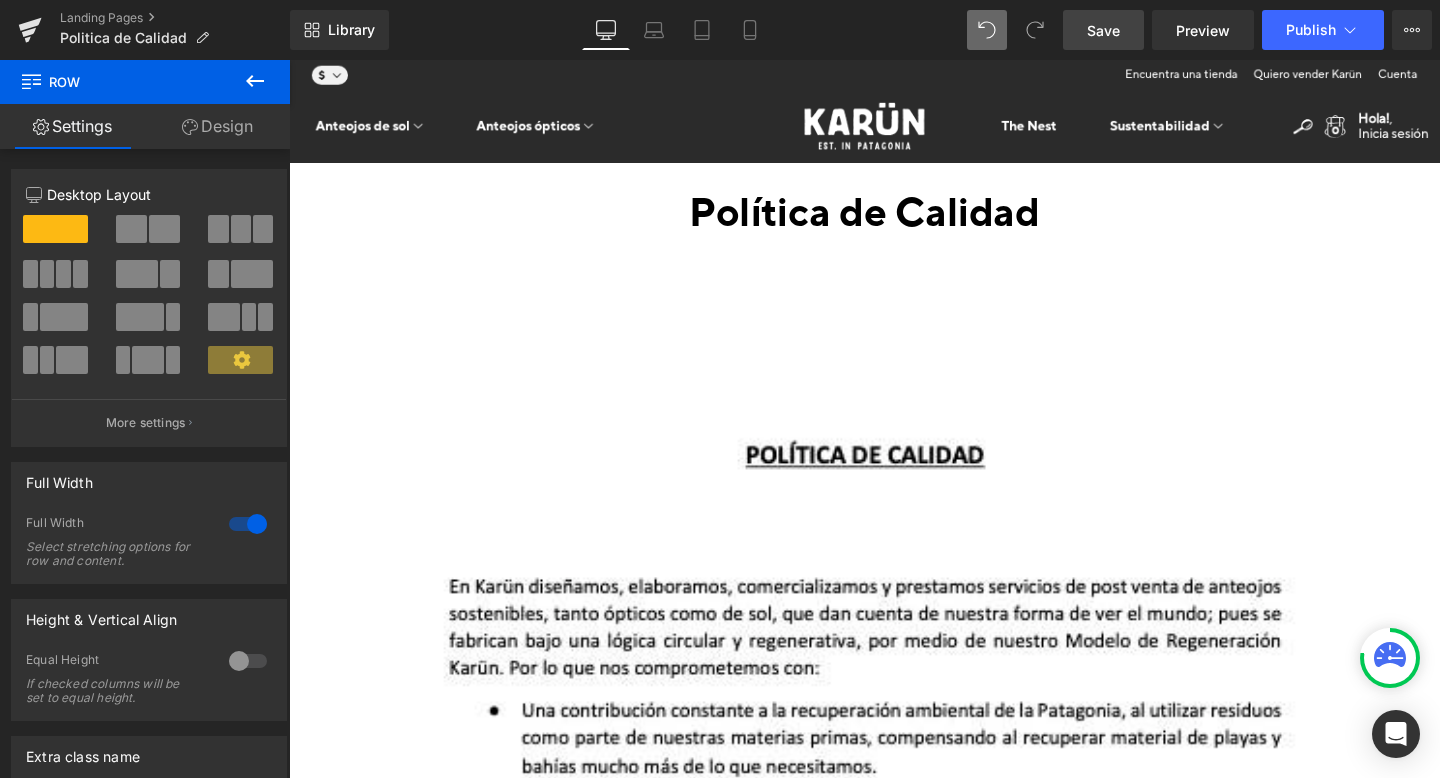 click at bounding box center (289, 60) 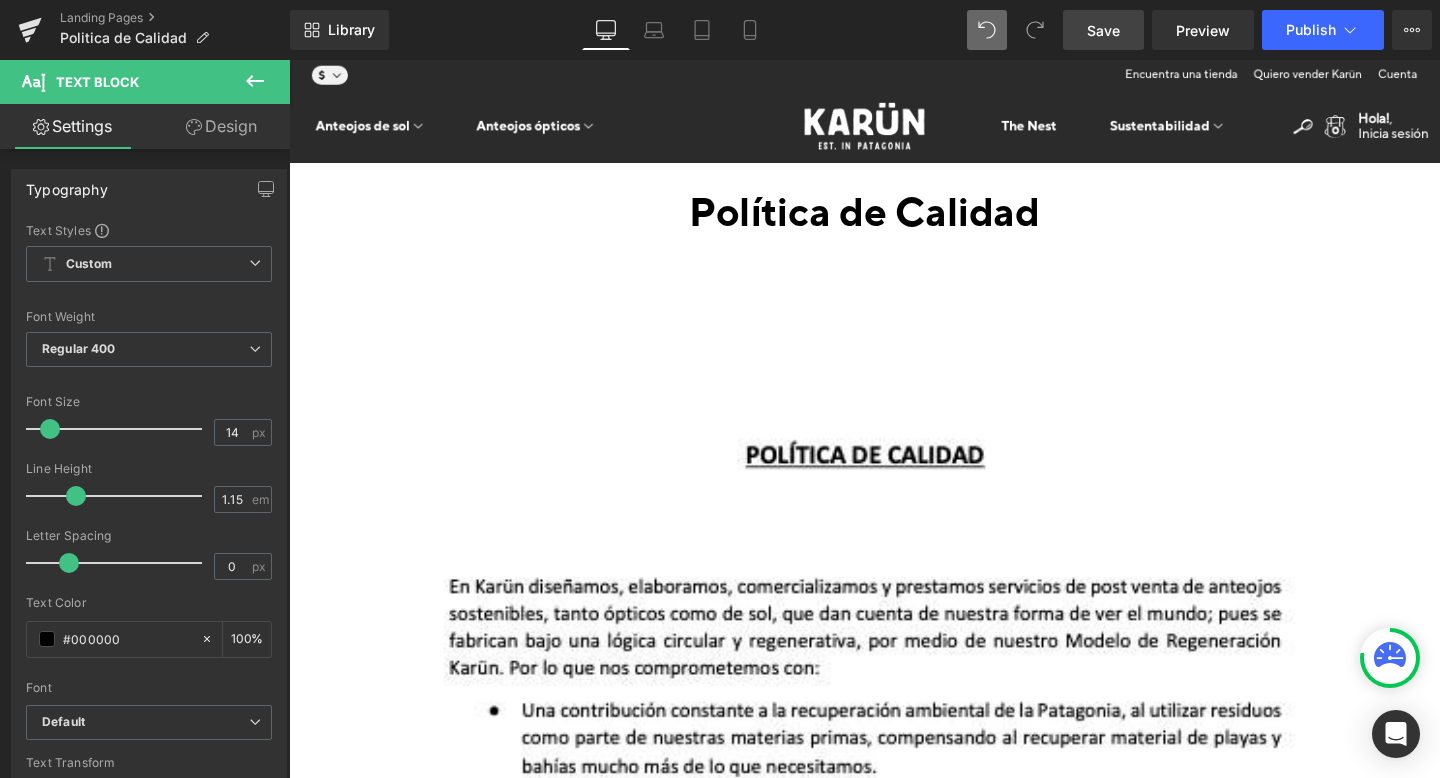 click at bounding box center [289, 60] 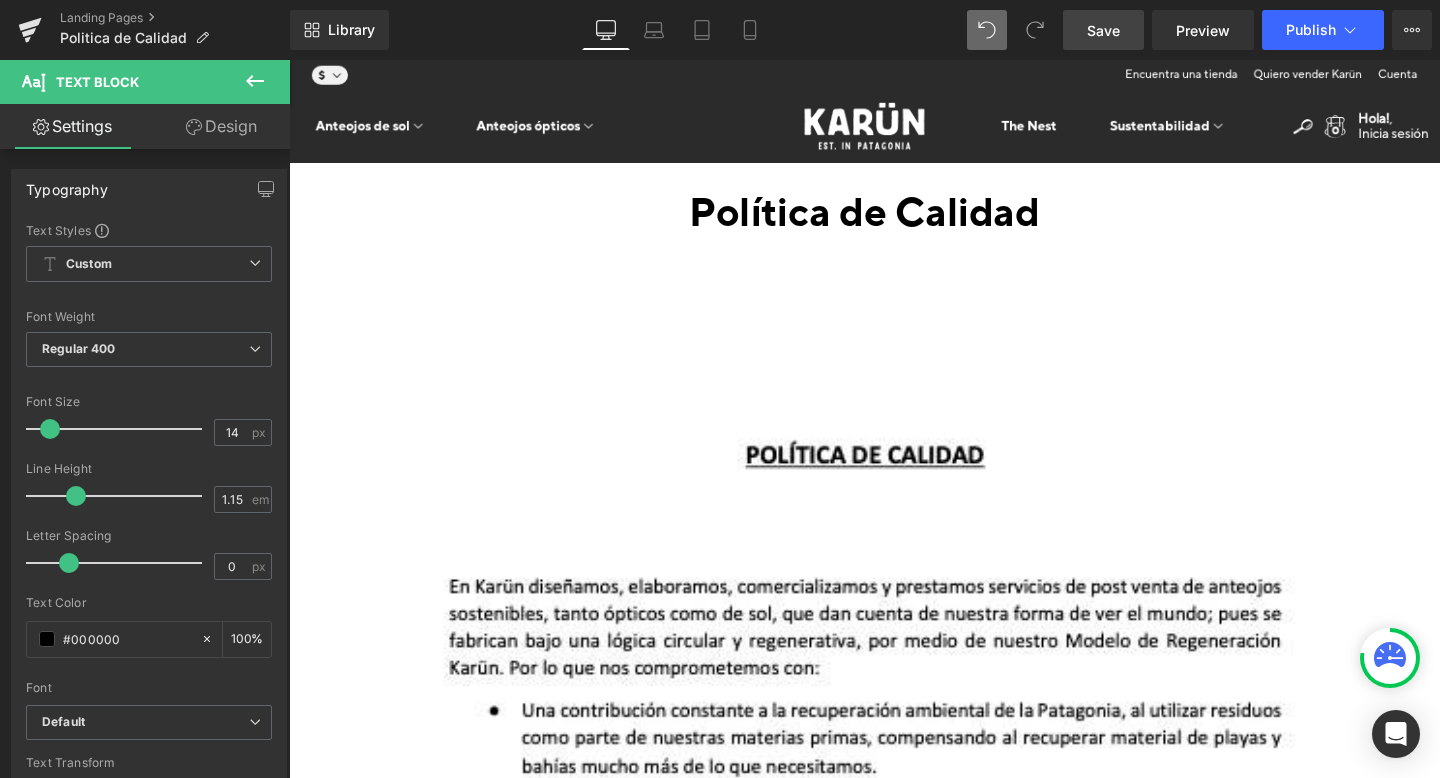 click at bounding box center [289, 60] 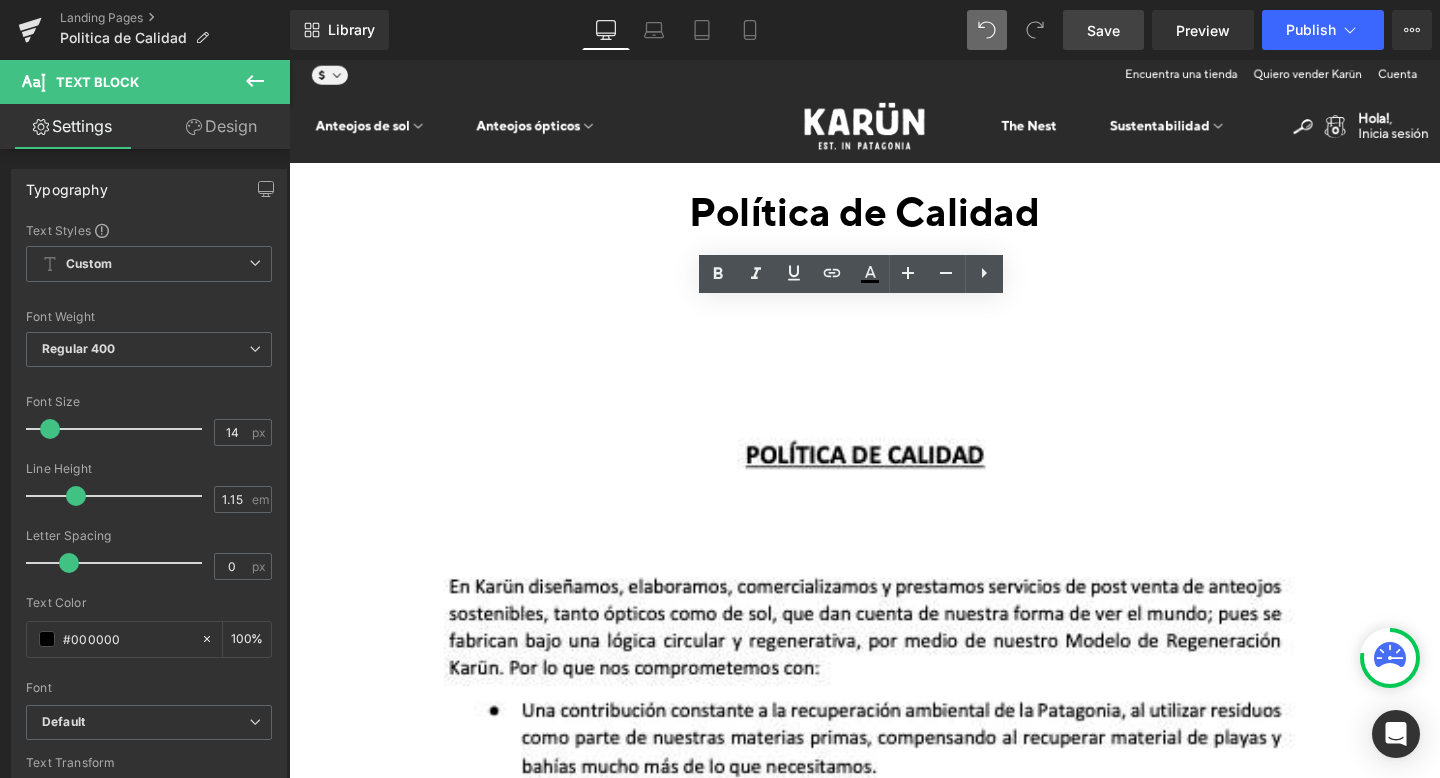 click 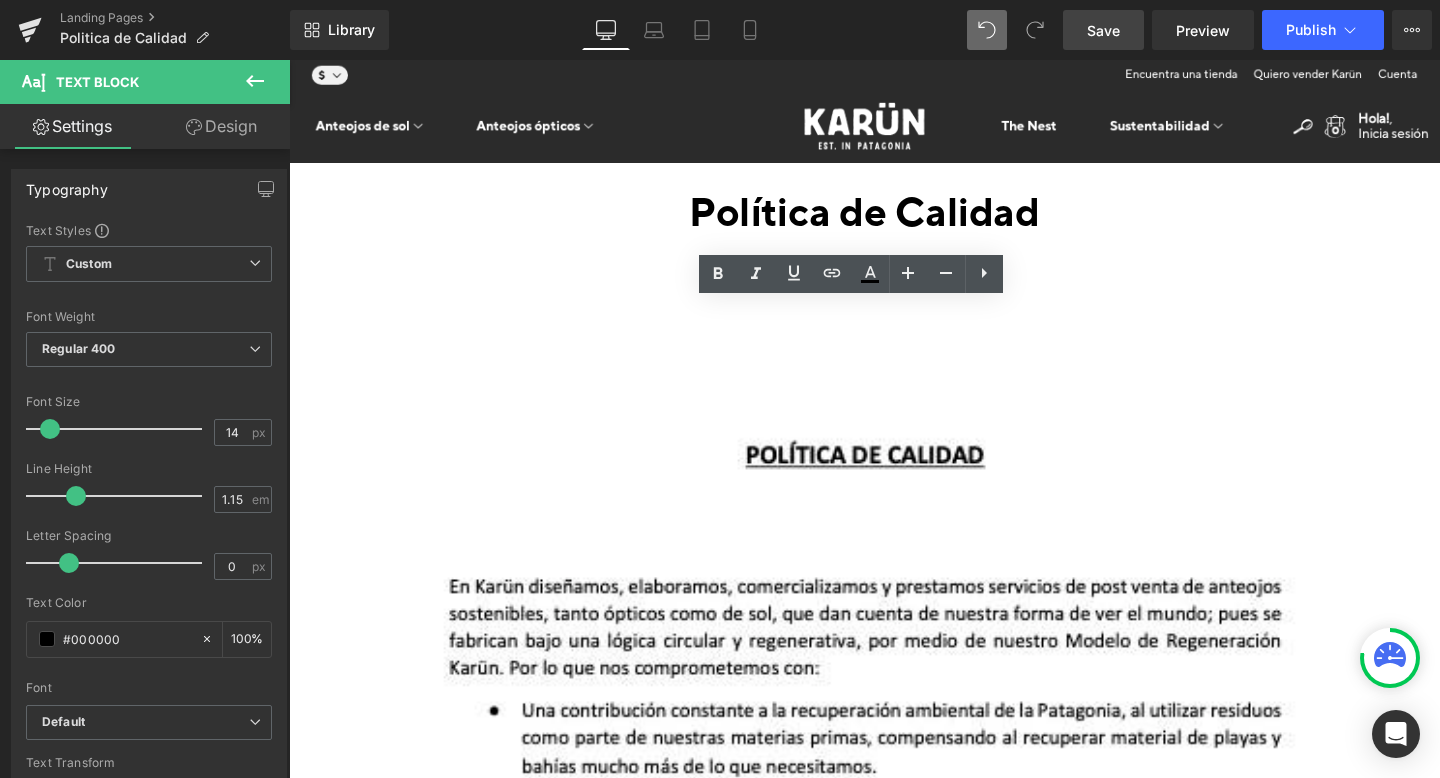 click 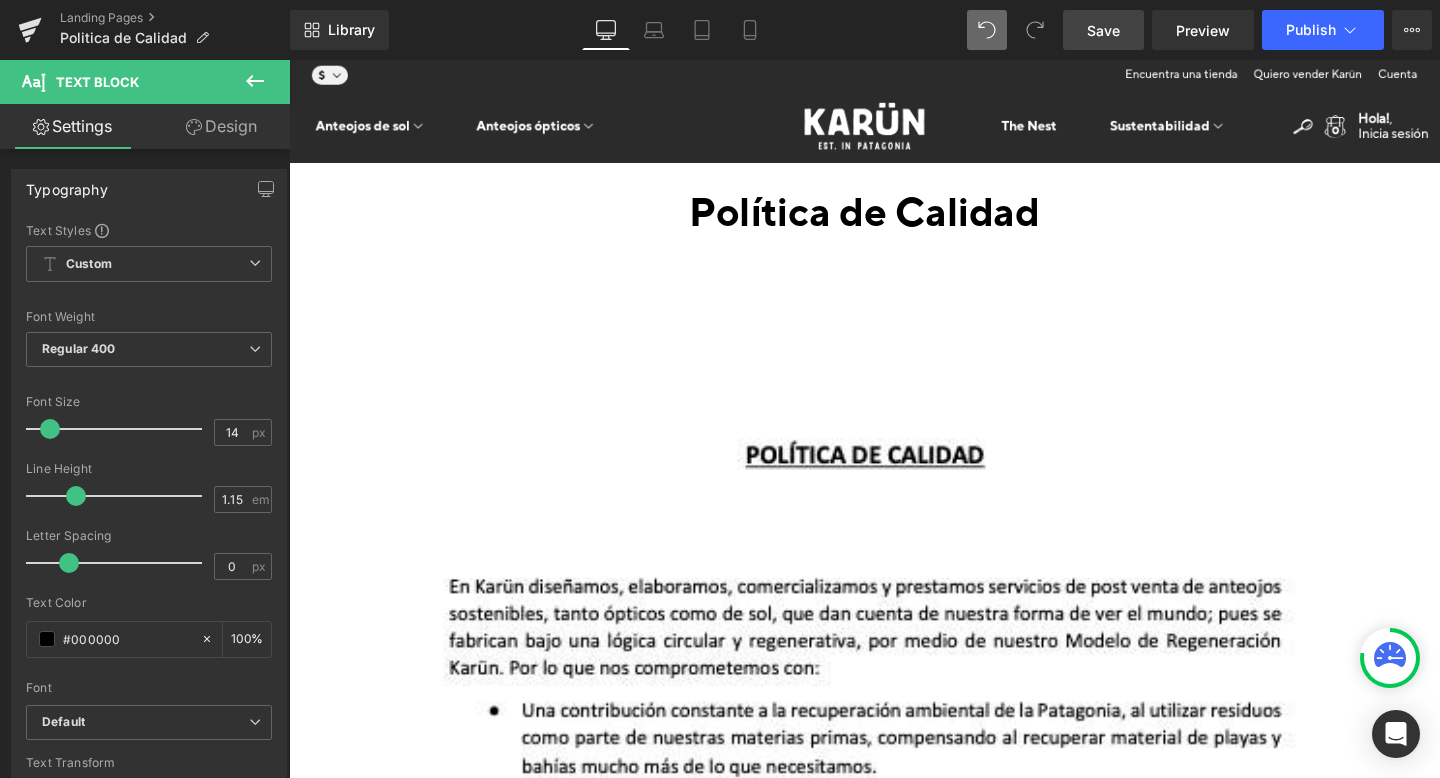 click at bounding box center (894, 5888) 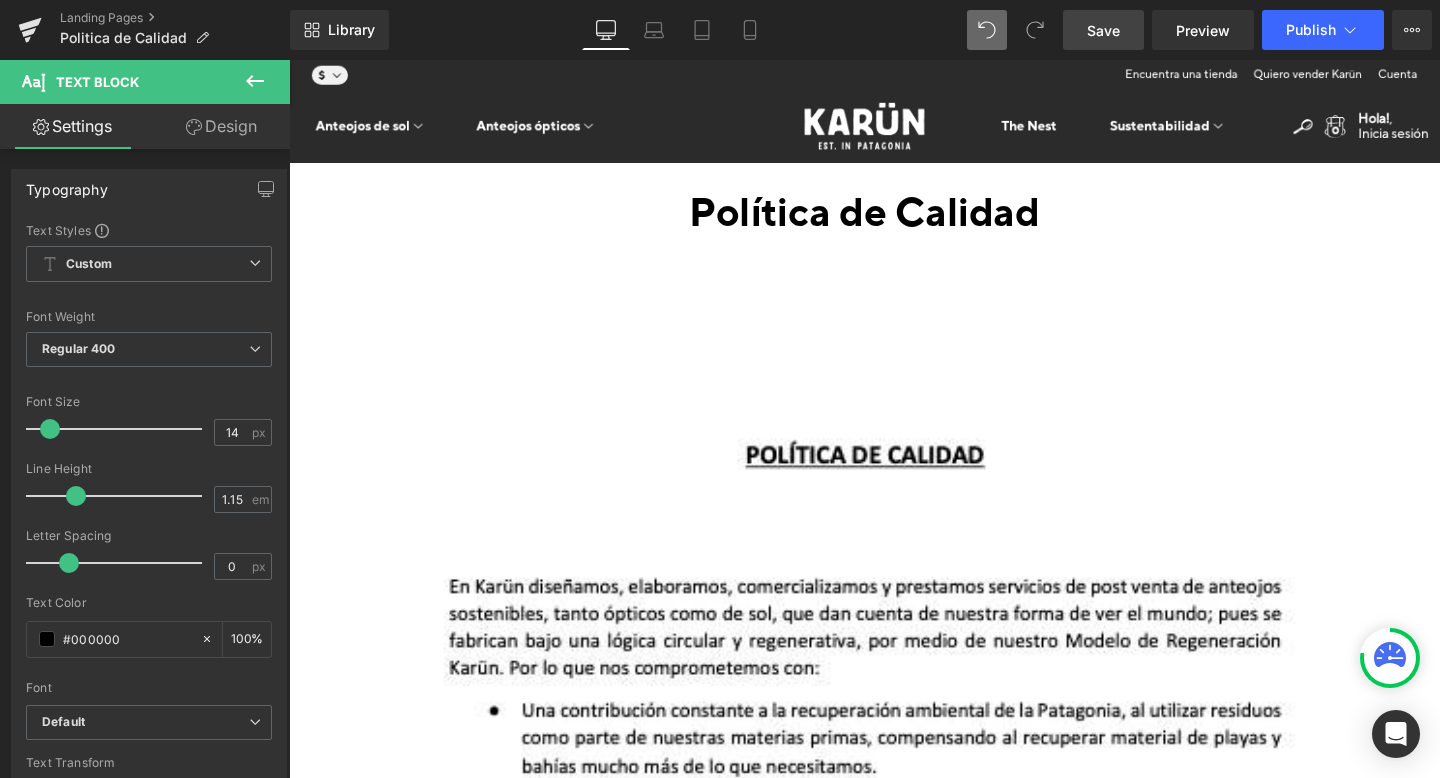 click at bounding box center (894, 5888) 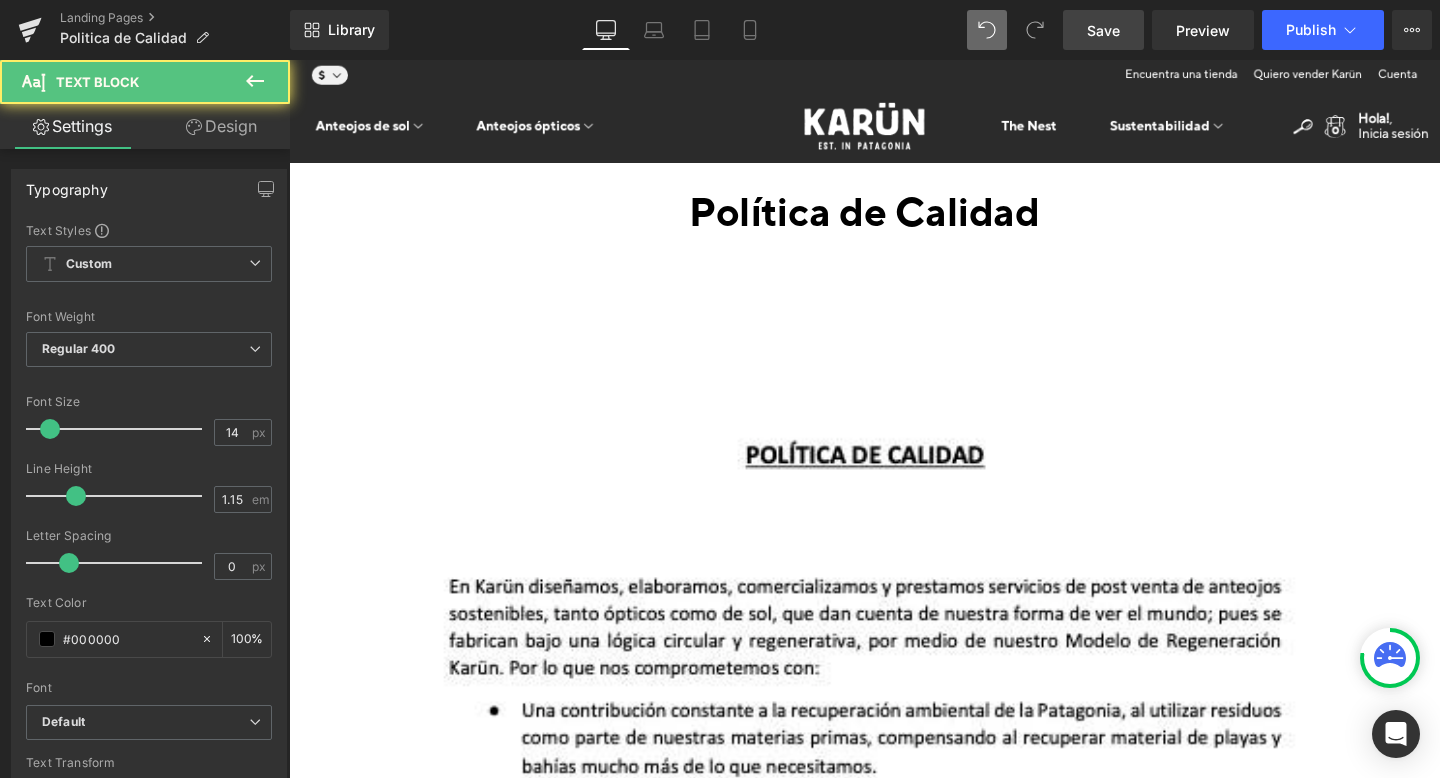 click at bounding box center (289, 60) 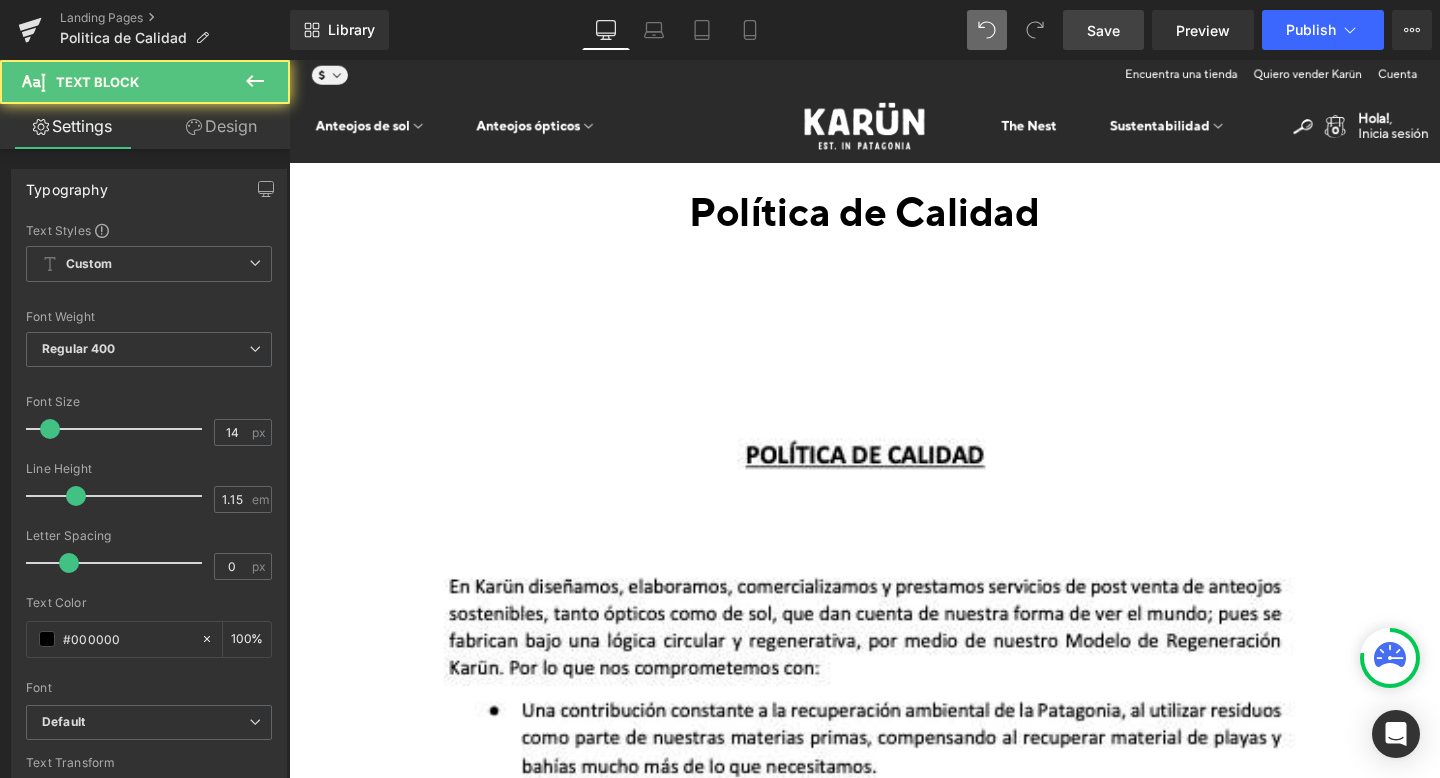 click at bounding box center (289, 60) 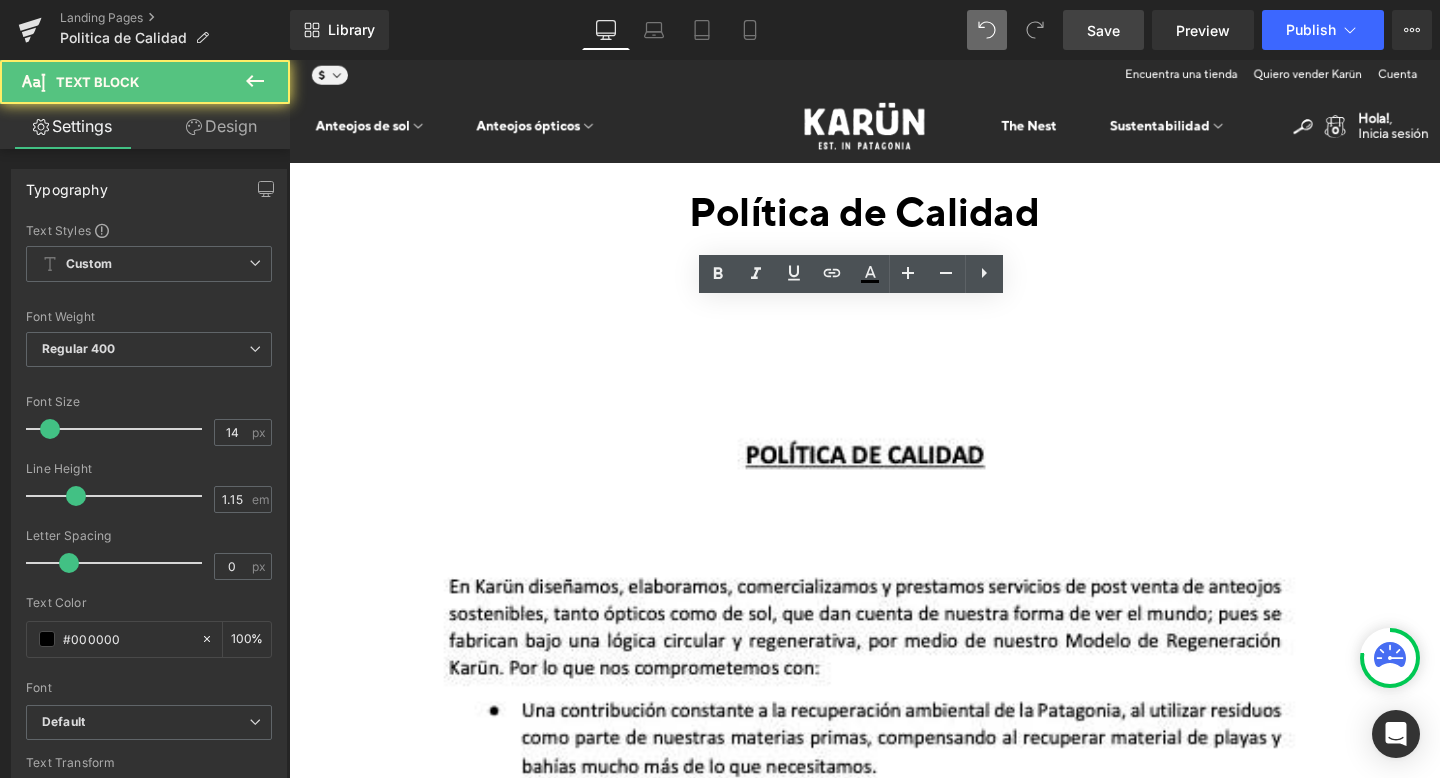 click at bounding box center (289, 60) 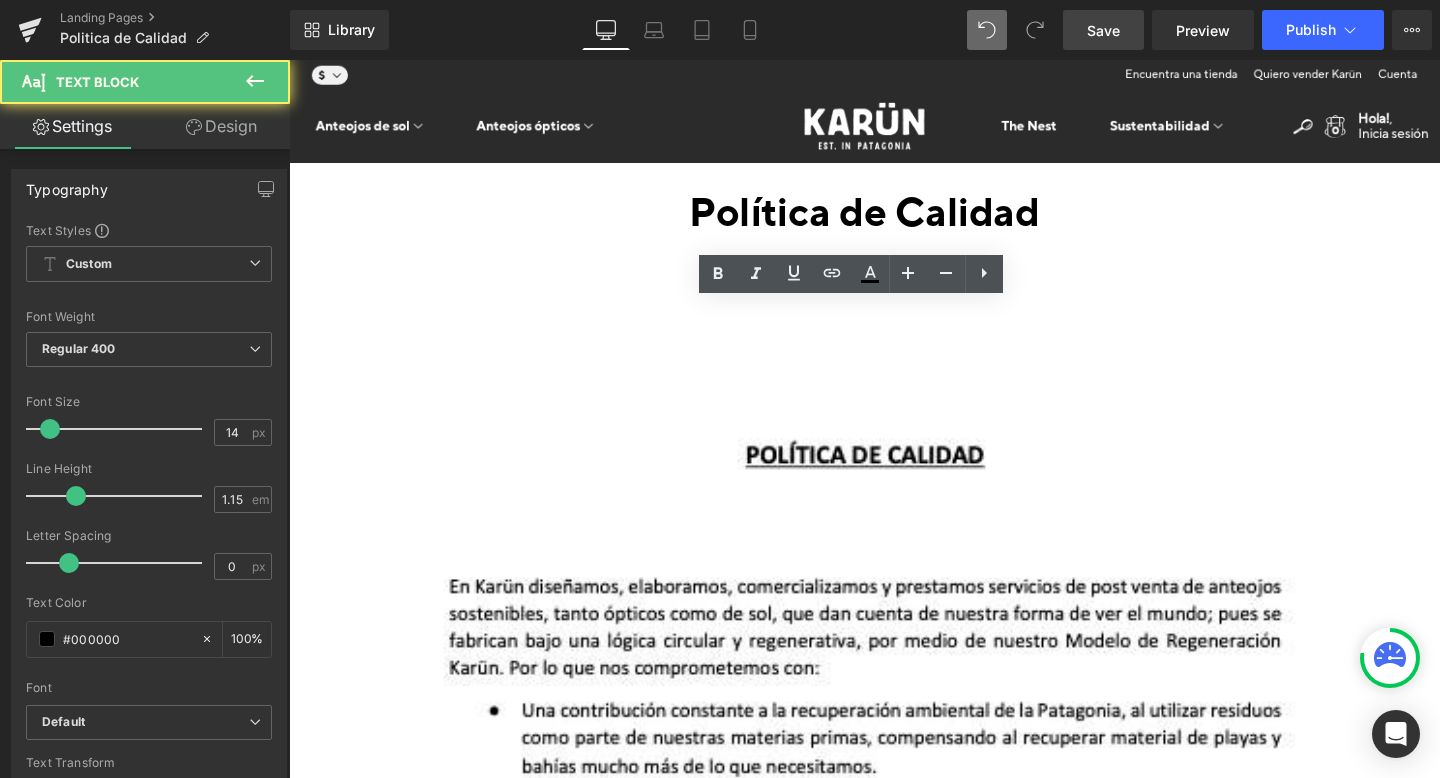 click at bounding box center (289, 60) 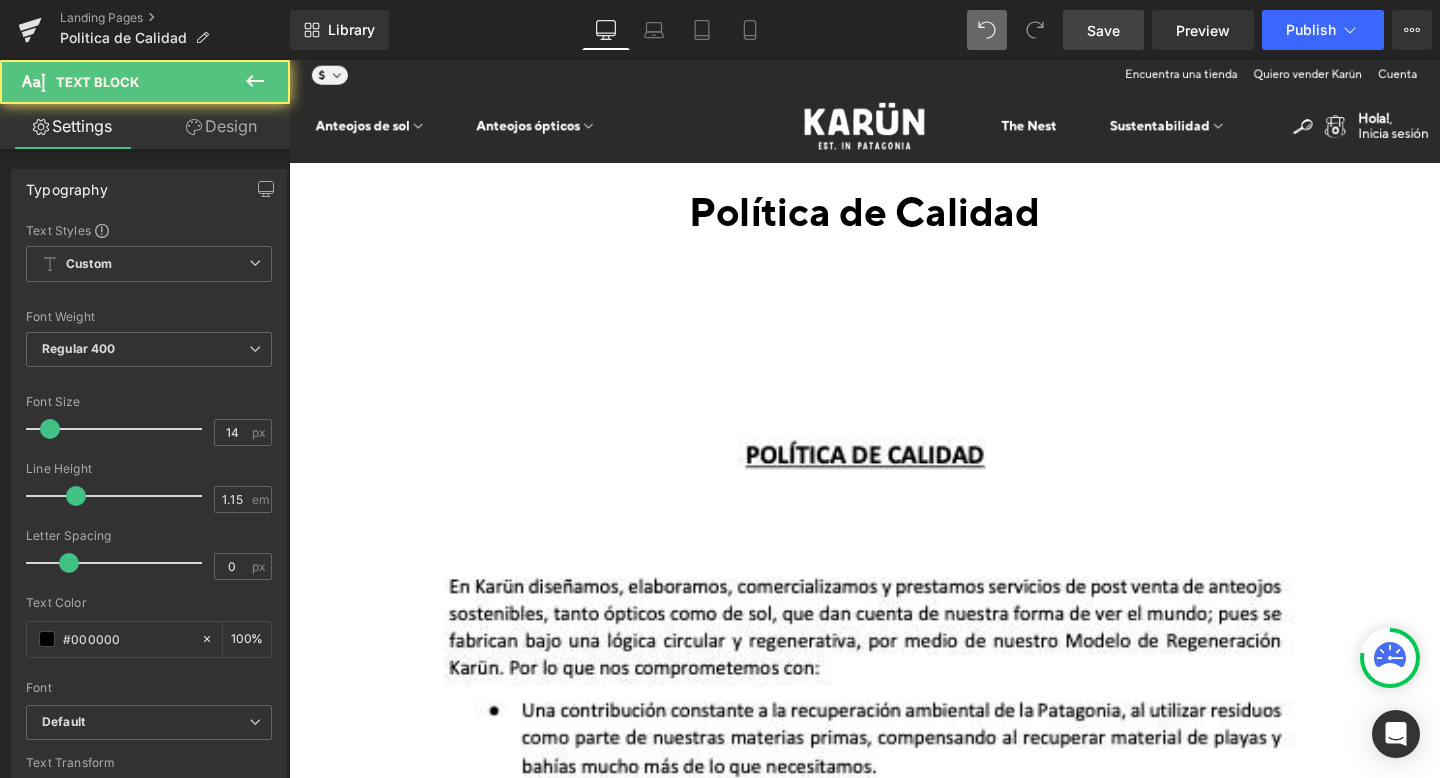 click 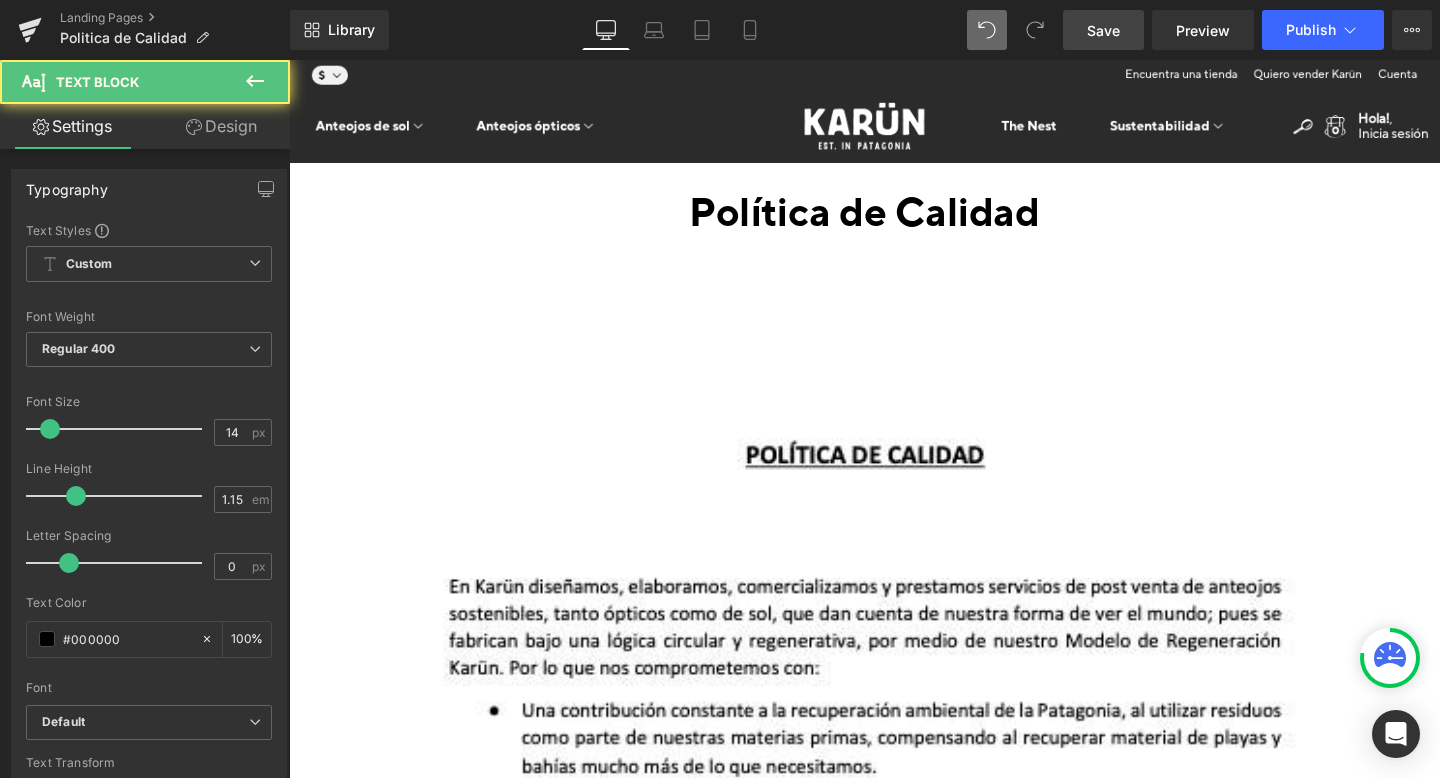 click 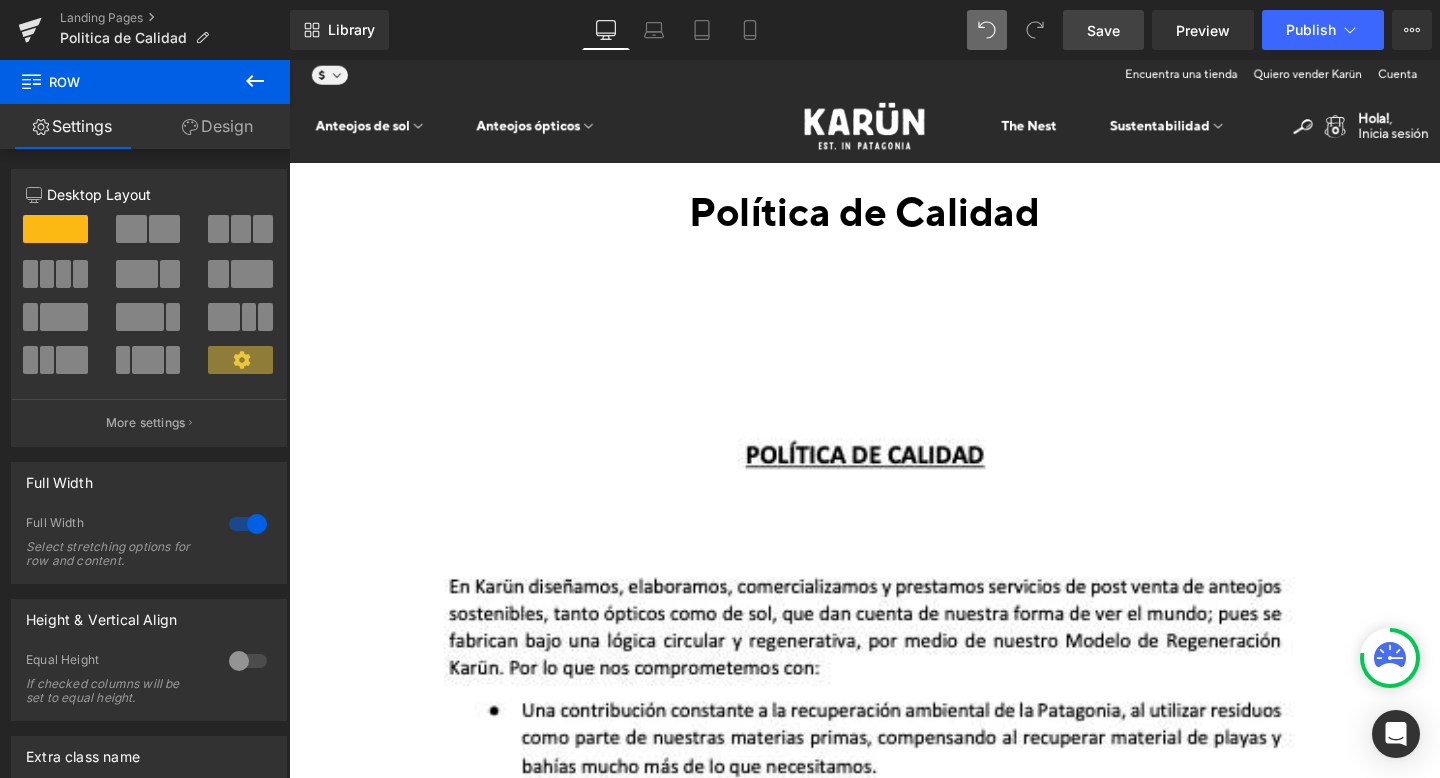 click 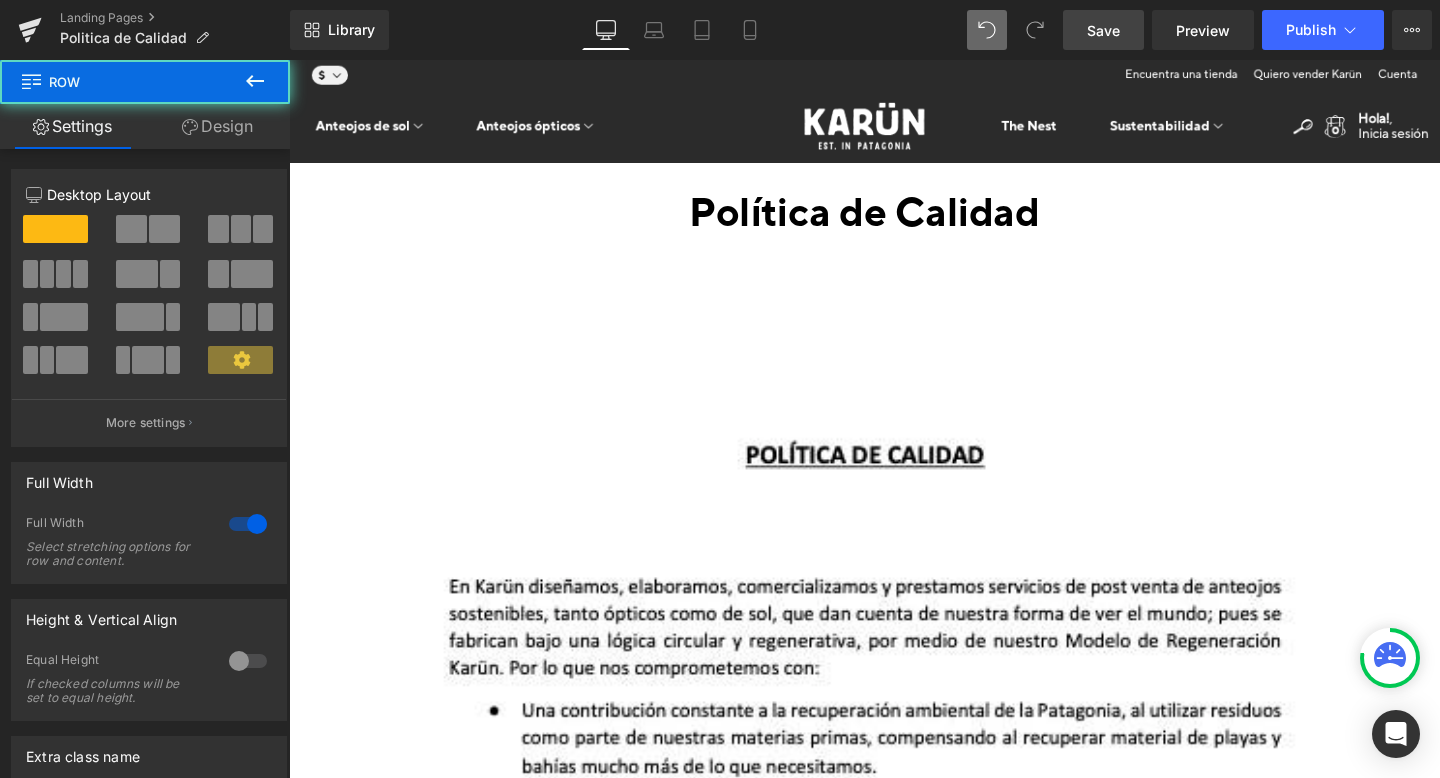 click 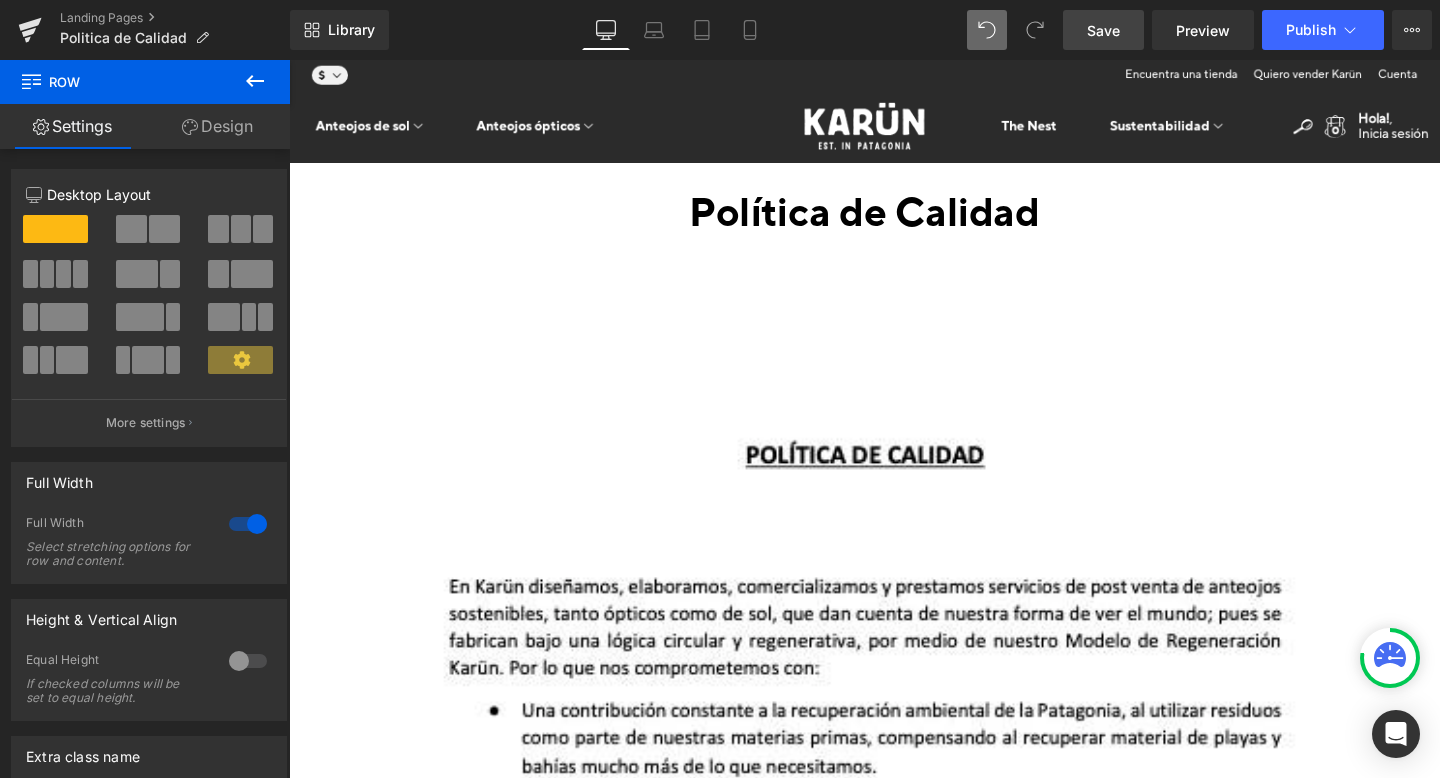 click 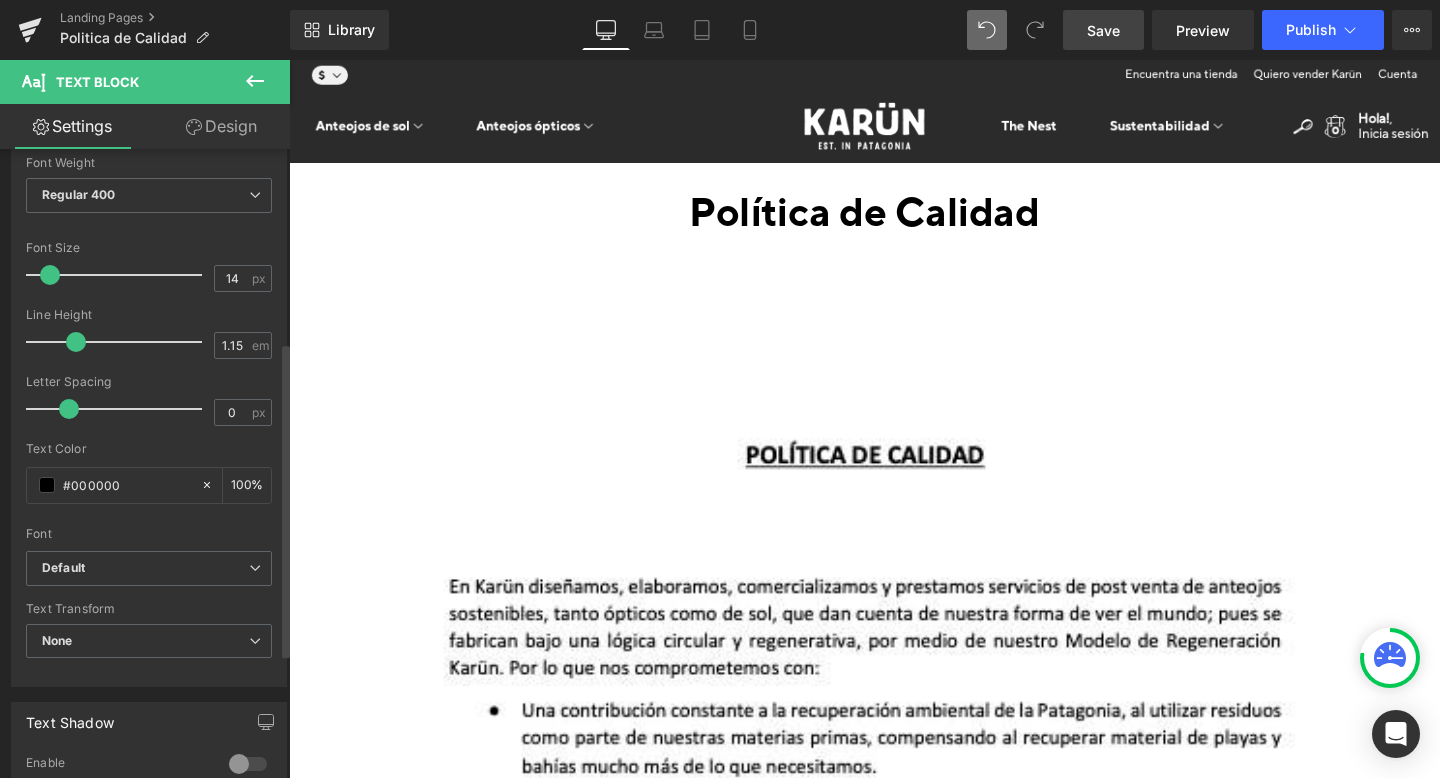 scroll, scrollTop: 441, scrollLeft: 0, axis: vertical 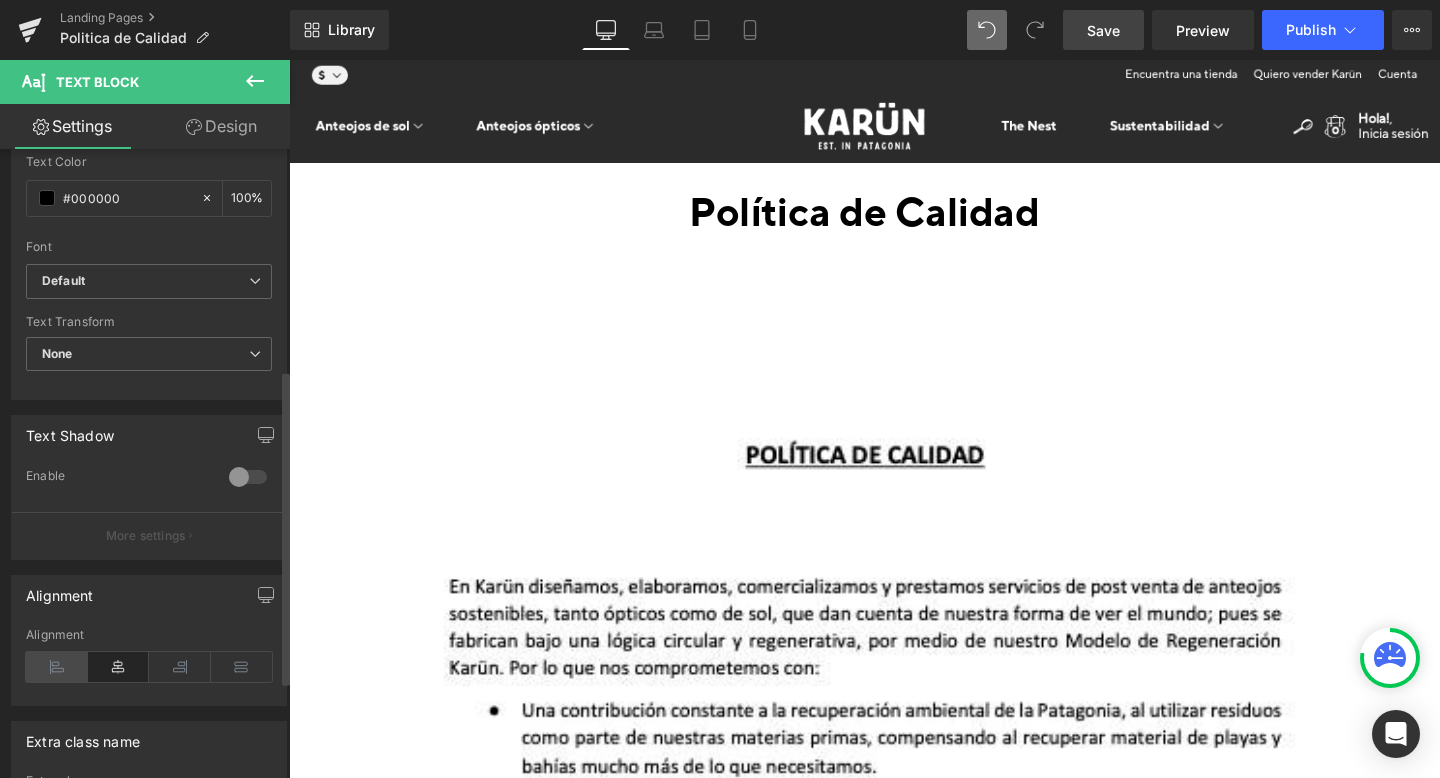 click at bounding box center [57, 667] 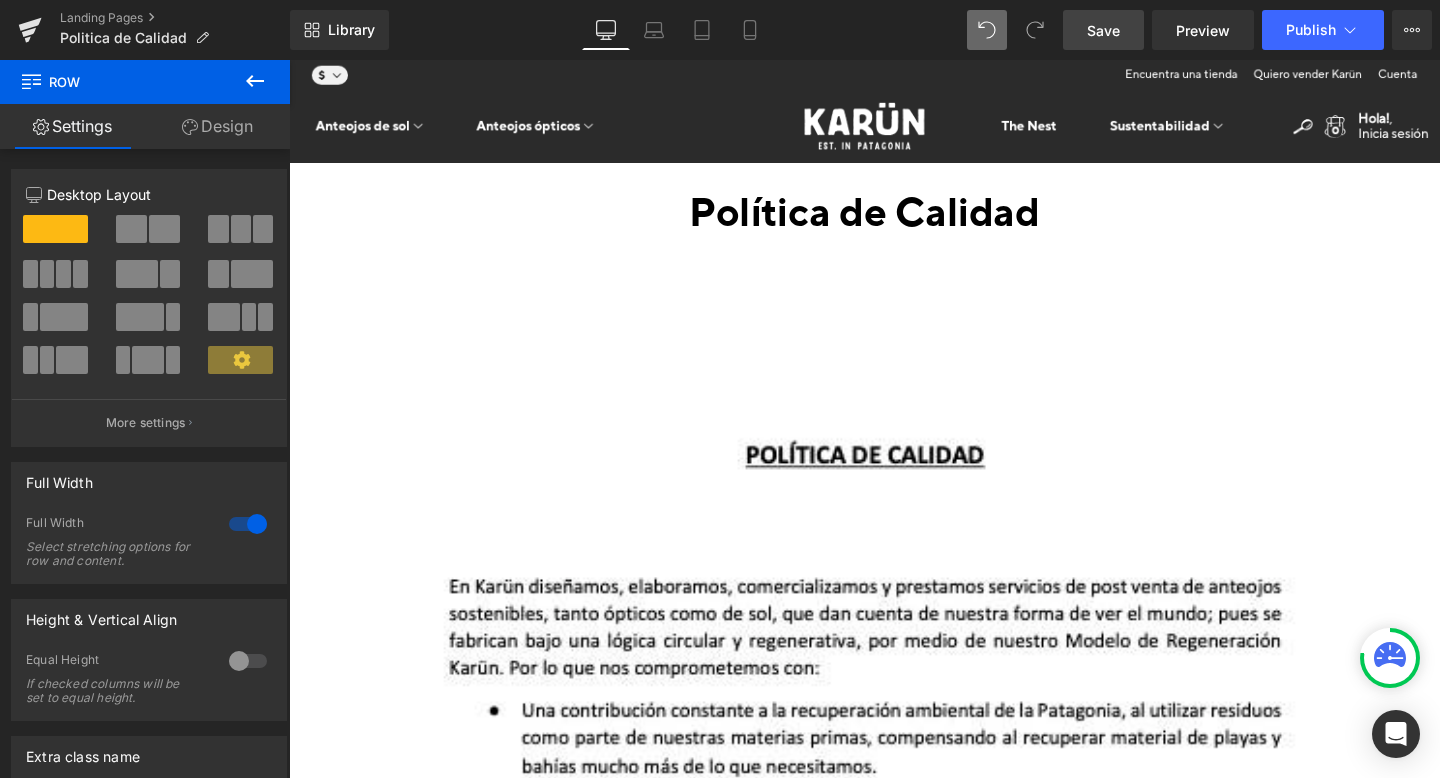 click on "Save" at bounding box center (1103, 30) 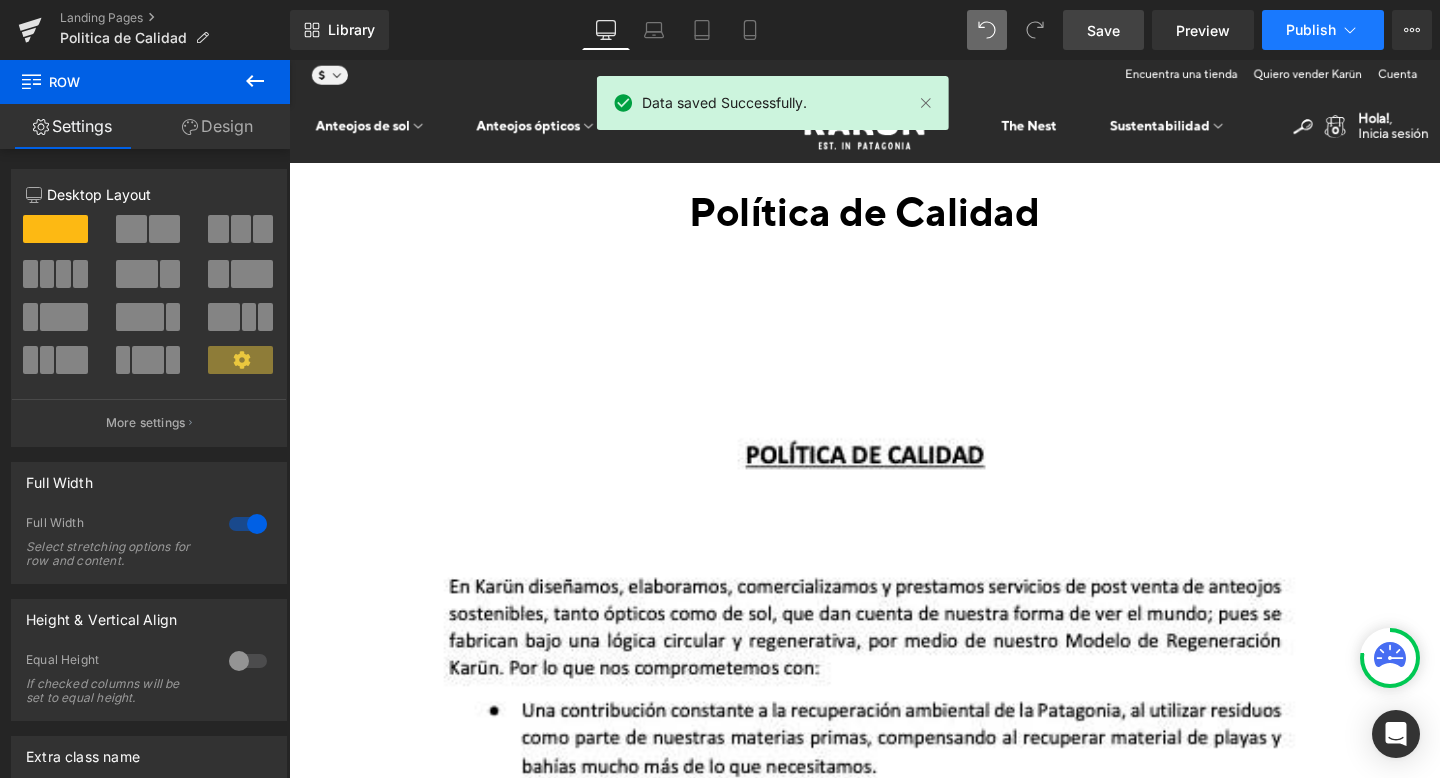 click on "Publish" at bounding box center (1323, 30) 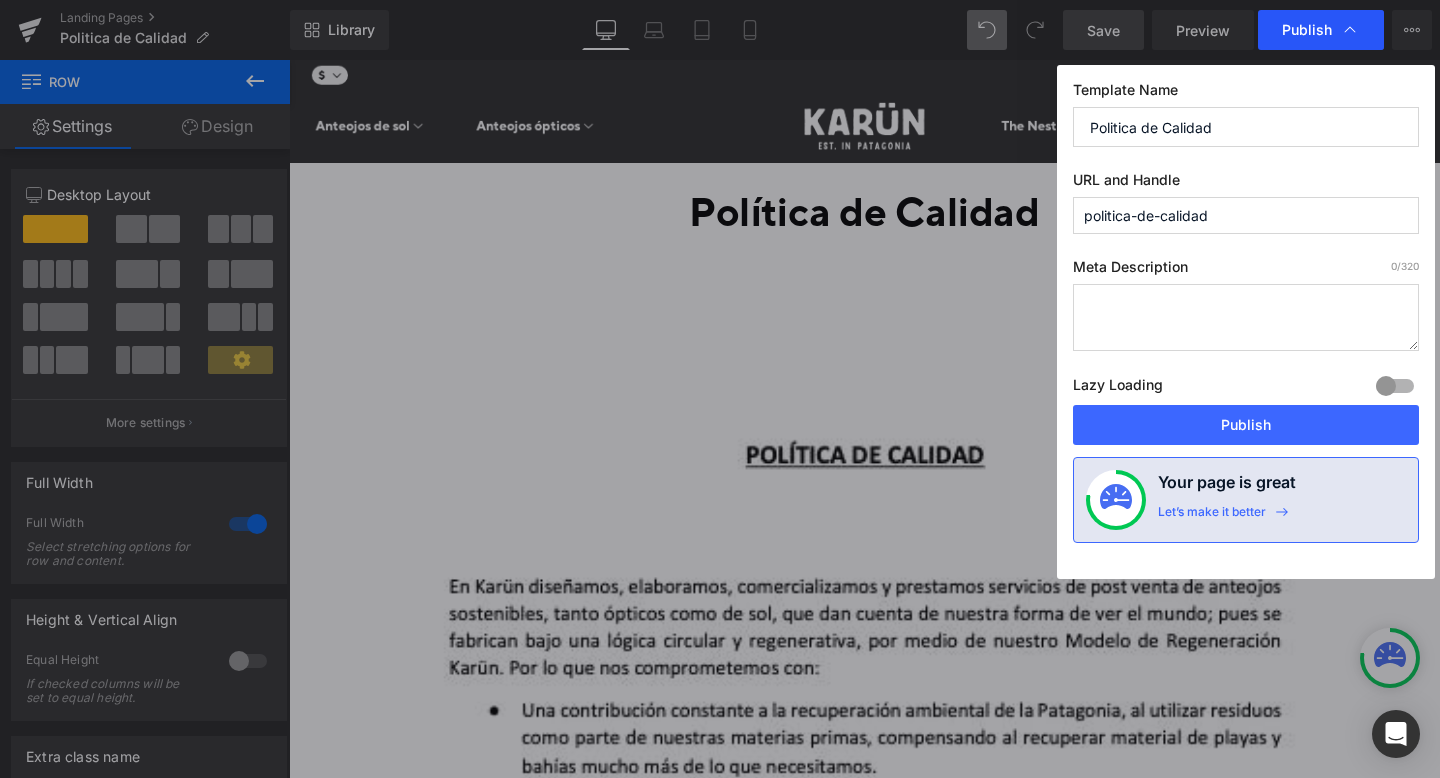 click on "Publish" at bounding box center [1307, 30] 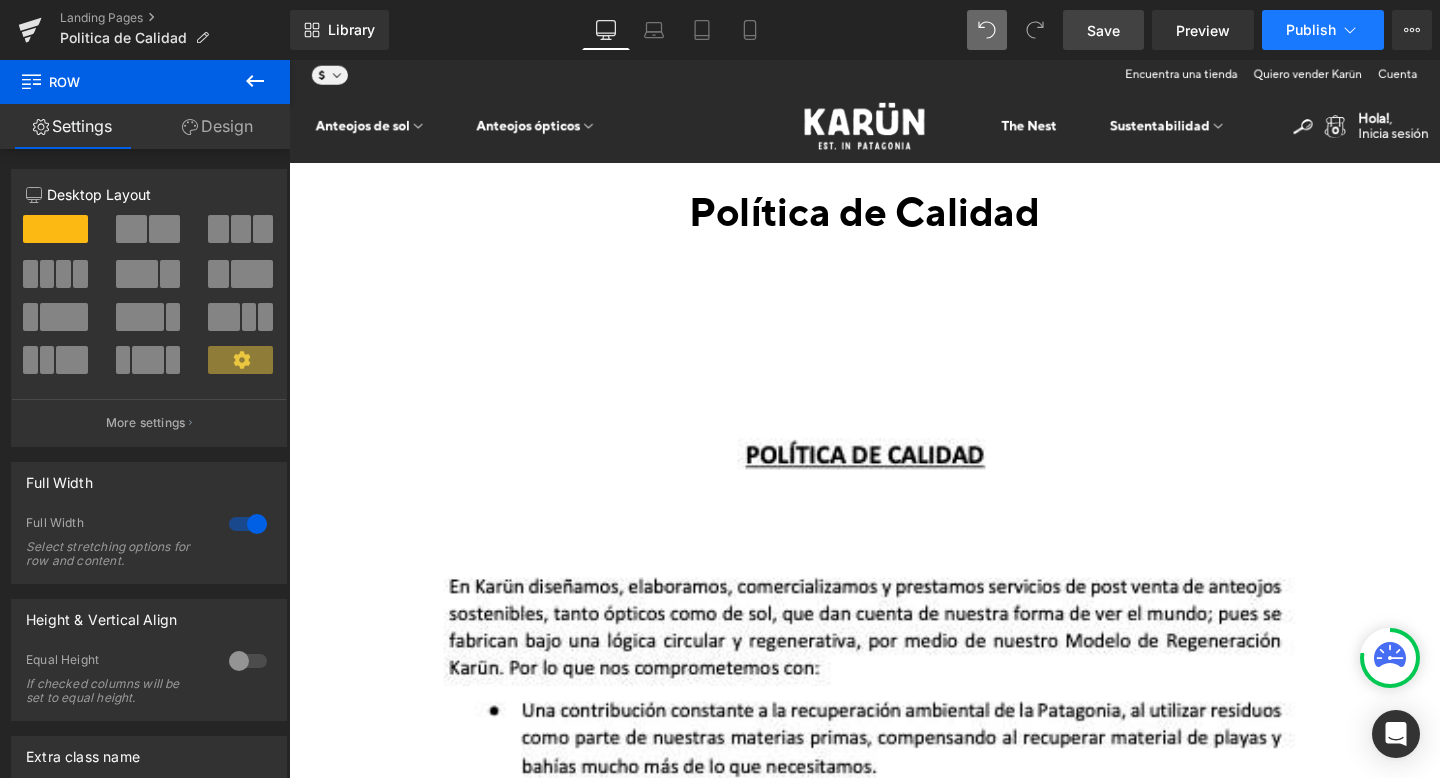 click on "Publish" at bounding box center [1323, 30] 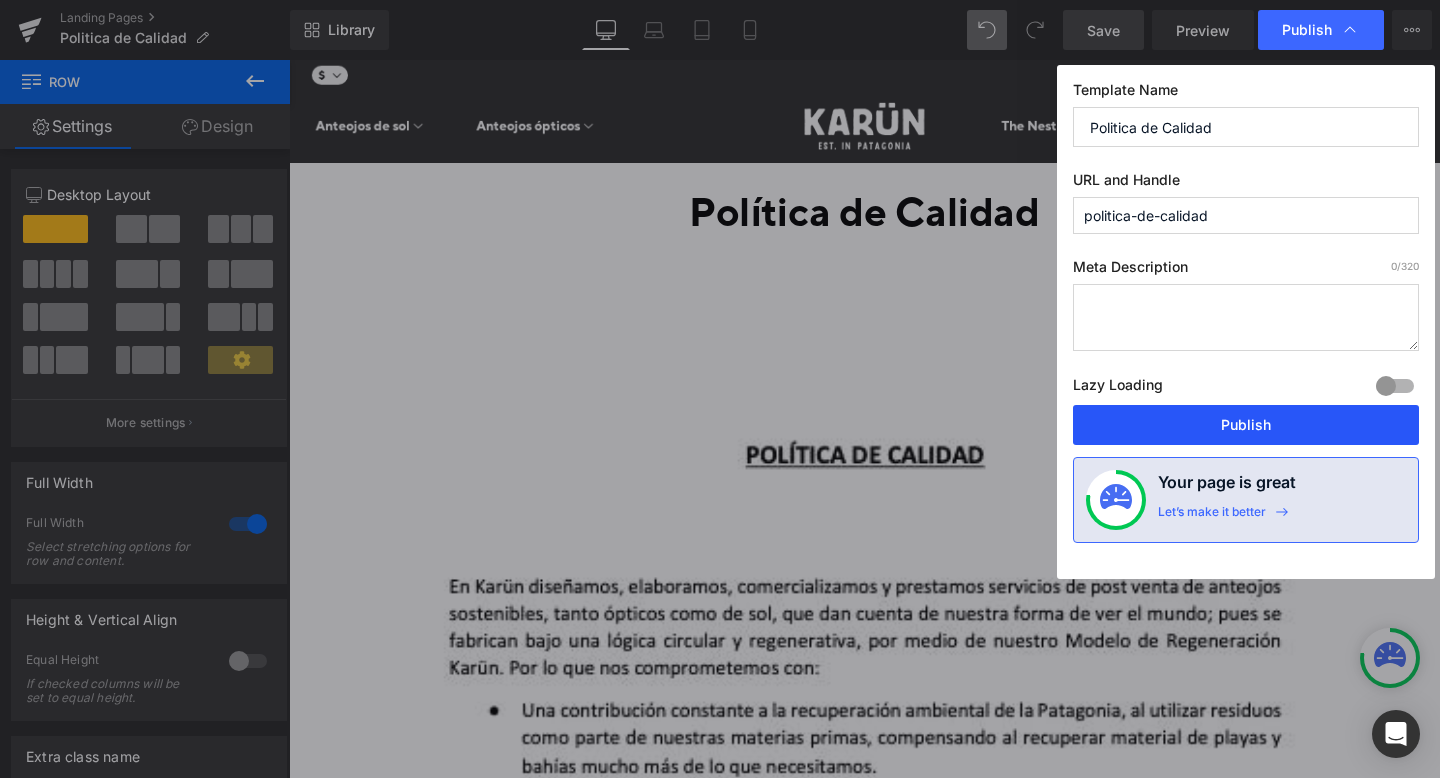 click on "Publish" at bounding box center (1246, 425) 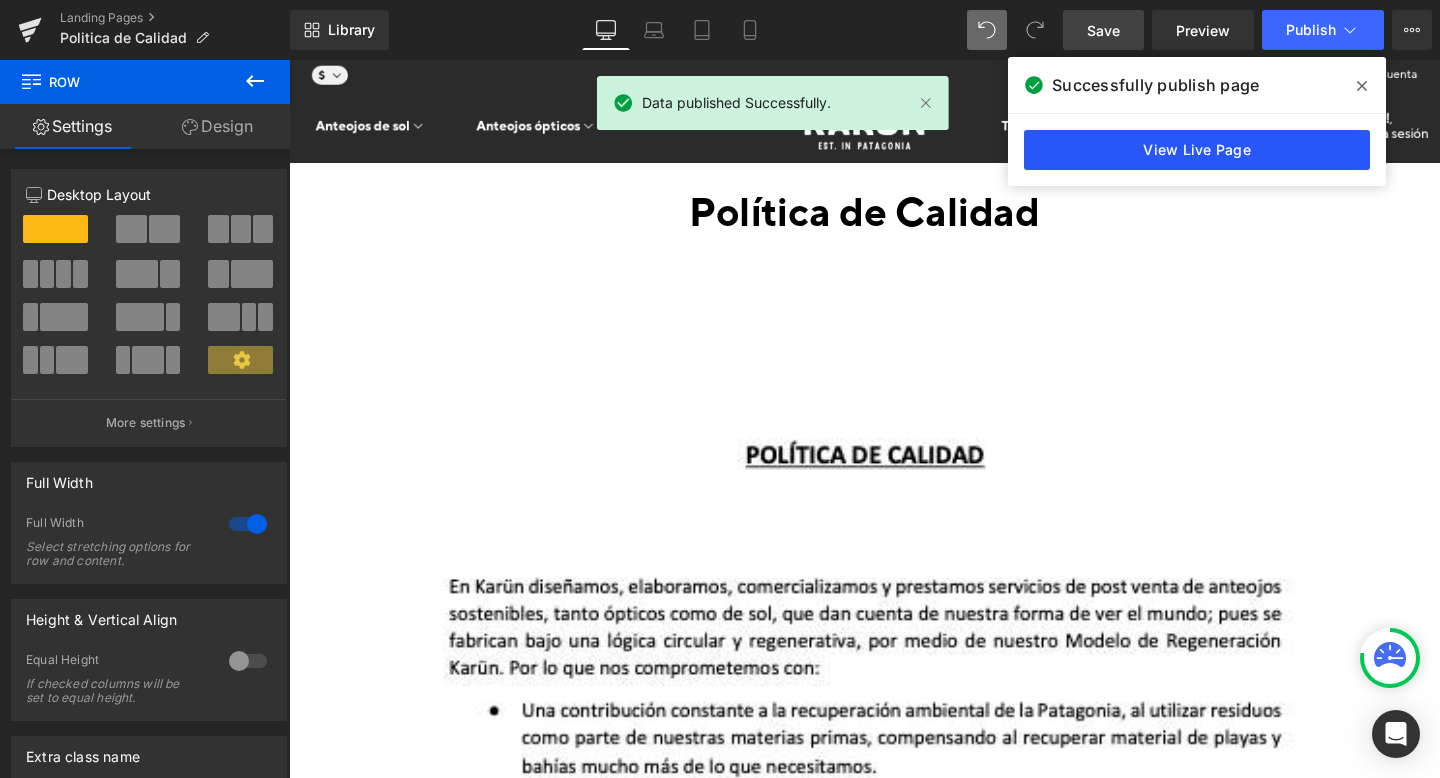 click on "View Live Page" at bounding box center (1197, 150) 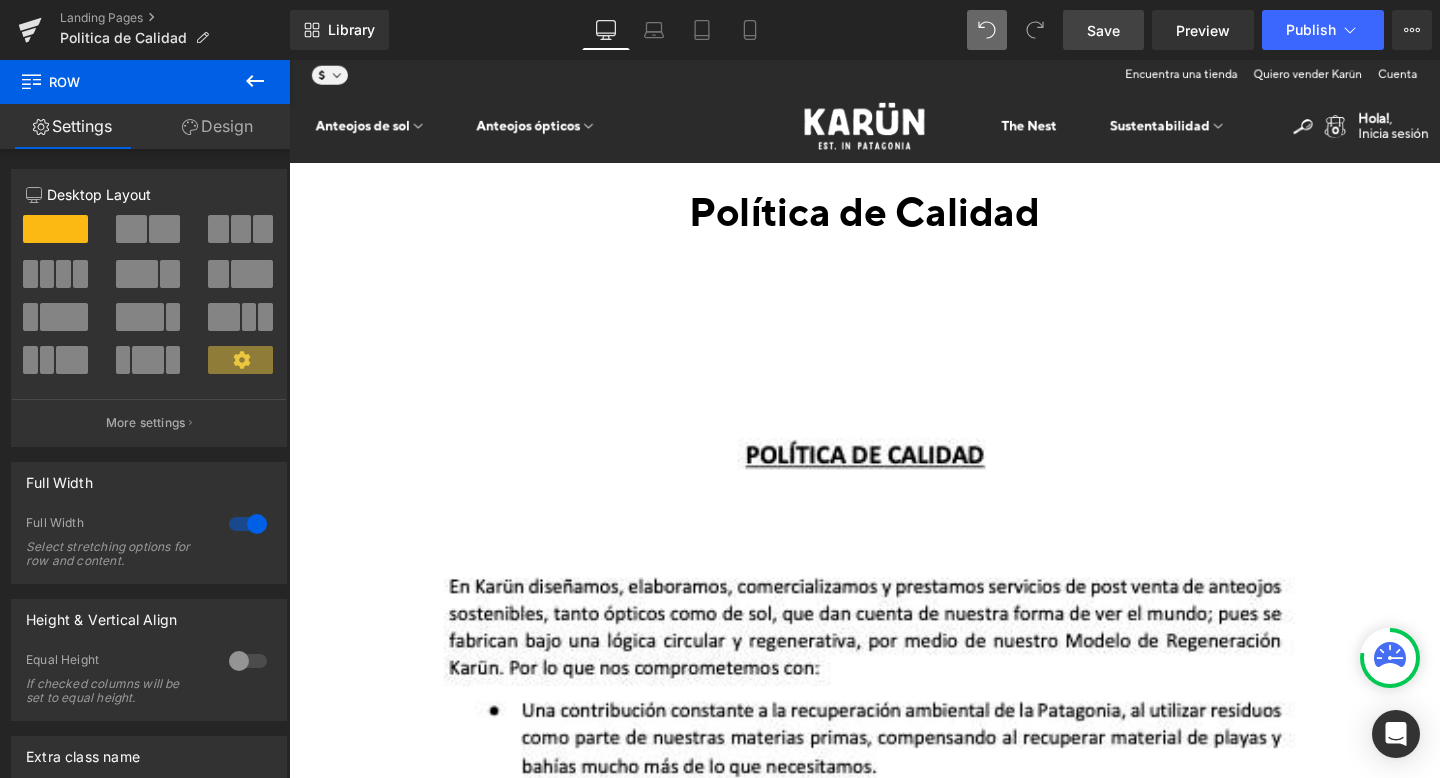 click at bounding box center (894, 5888) 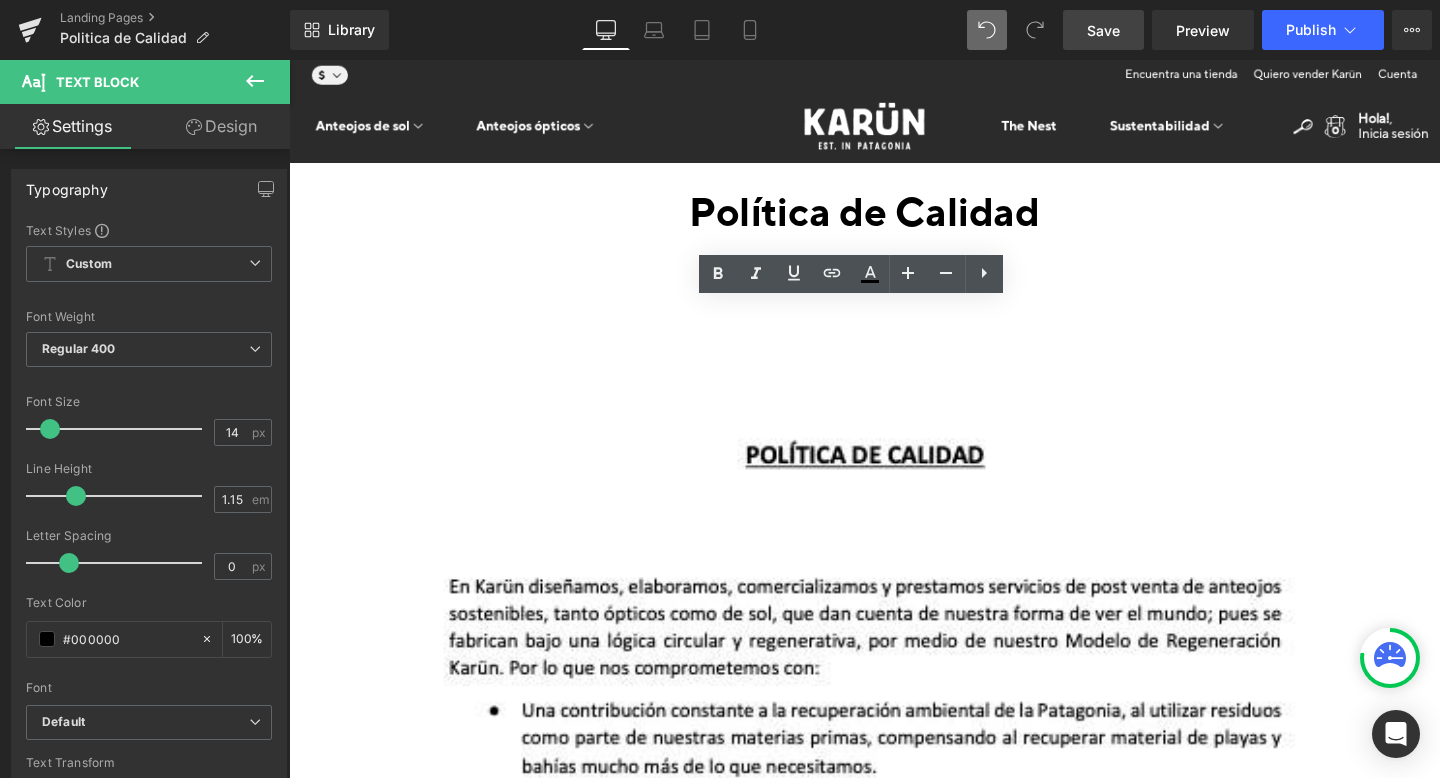 click at bounding box center [289, 60] 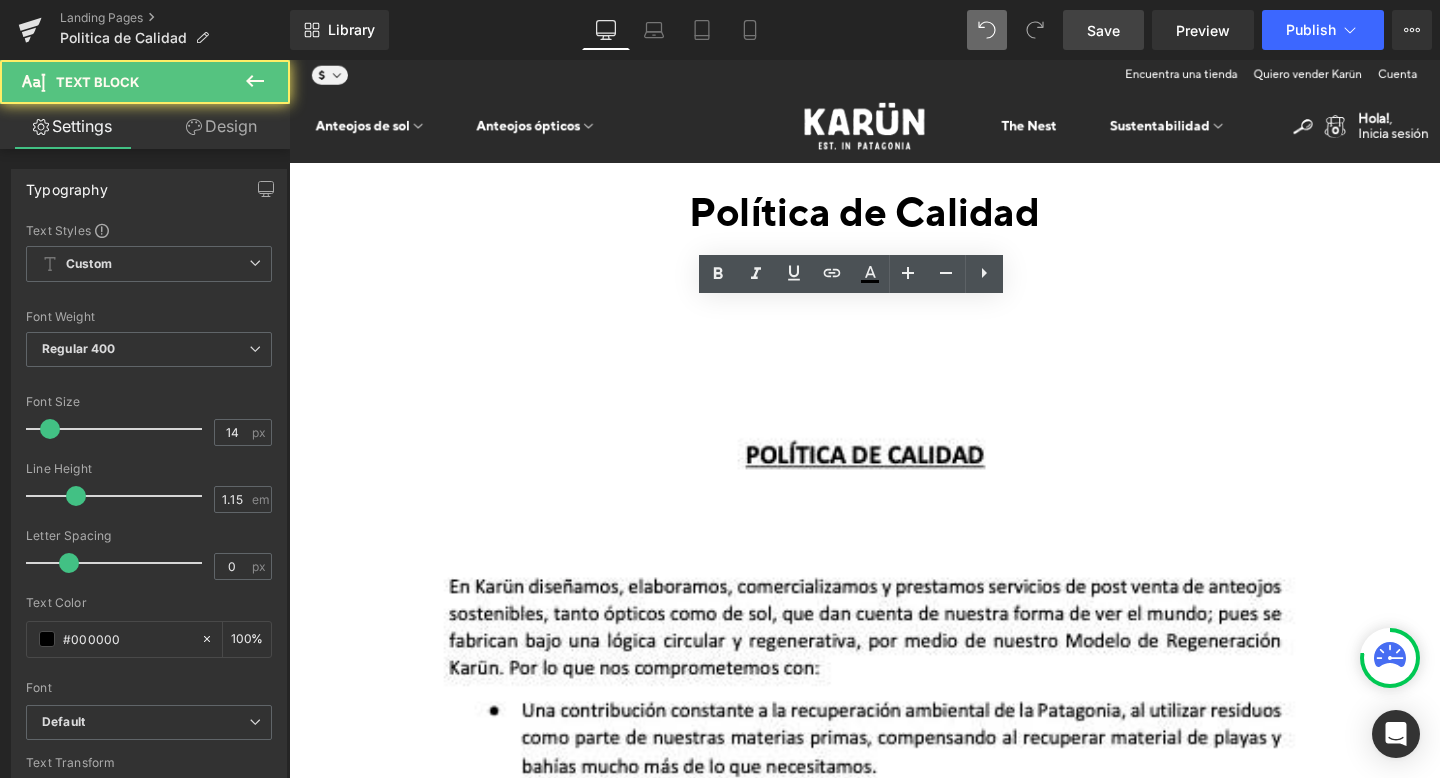 click at bounding box center [289, 60] 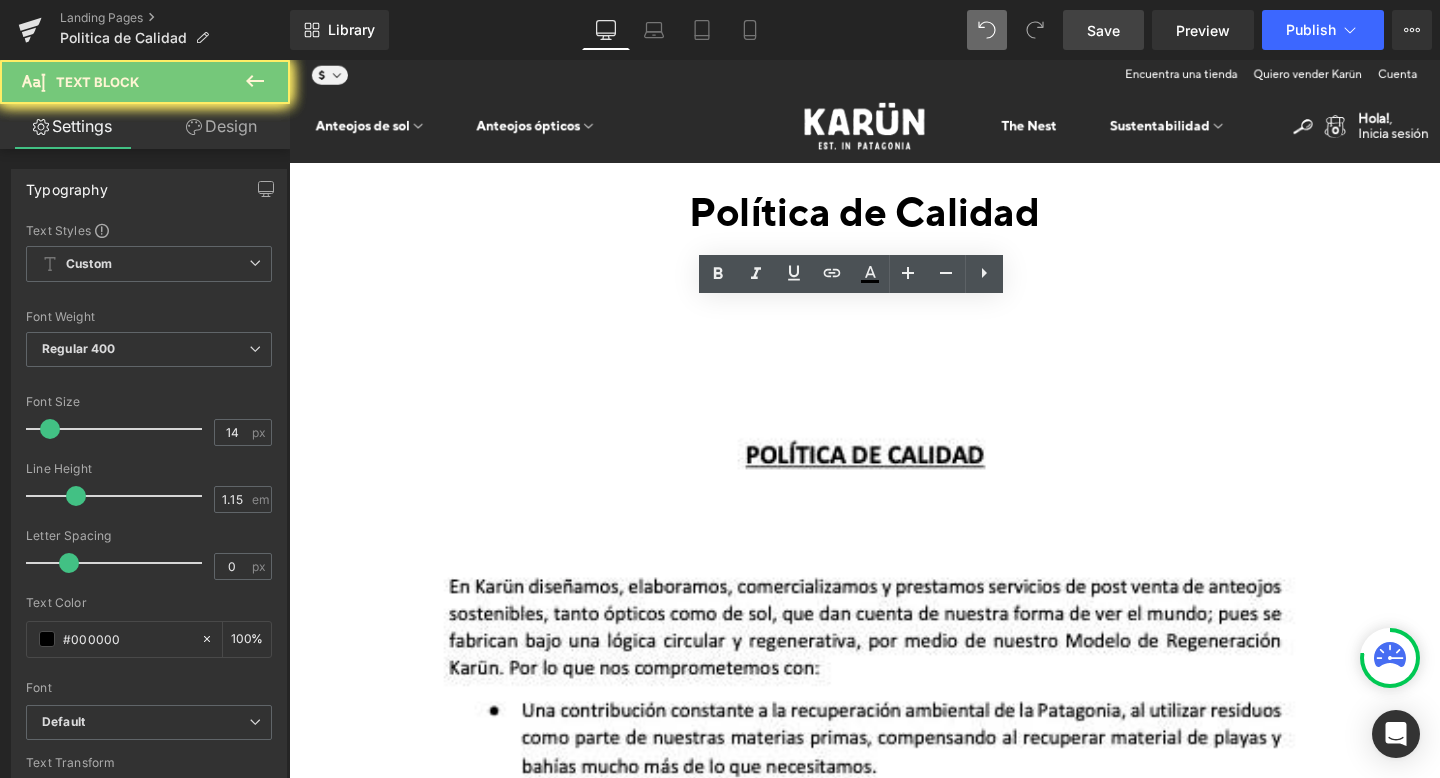 click at bounding box center (289, 60) 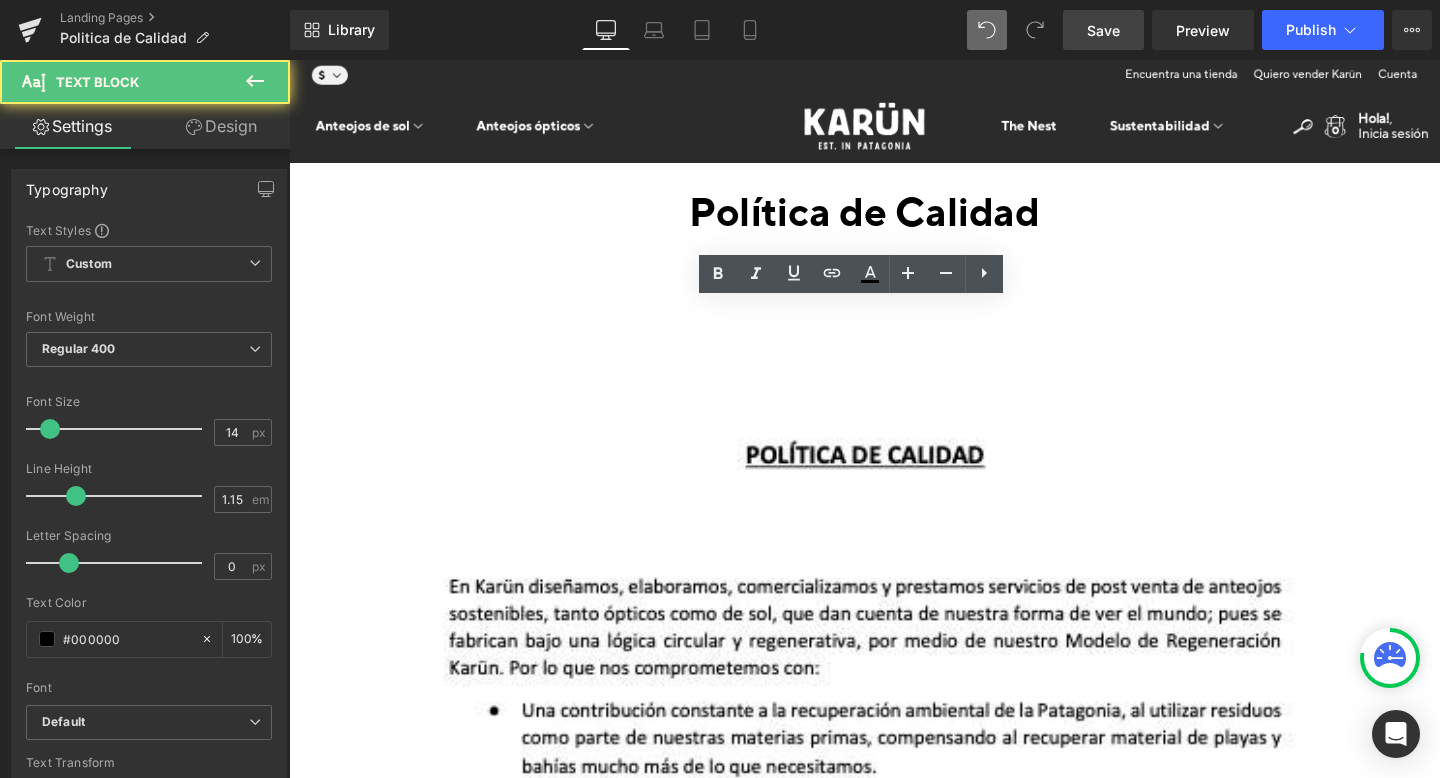 click at bounding box center (289, 60) 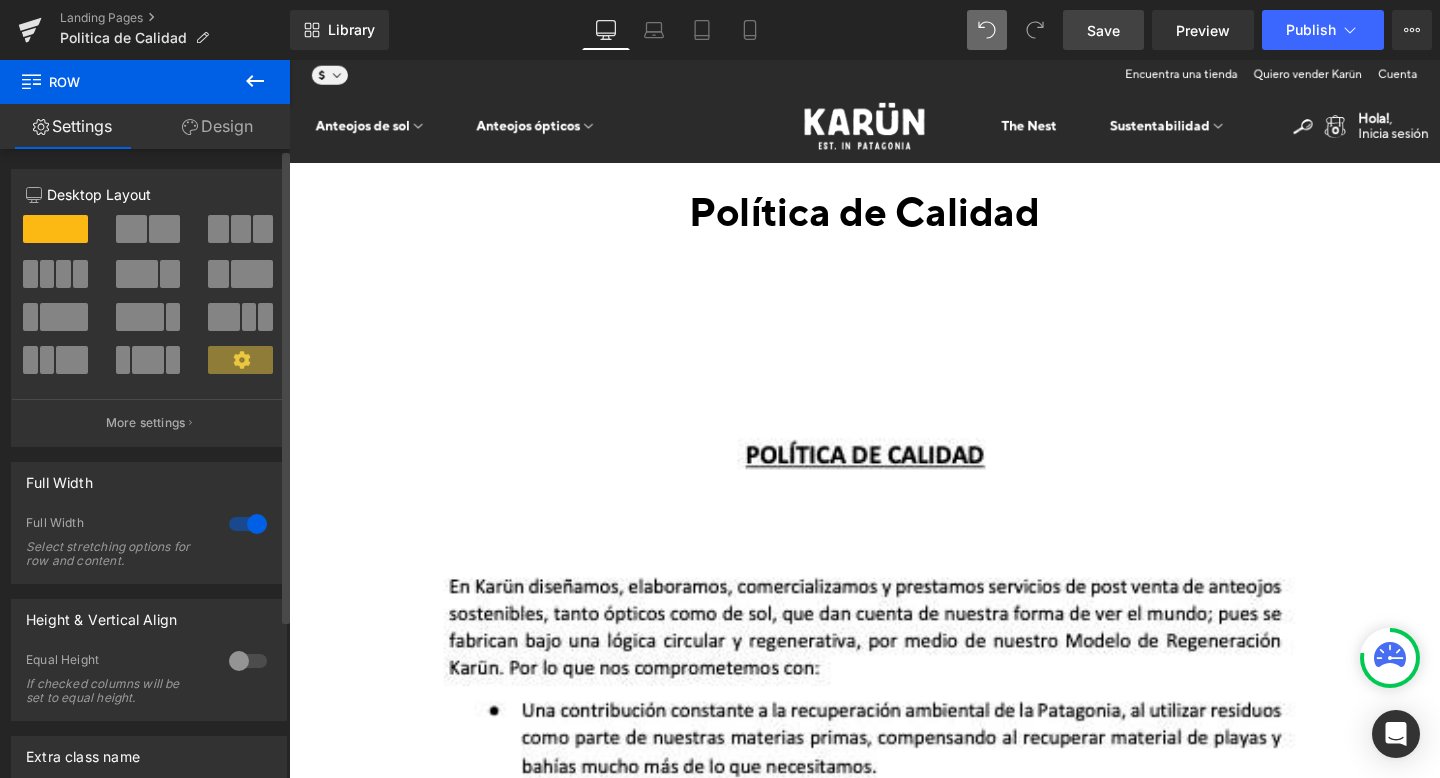 scroll, scrollTop: 210, scrollLeft: 0, axis: vertical 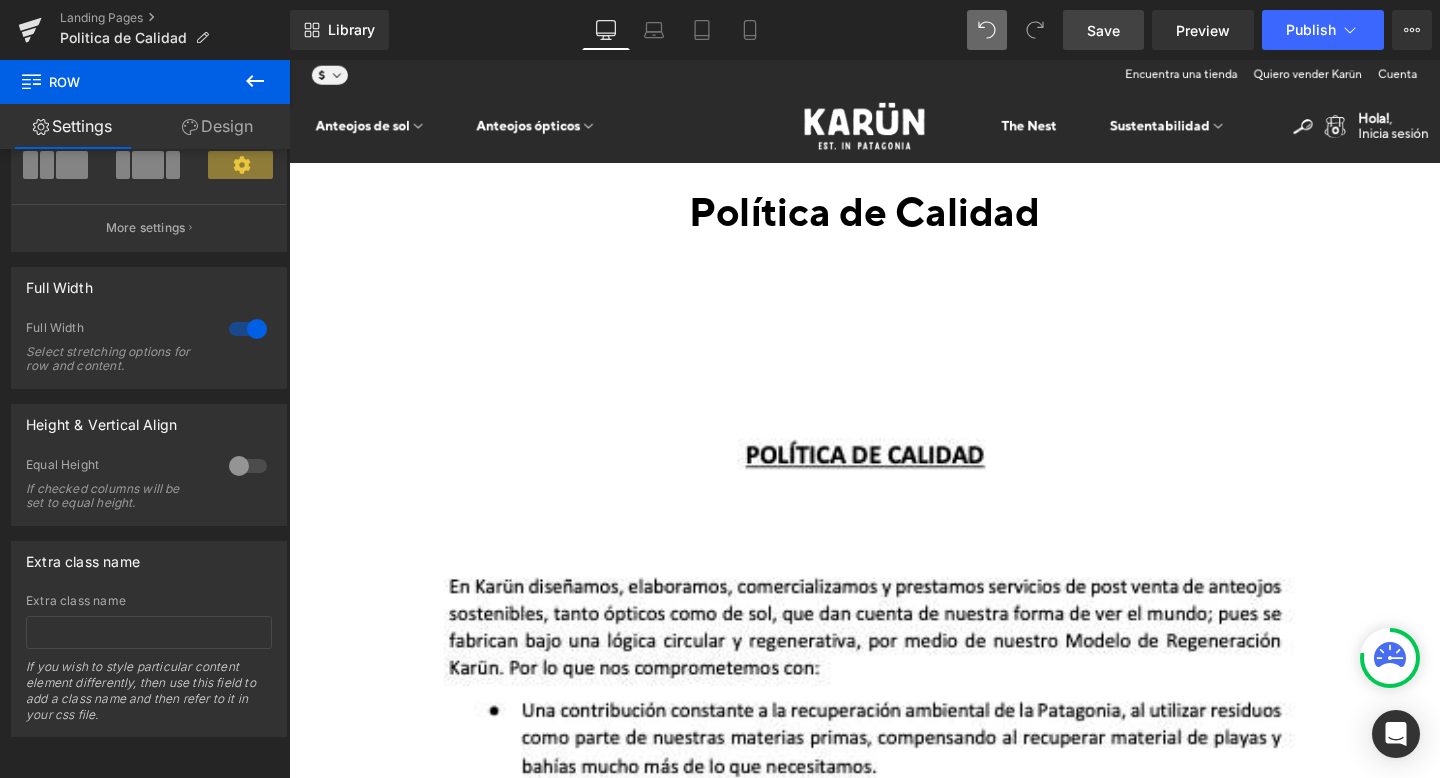 click on "Design" at bounding box center (217, 126) 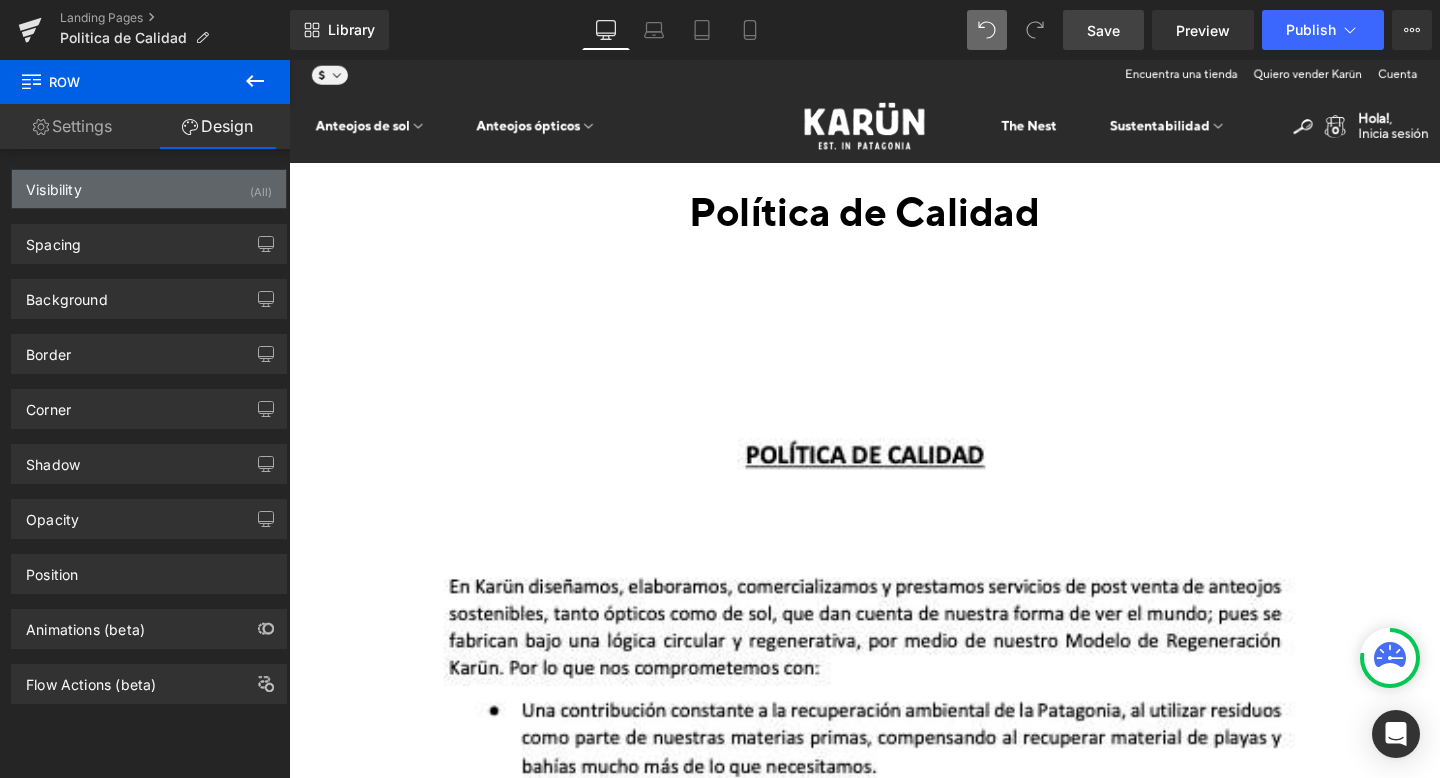 click on "Visibility
(All)" at bounding box center (149, 189) 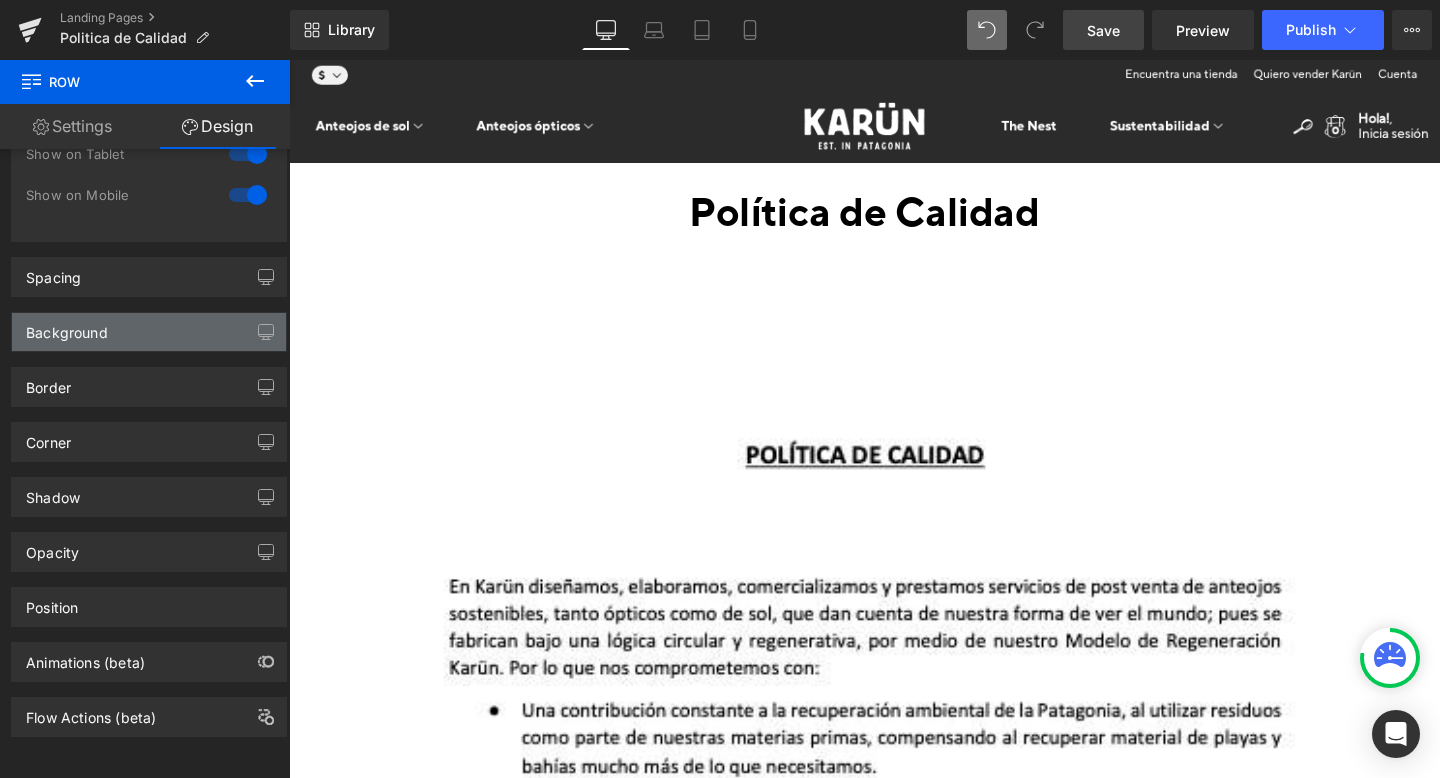 scroll, scrollTop: 0, scrollLeft: 0, axis: both 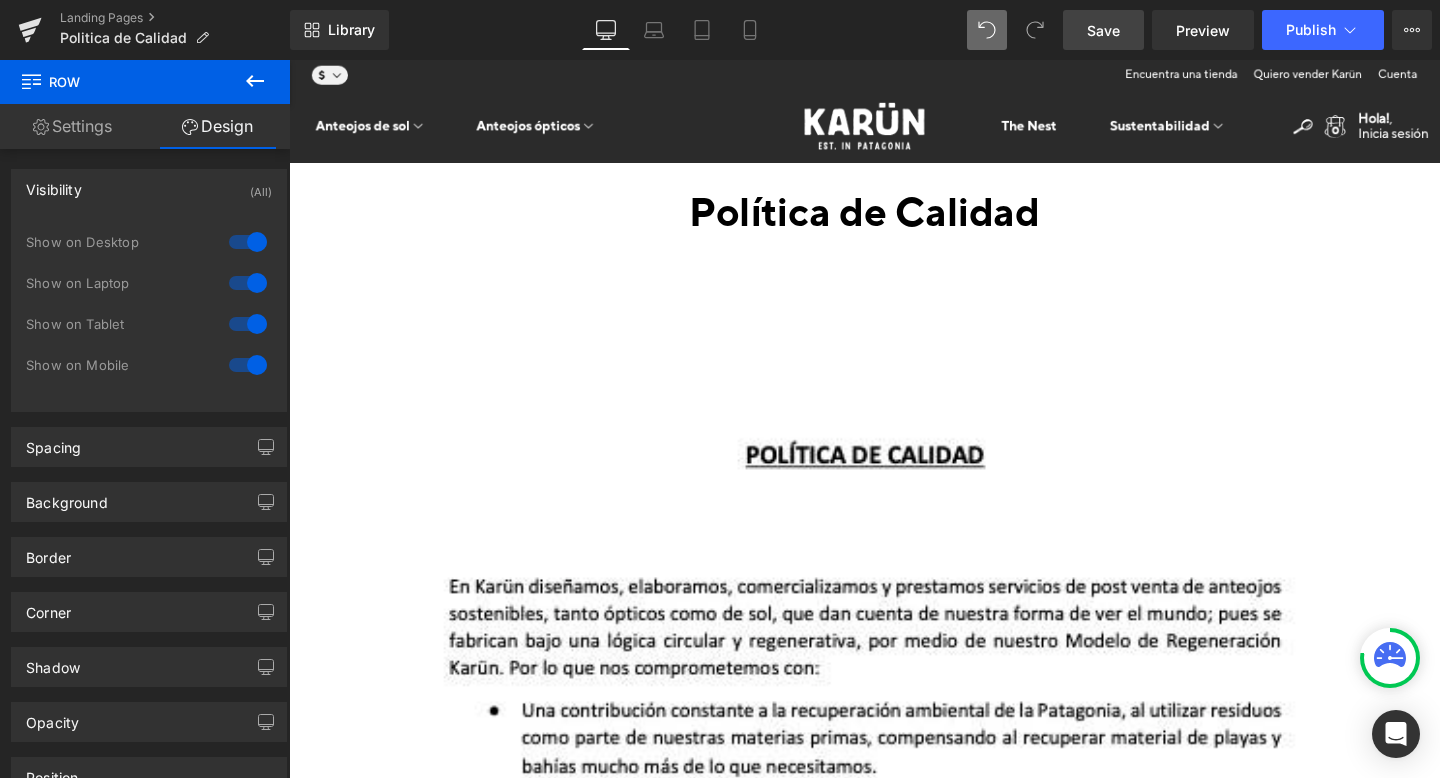 click at bounding box center (289, 60) 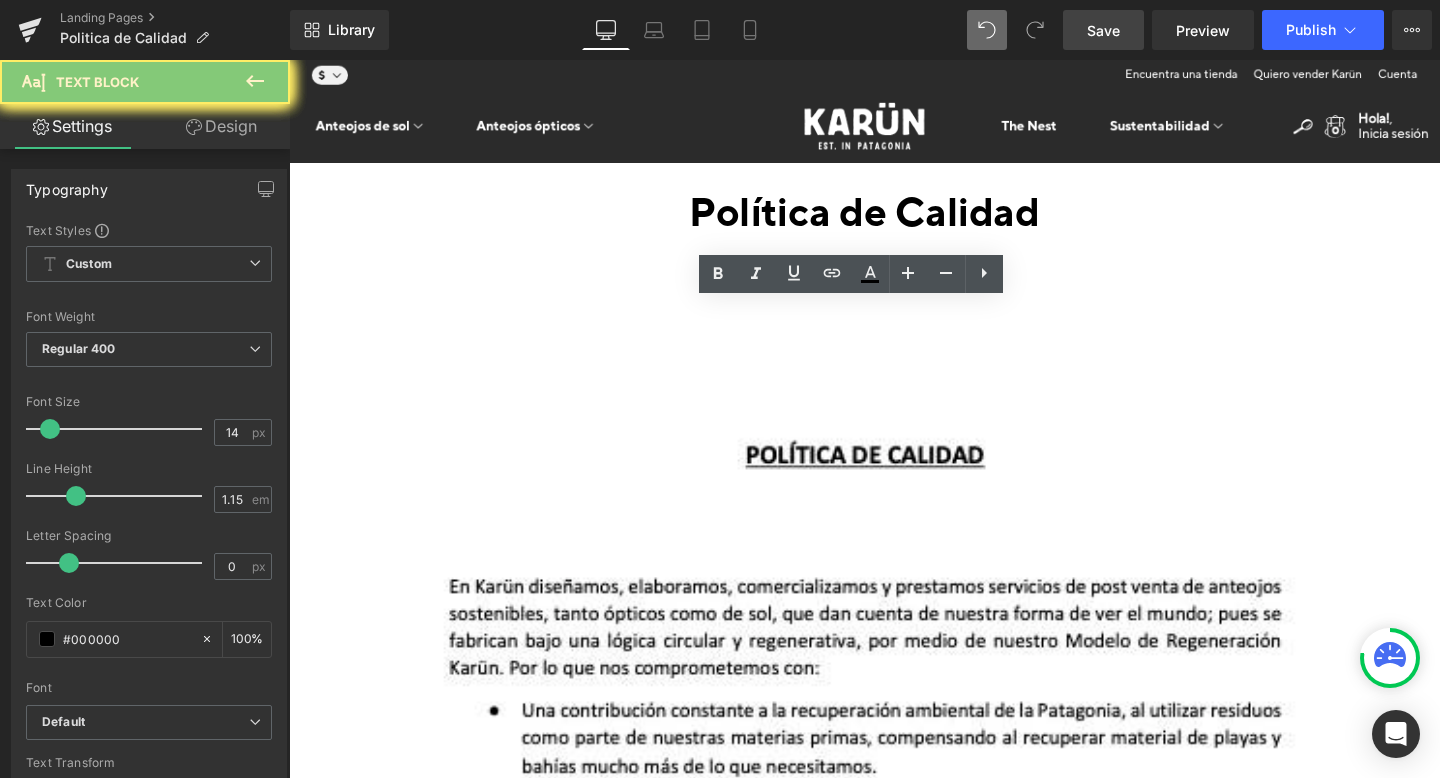 click at bounding box center (289, 60) 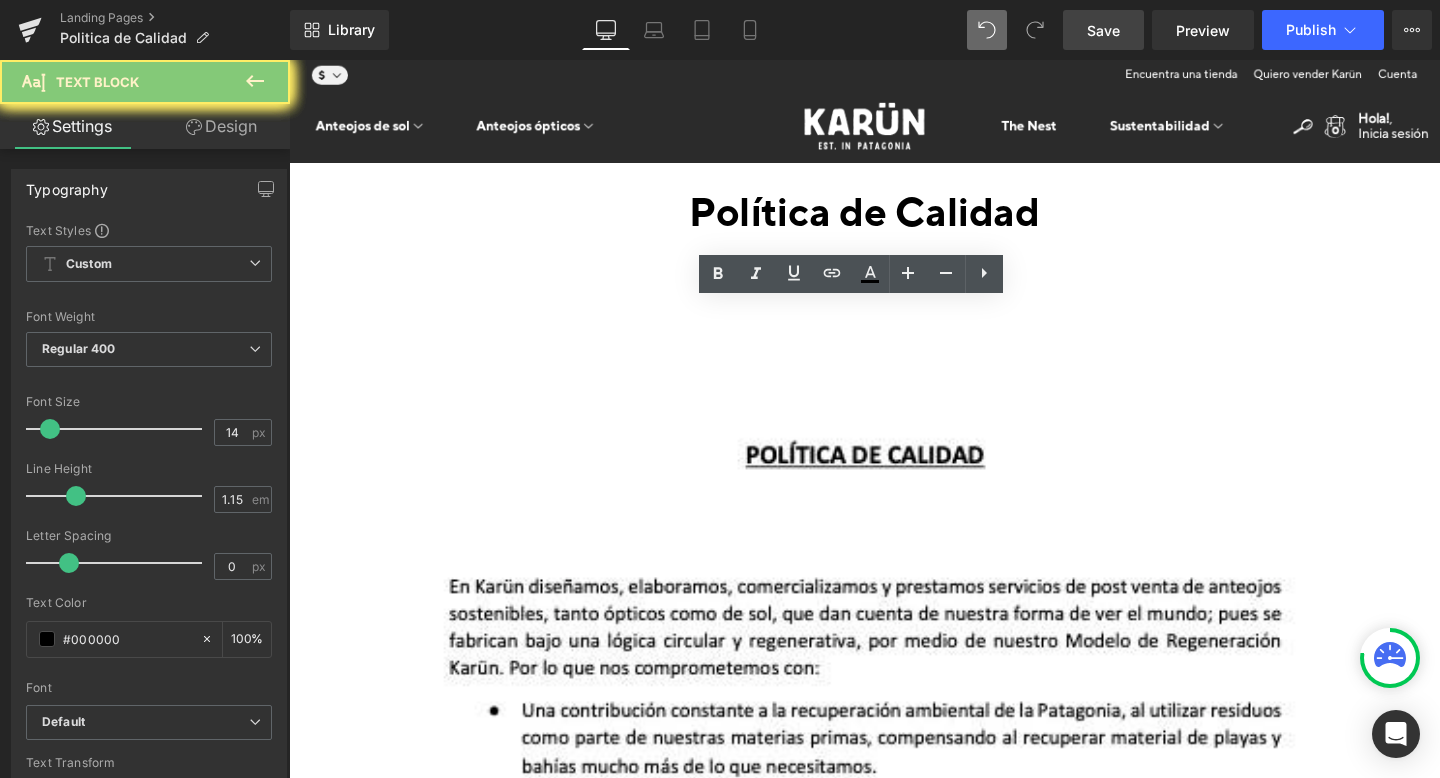click at bounding box center [289, 60] 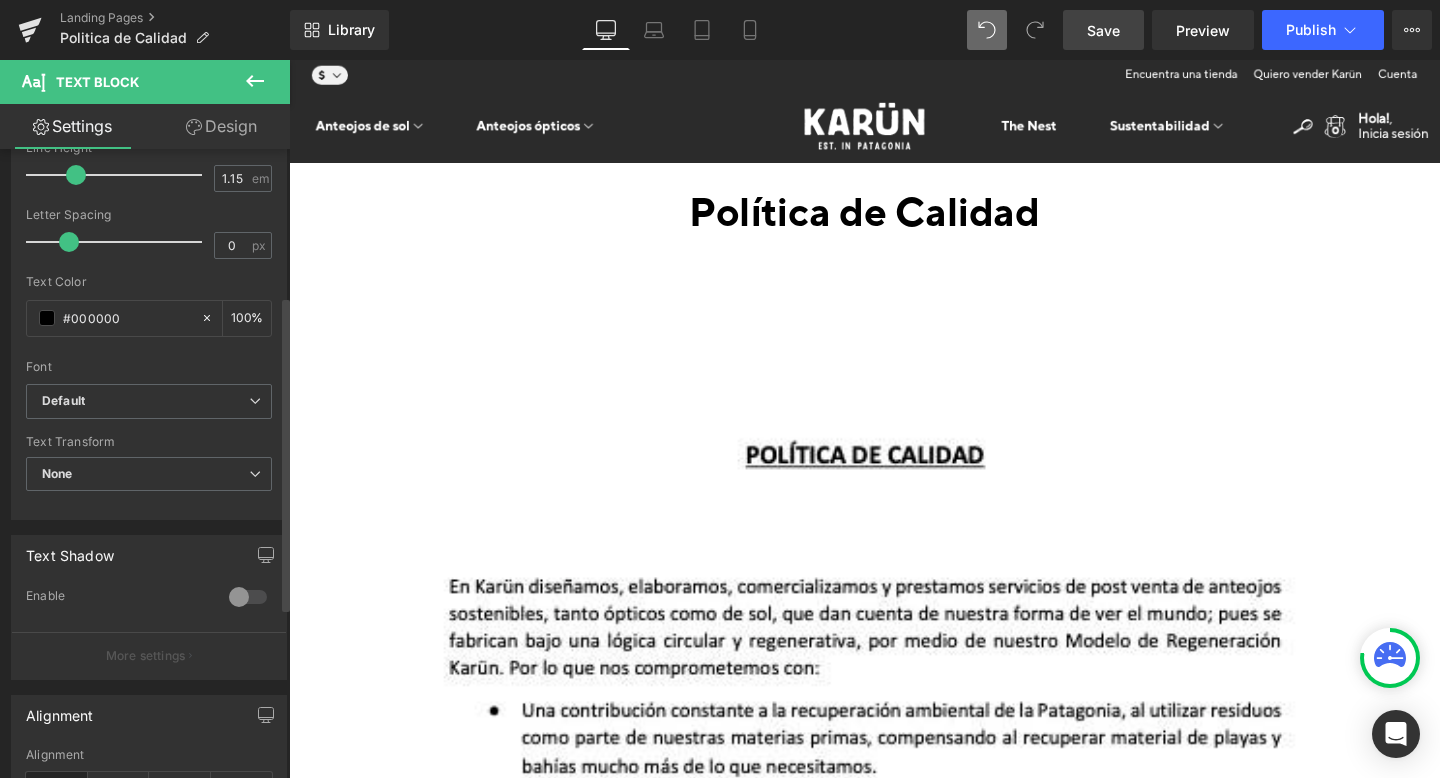 scroll, scrollTop: 423, scrollLeft: 0, axis: vertical 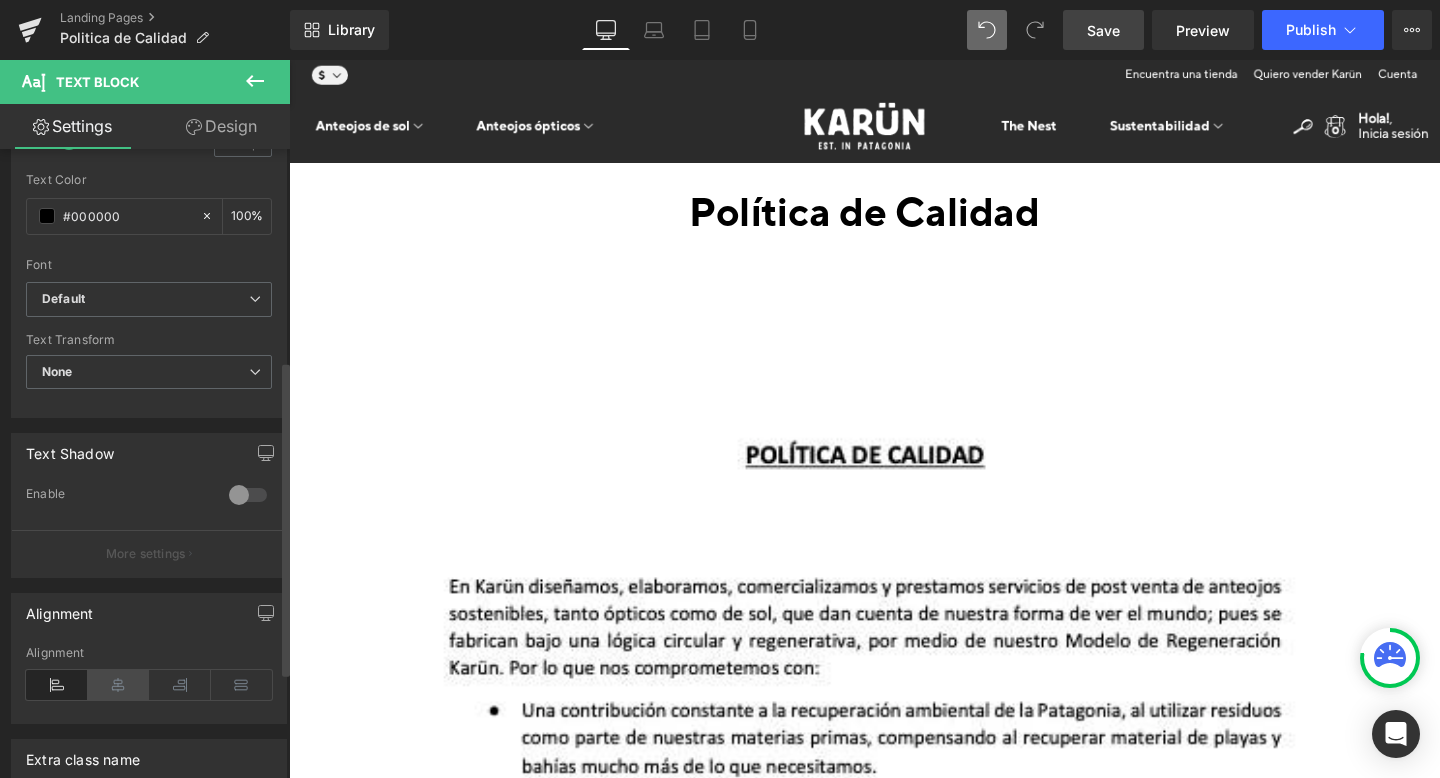 click at bounding box center (119, 685) 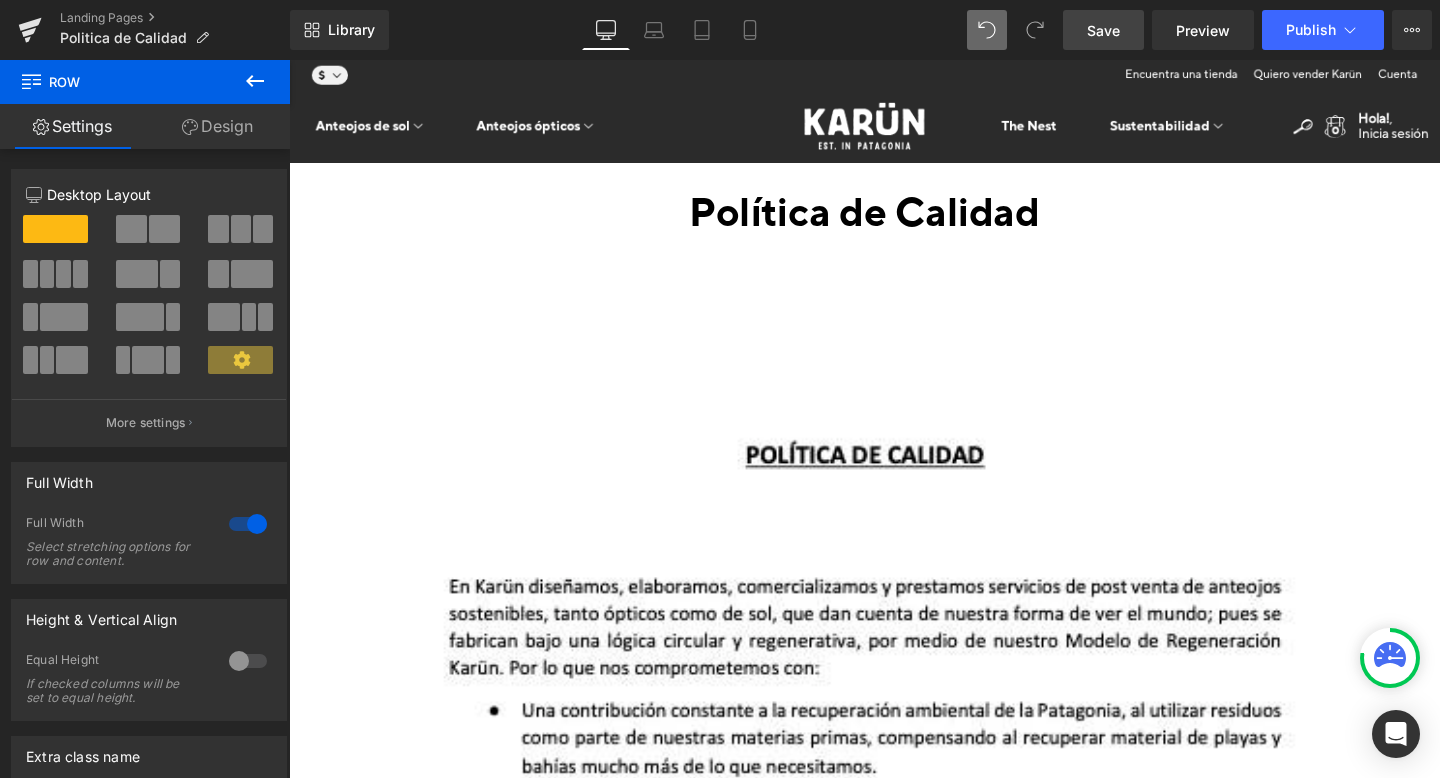 click on "Save" at bounding box center (1103, 30) 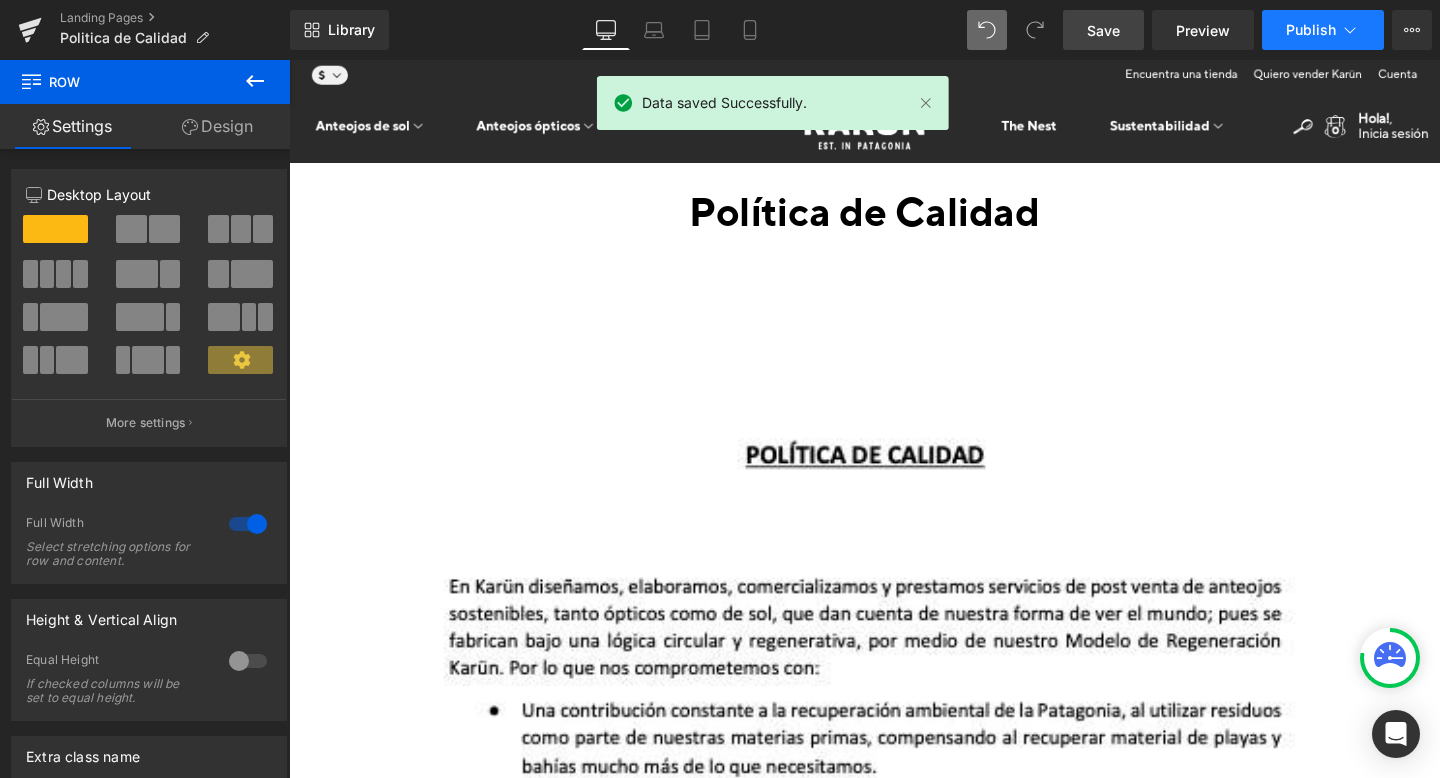 click on "Publish" at bounding box center [1311, 30] 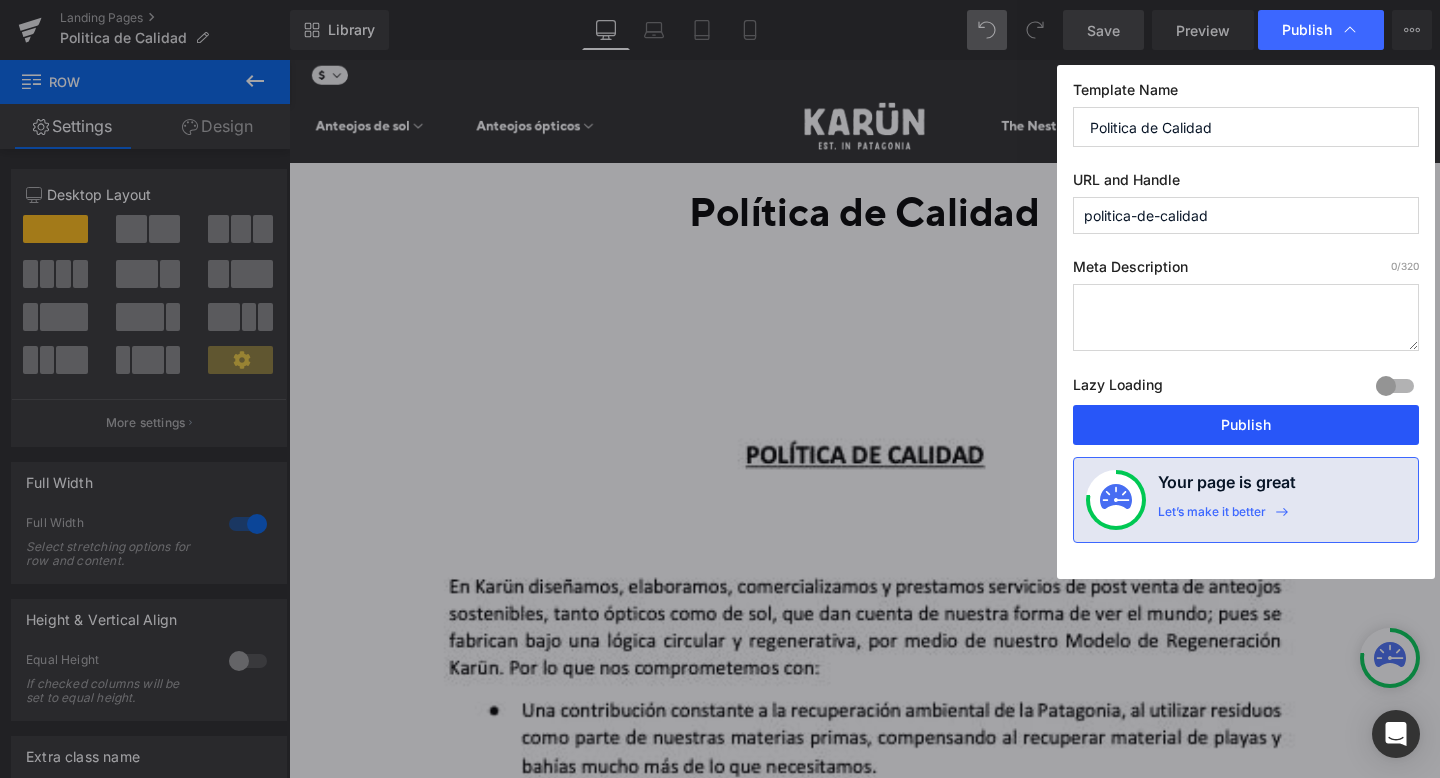 click on "Publish" at bounding box center [1246, 425] 